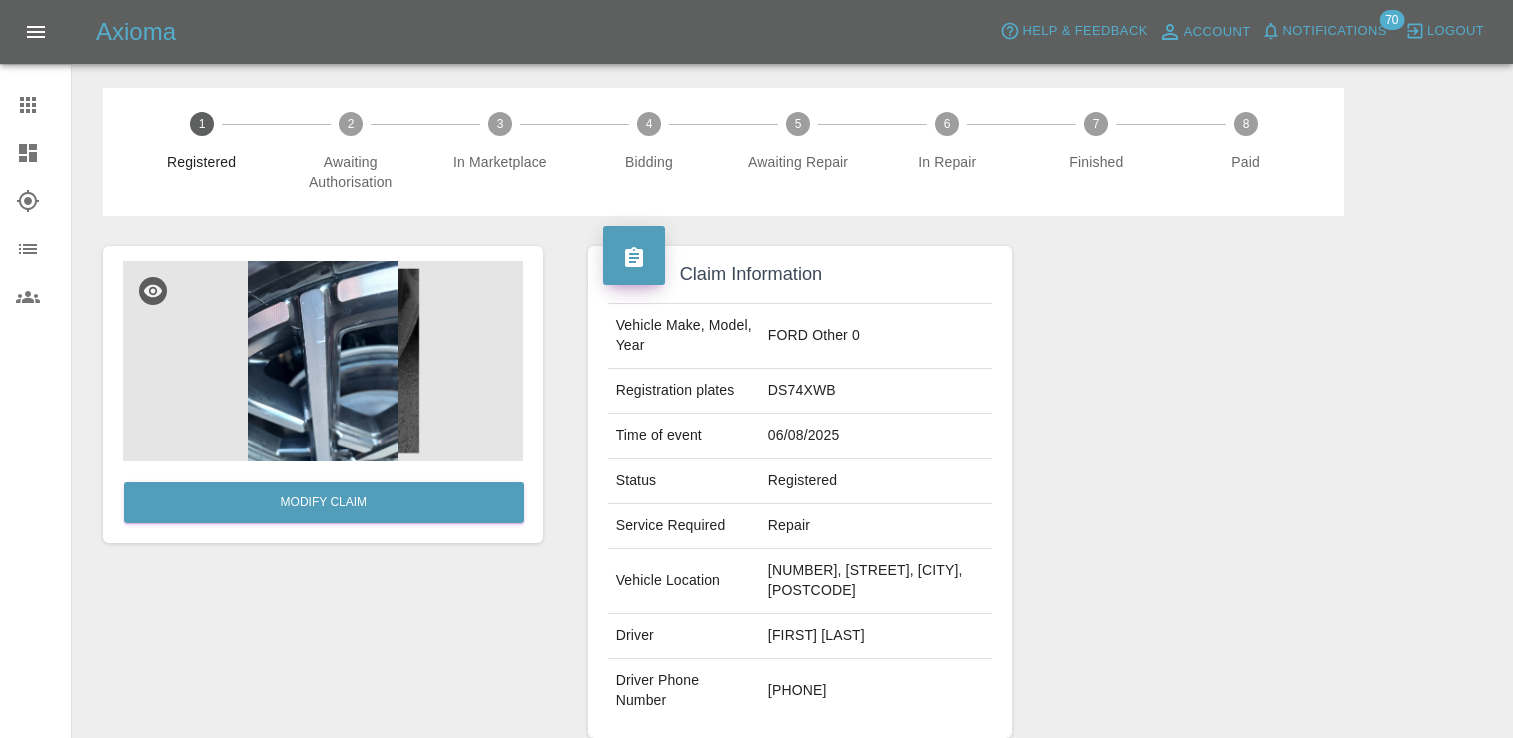 scroll, scrollTop: 100, scrollLeft: 0, axis: vertical 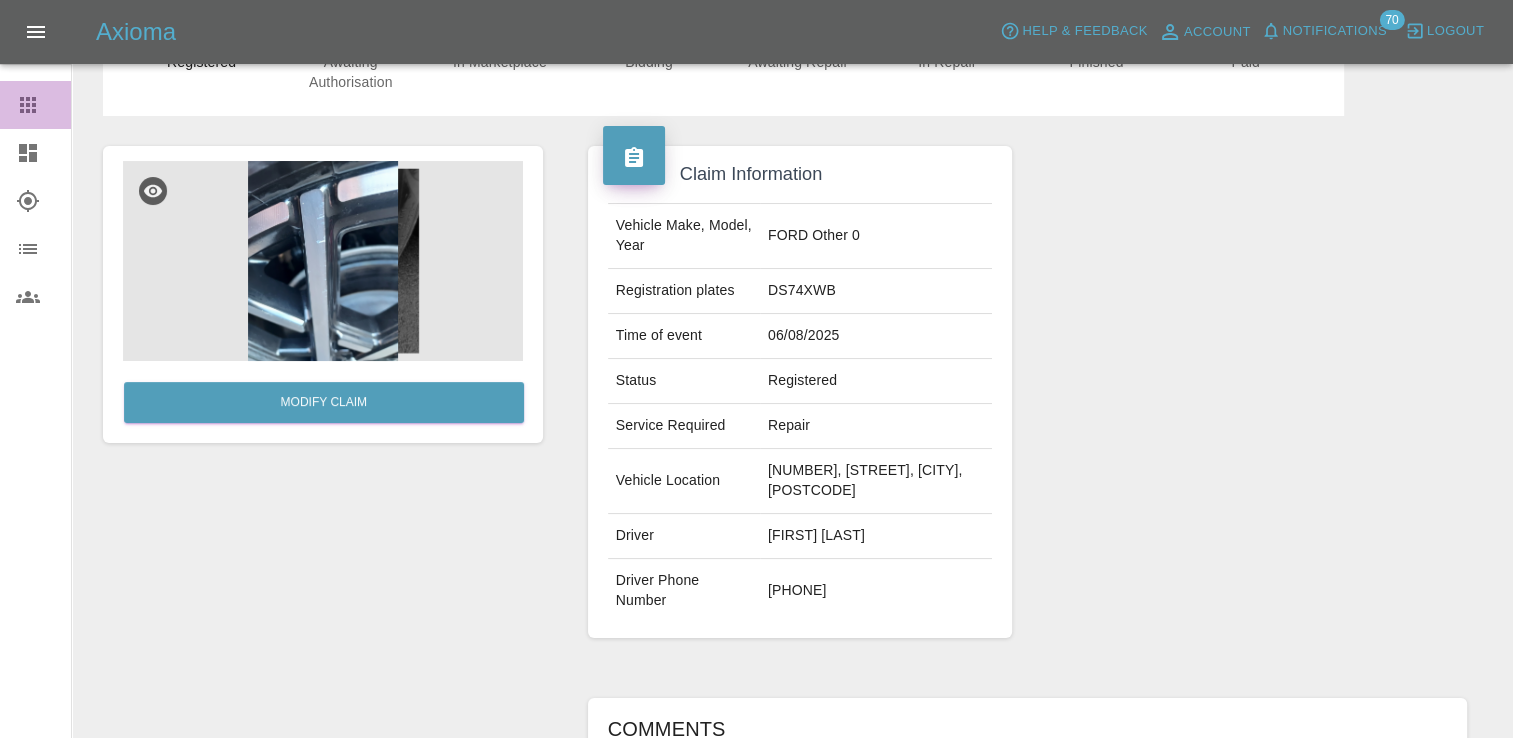 click 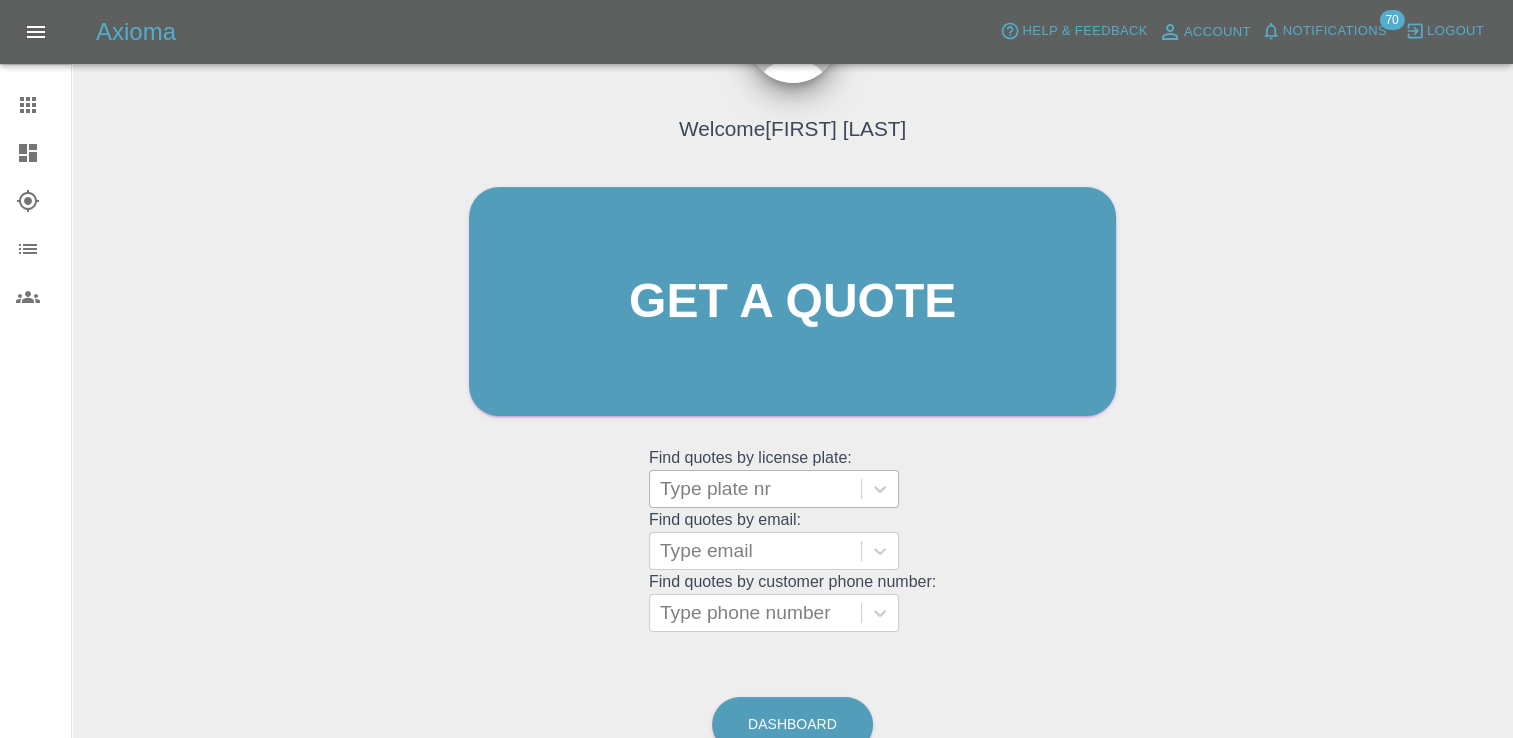 click at bounding box center [755, 489] 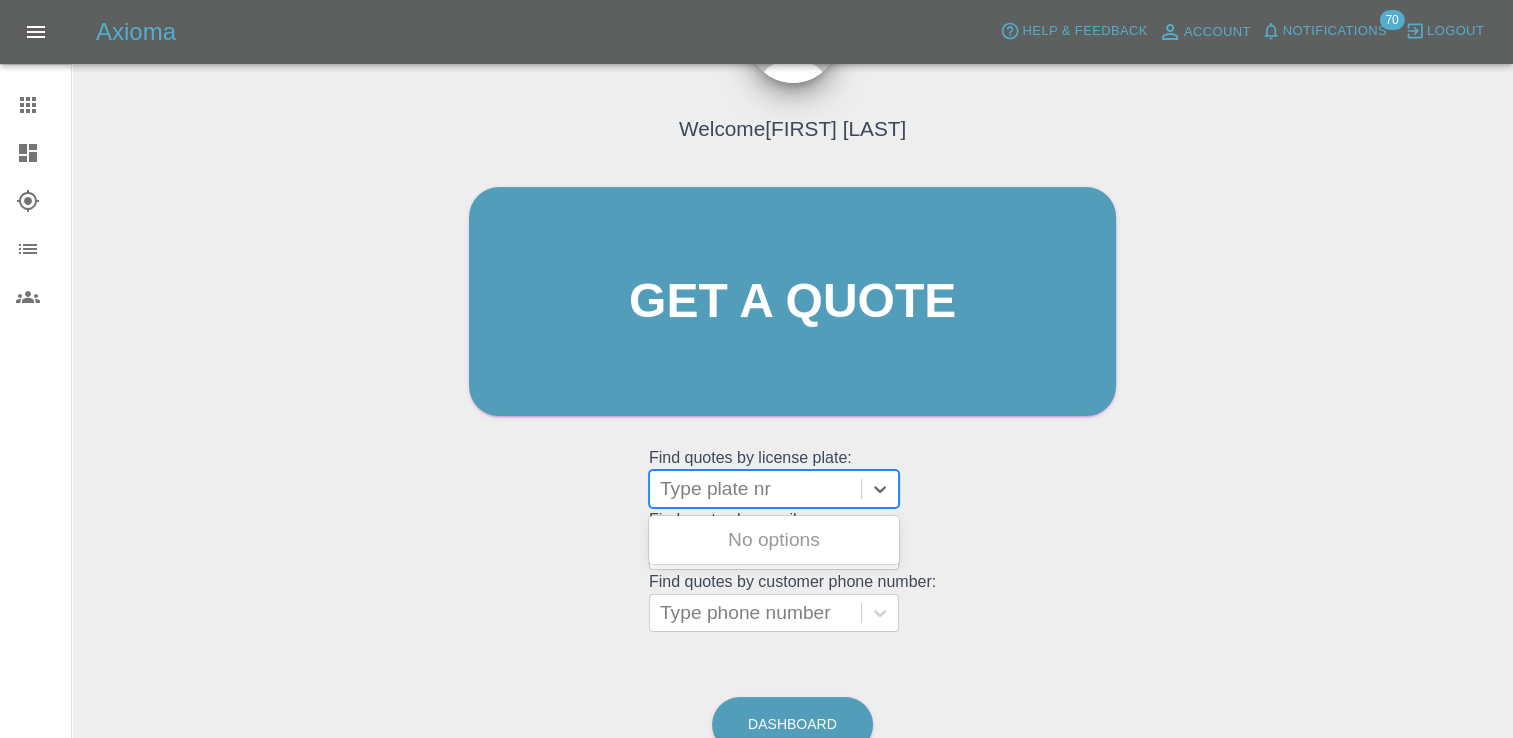 paste on "DN25TWZ" 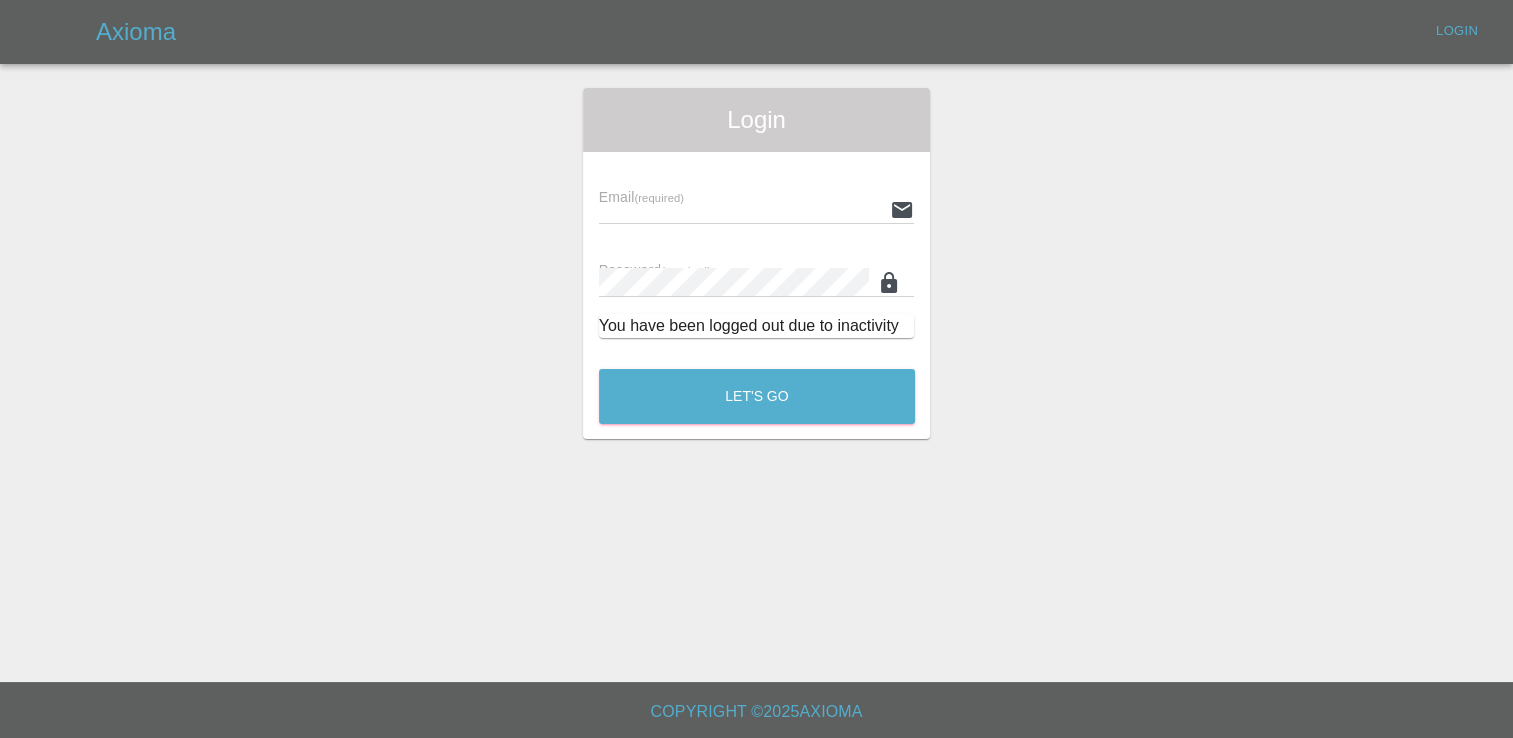 scroll, scrollTop: 0, scrollLeft: 0, axis: both 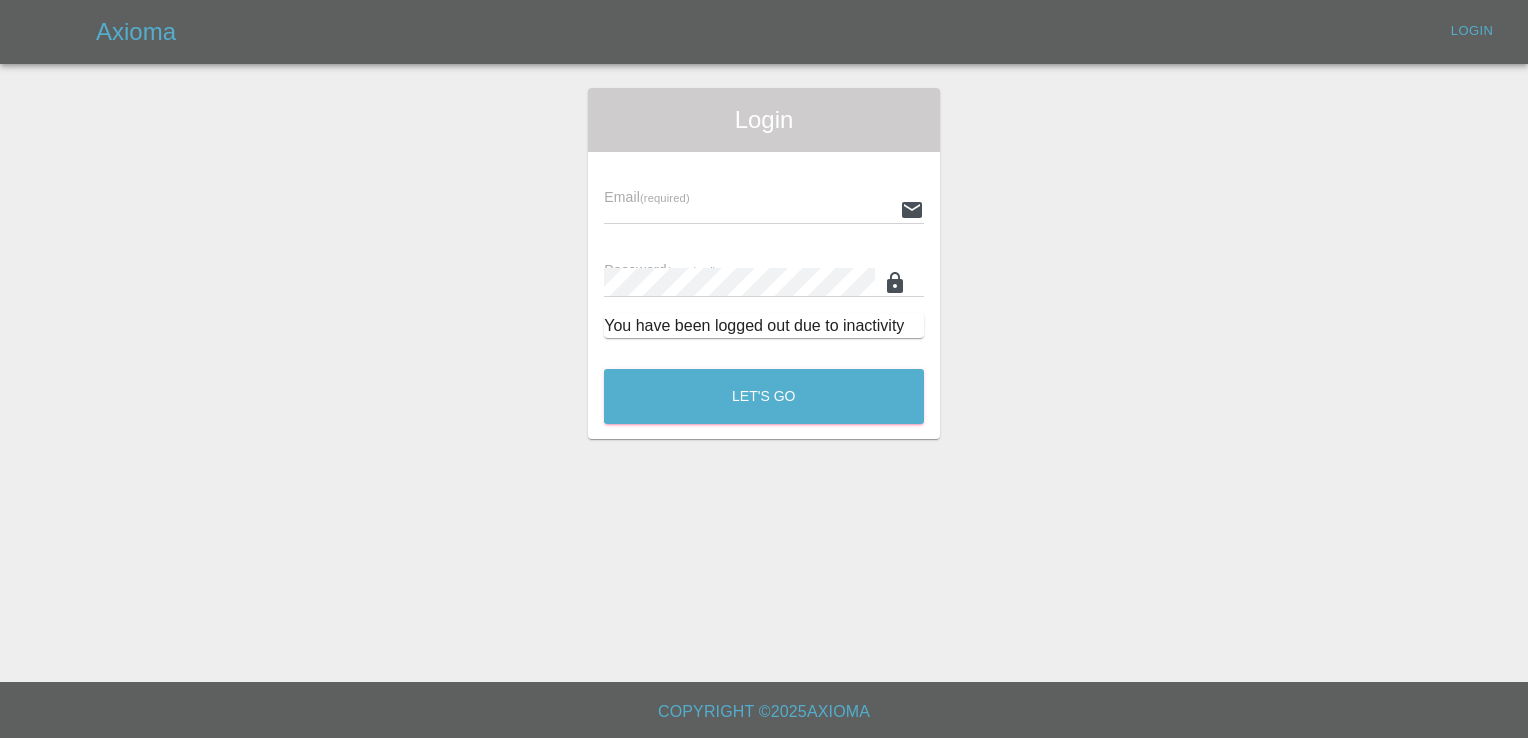 type on "[EMAIL]" 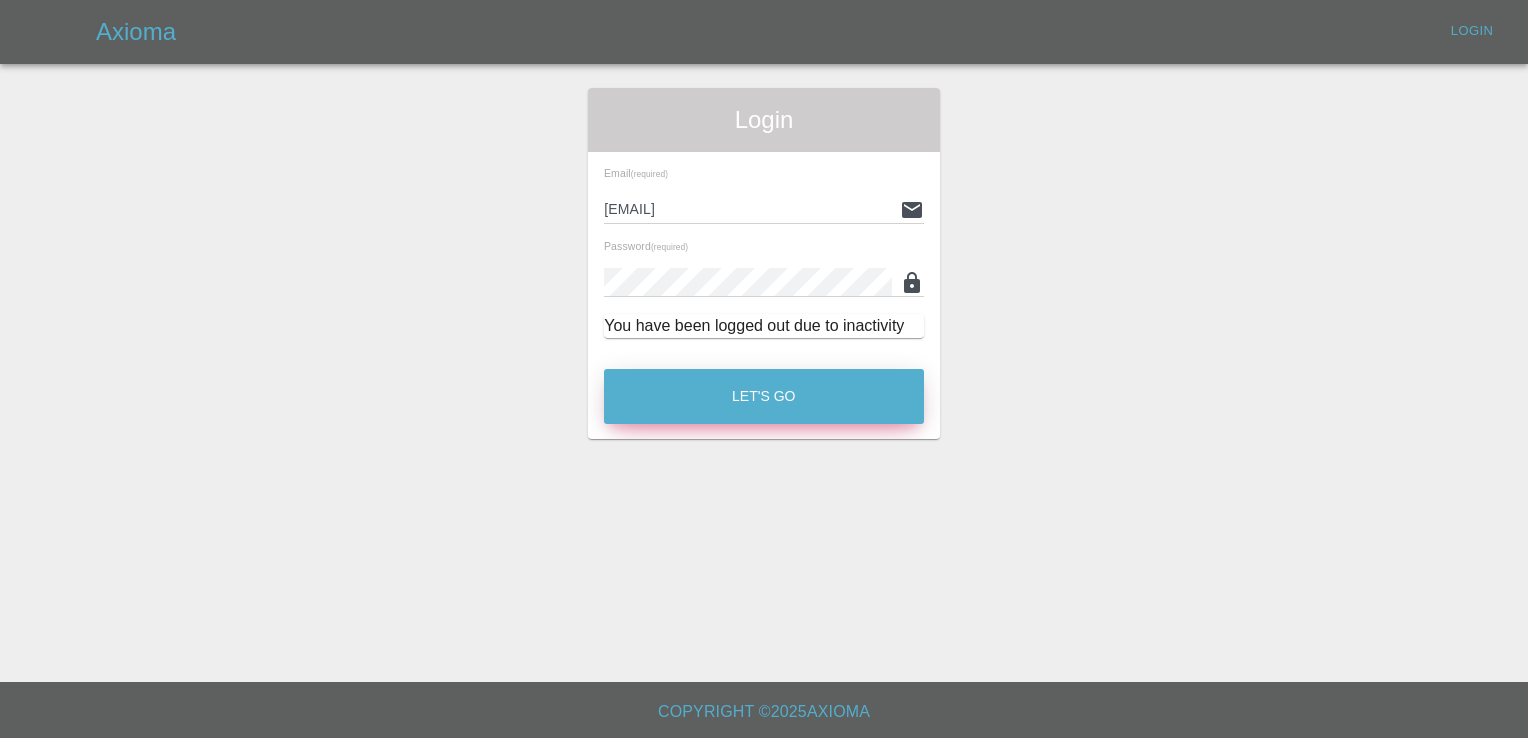 click on "Let's Go" at bounding box center [764, 396] 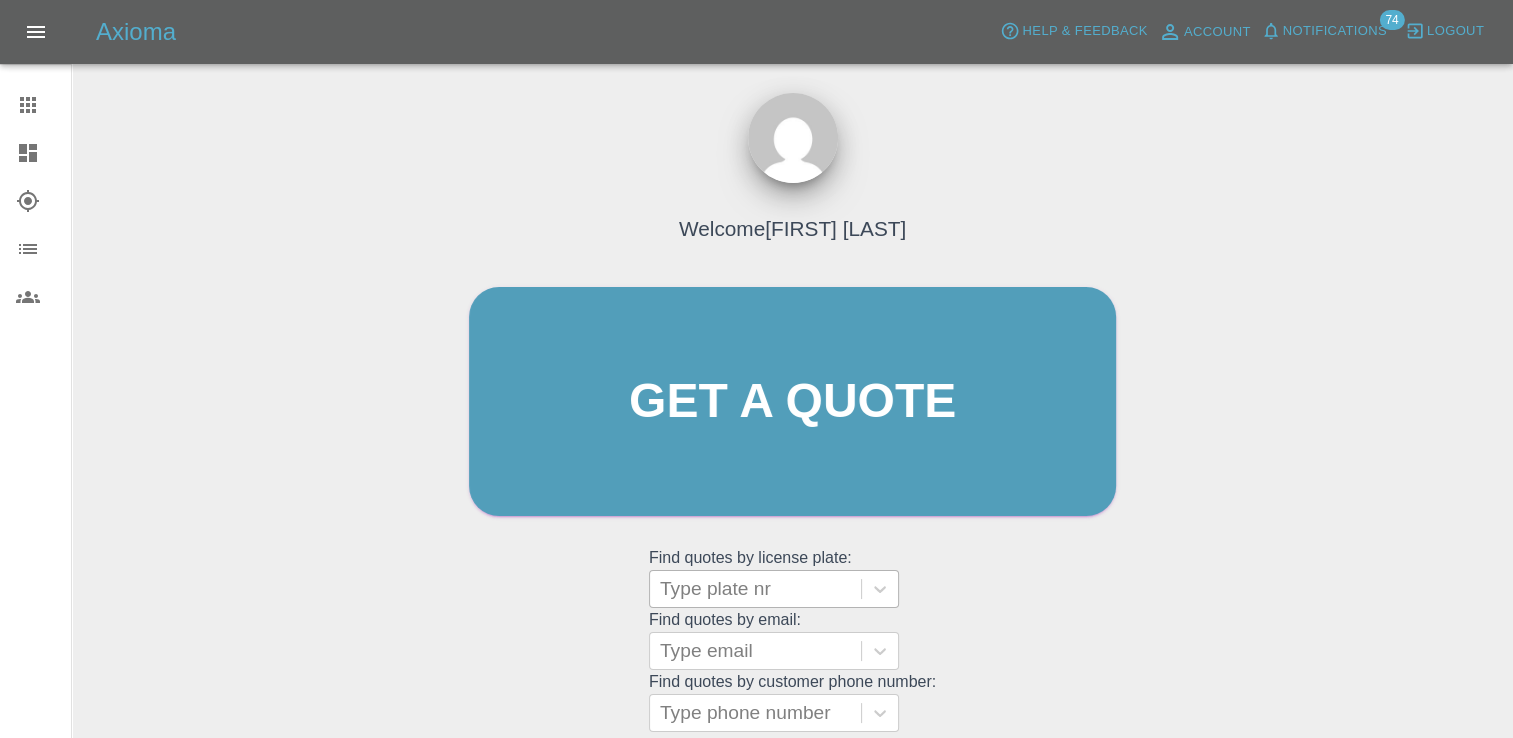 click at bounding box center [755, 589] 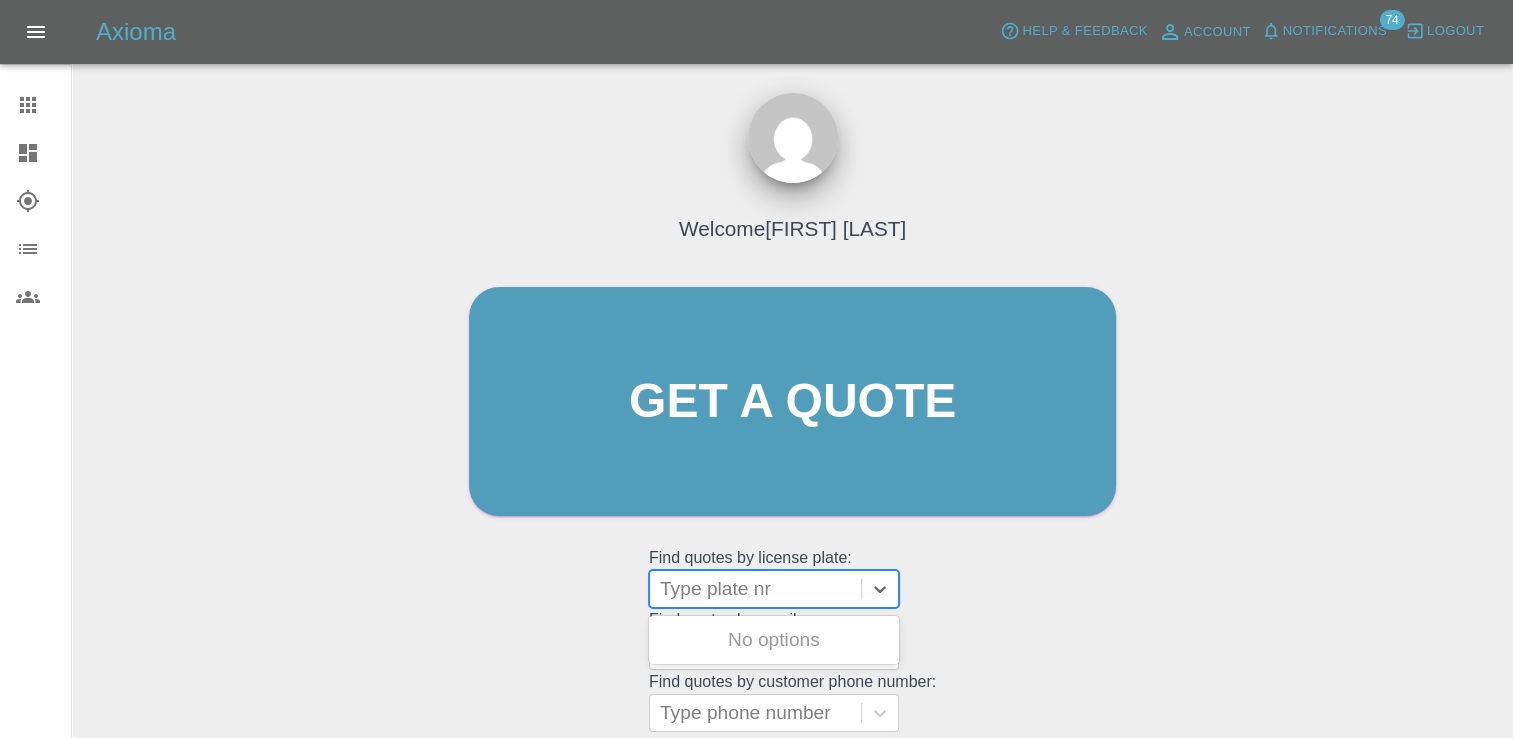 paste on "DN25TWZ" 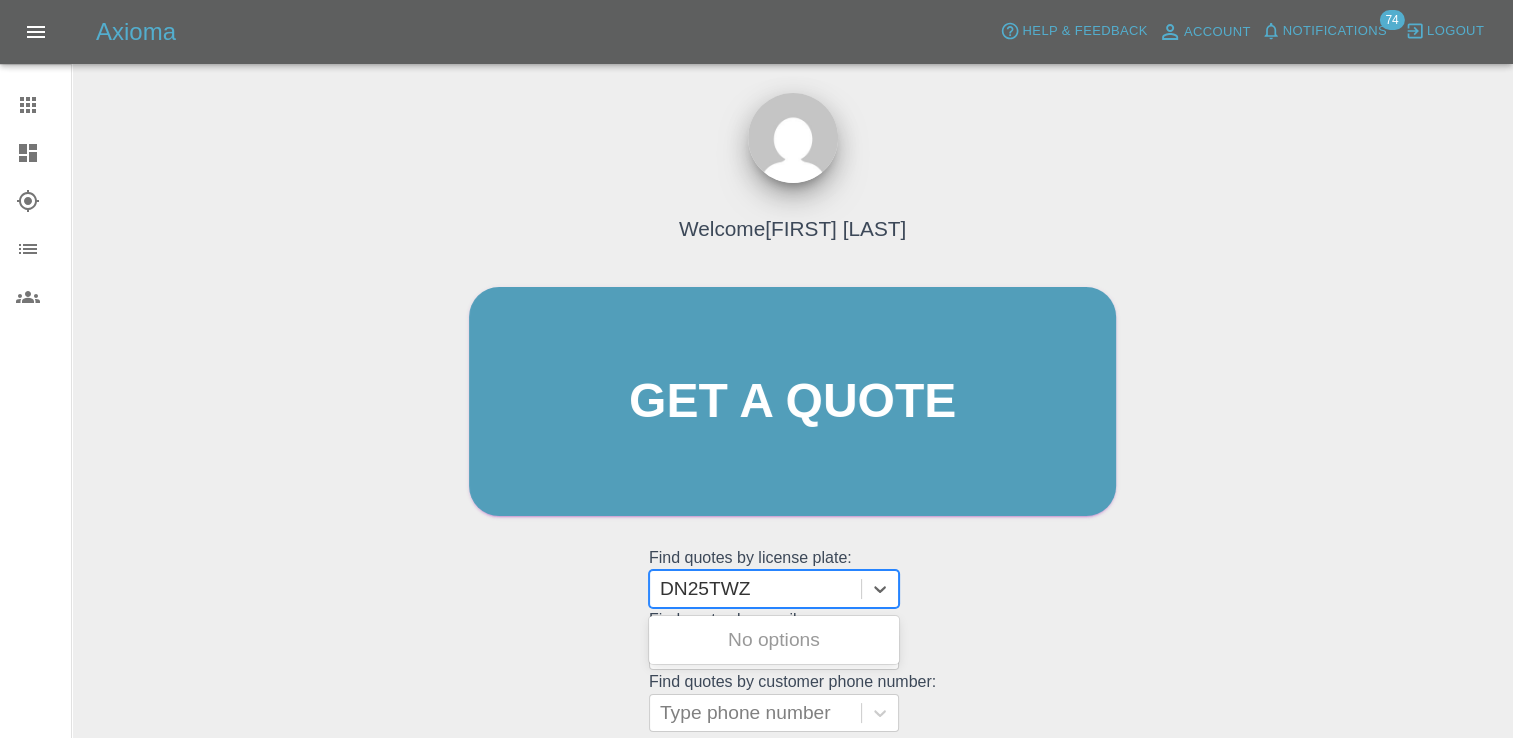 type on "DN25TWZ" 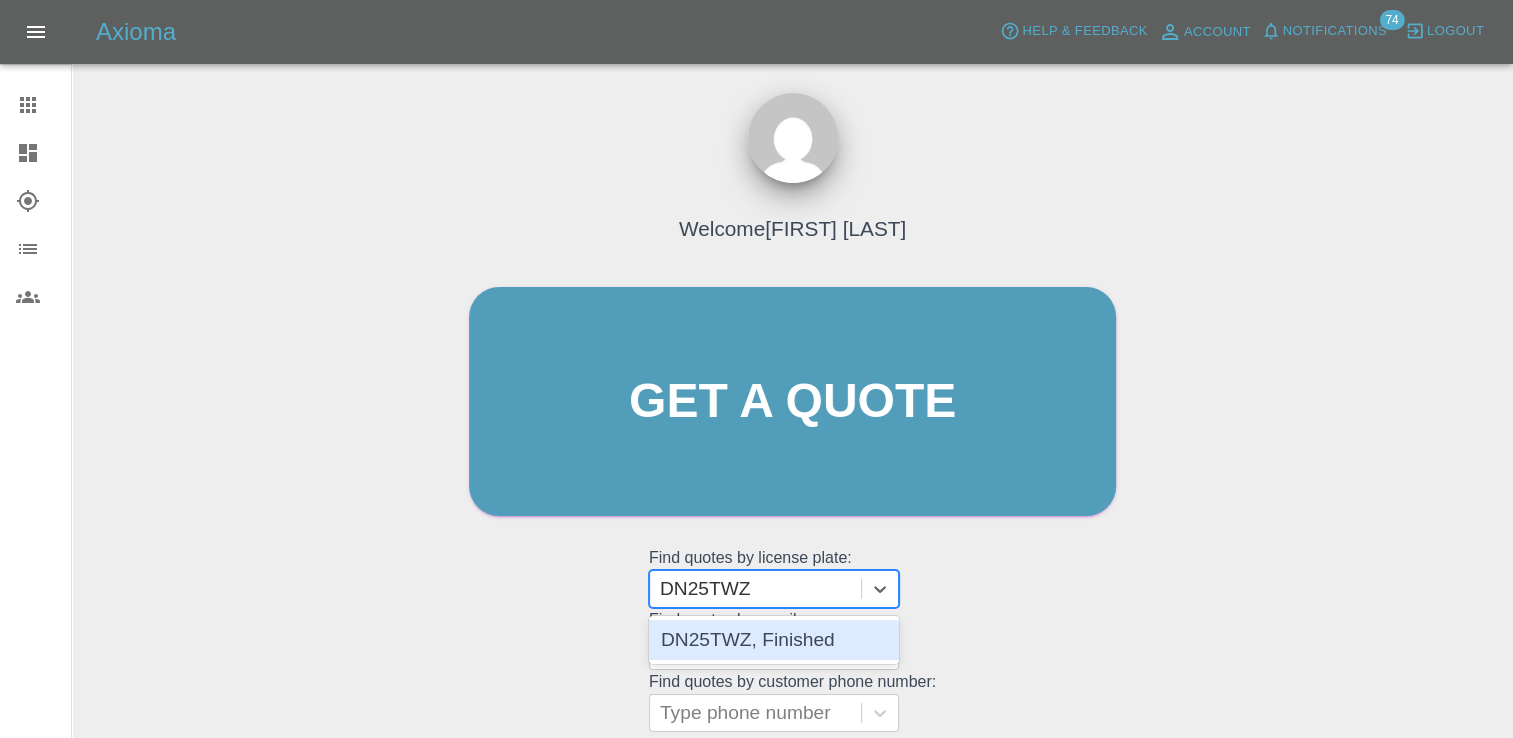 click on "DN25TWZ, Finished" at bounding box center (774, 640) 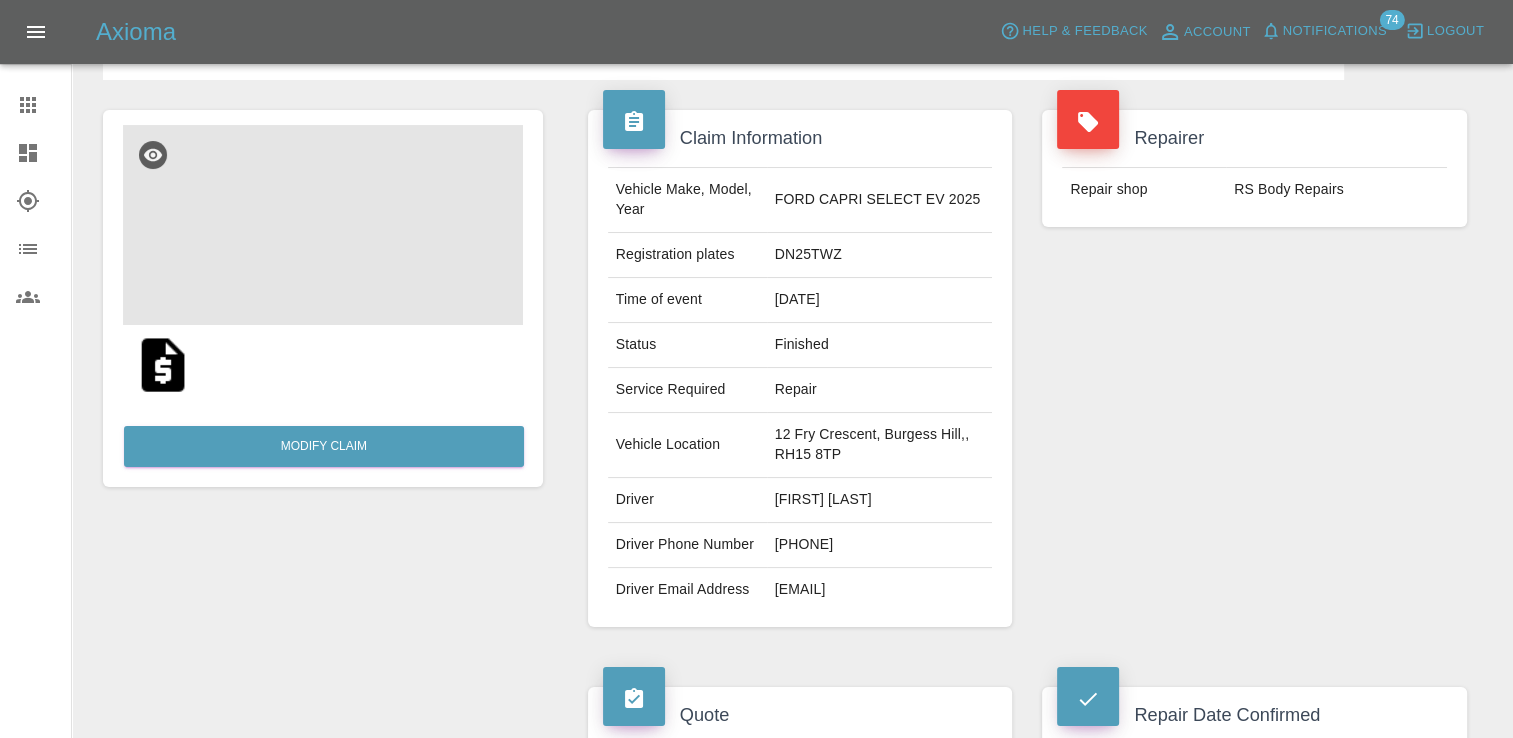scroll, scrollTop: 0, scrollLeft: 0, axis: both 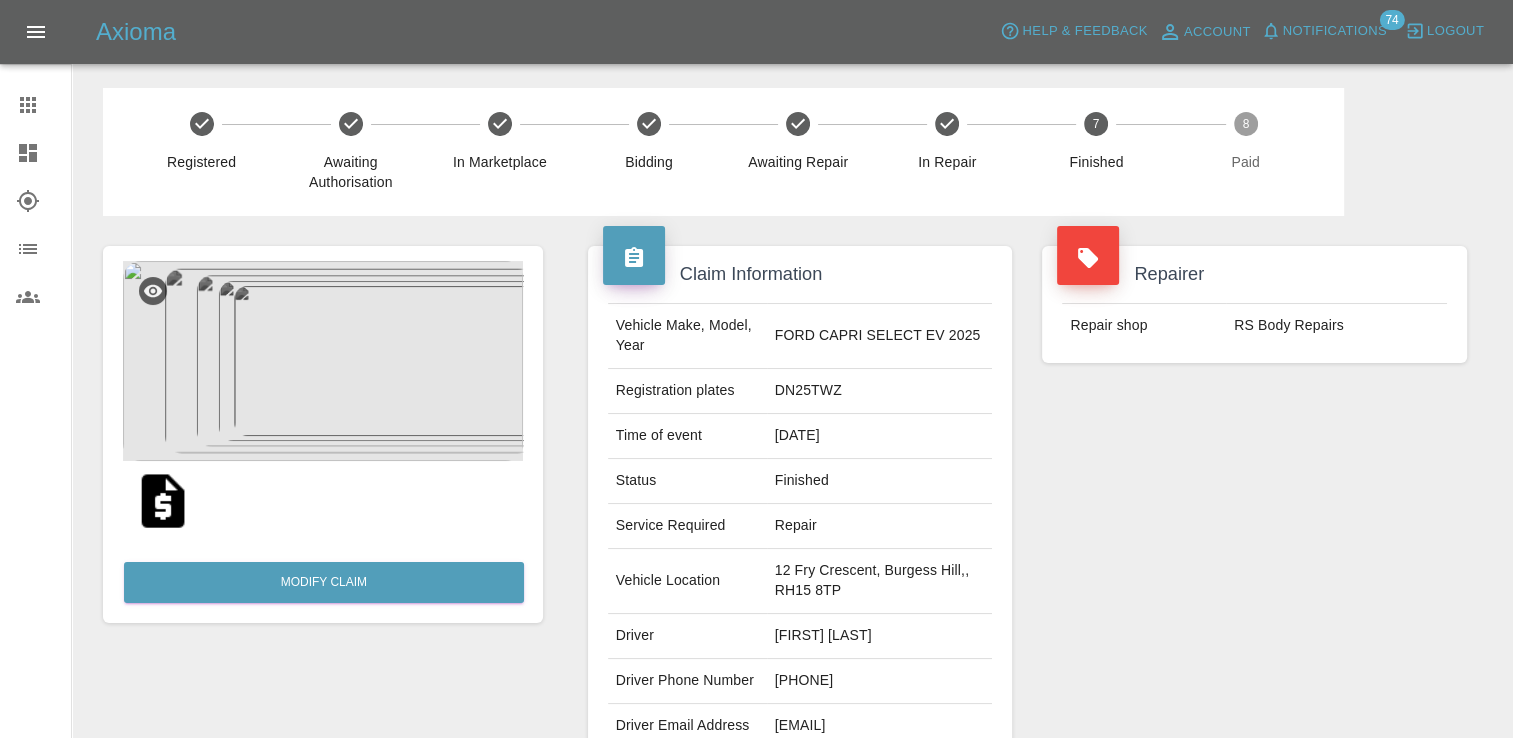 click 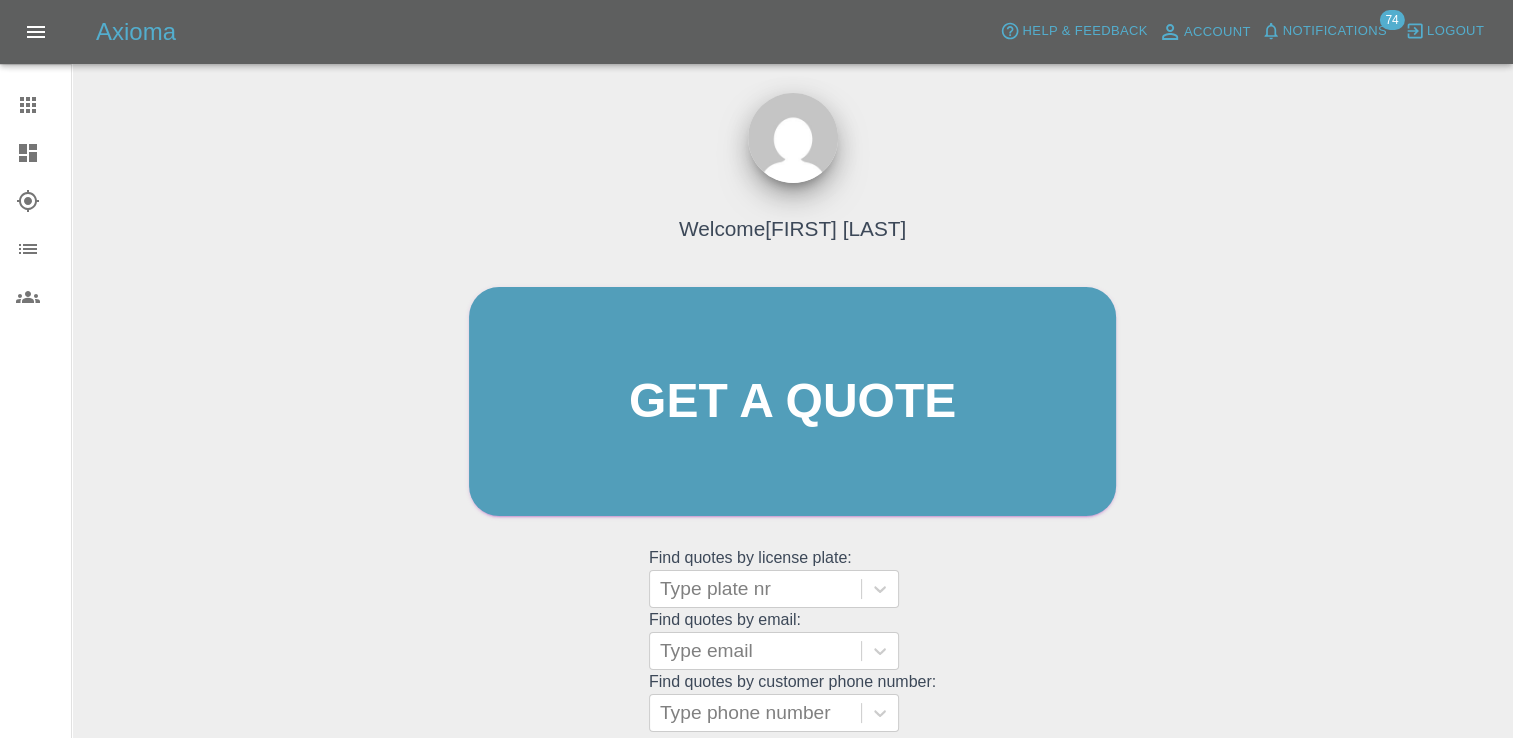 click on "Find quotes by email: Type email" at bounding box center (792, 640) 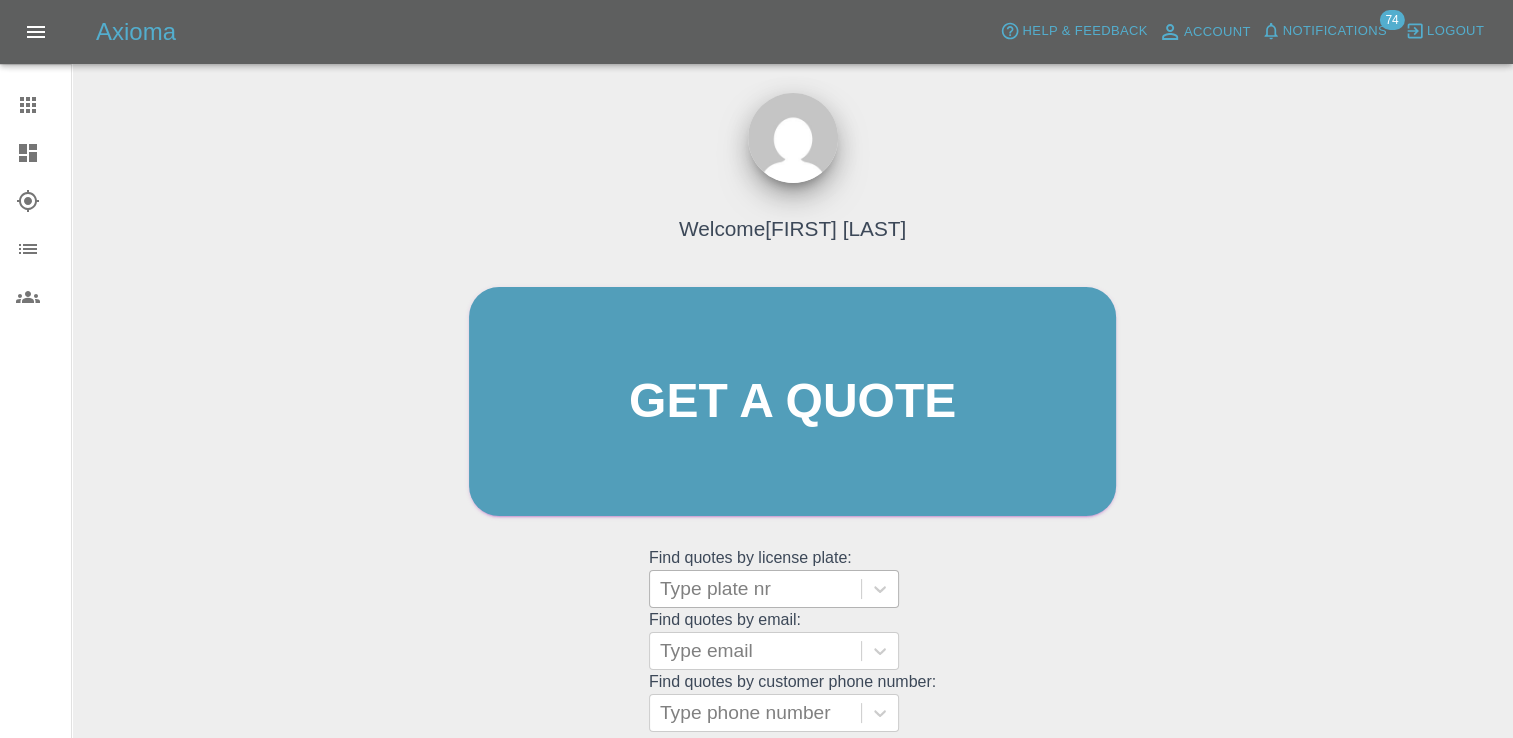 click at bounding box center [755, 589] 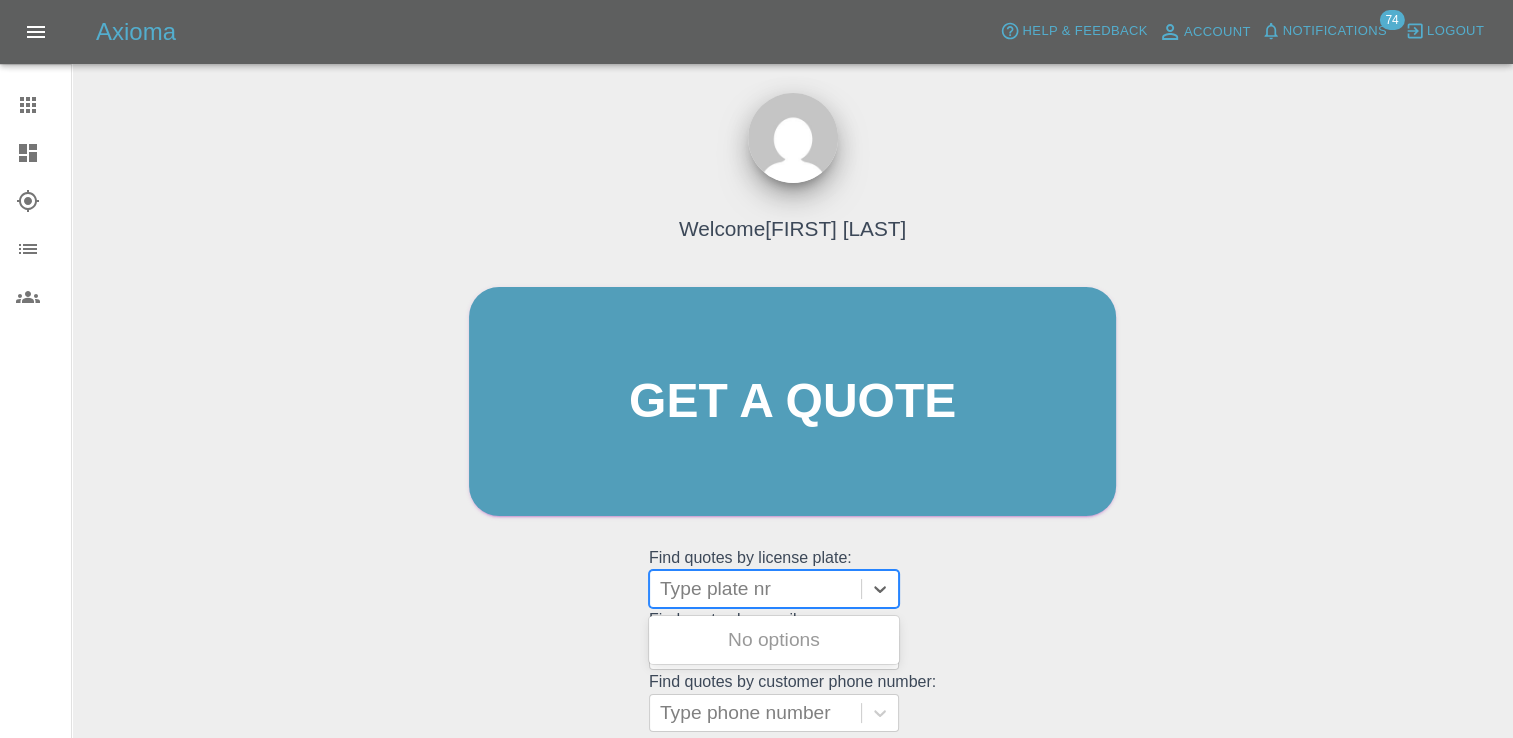 paste on "LD25YJW" 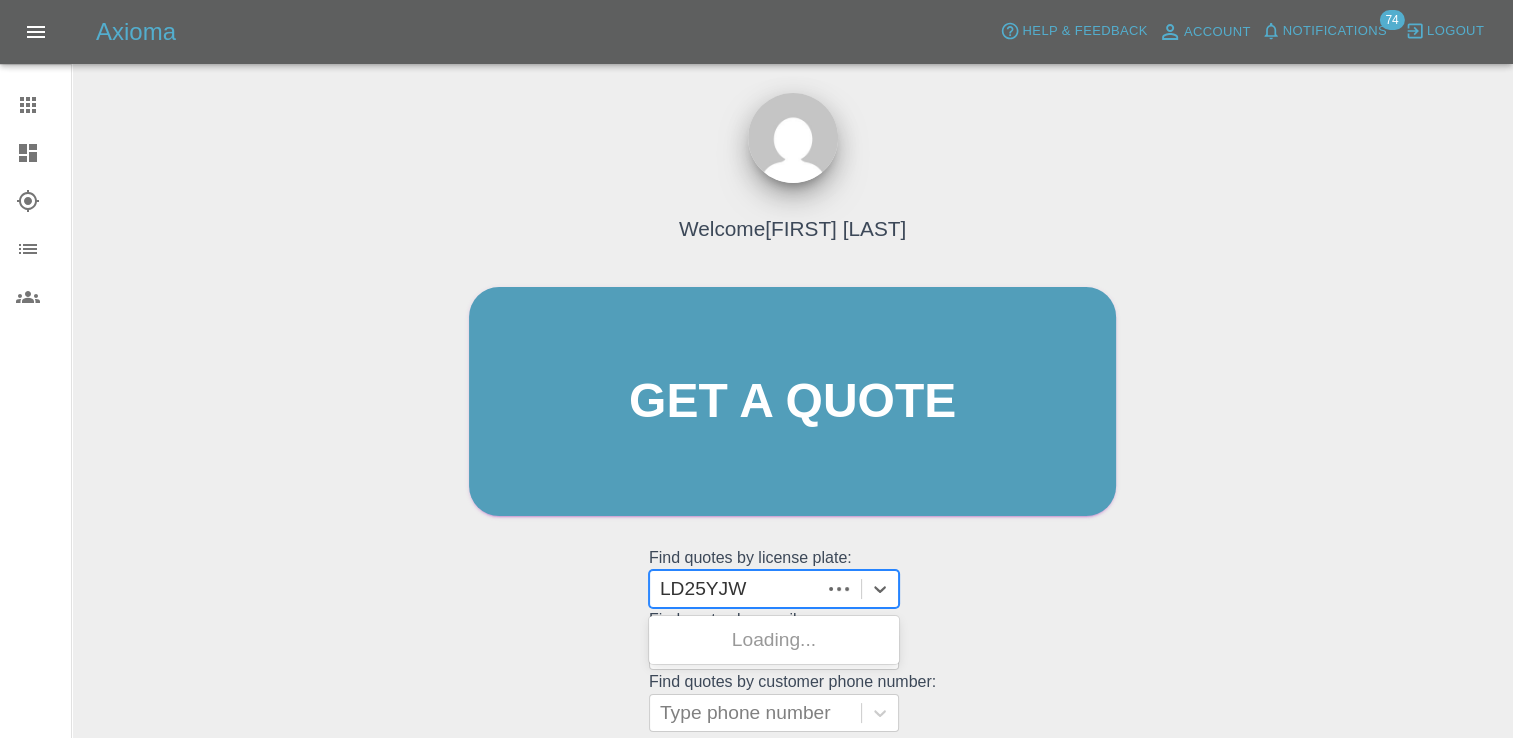 type on "LD25YJW" 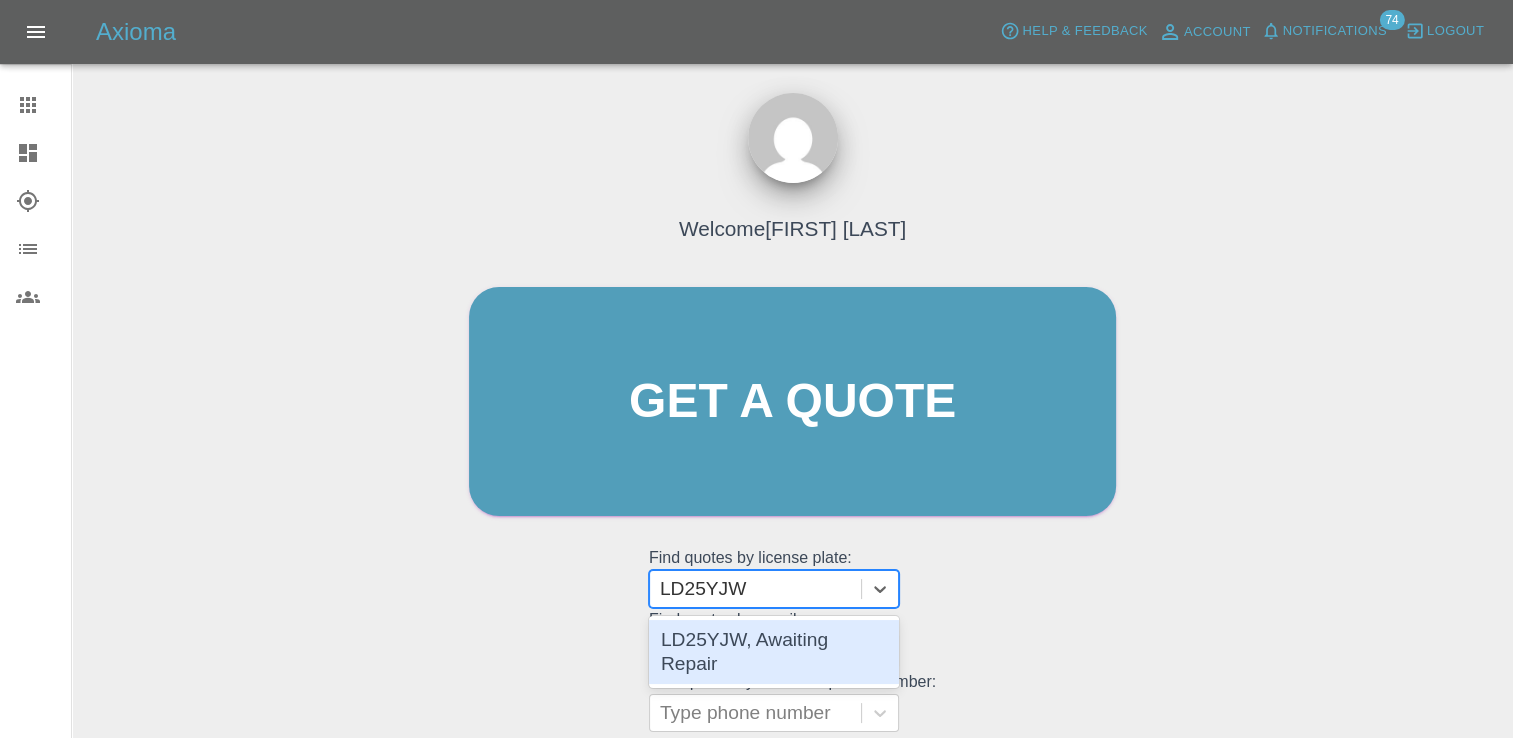 click on "LD25YJW, Awaiting Repair" at bounding box center [774, 652] 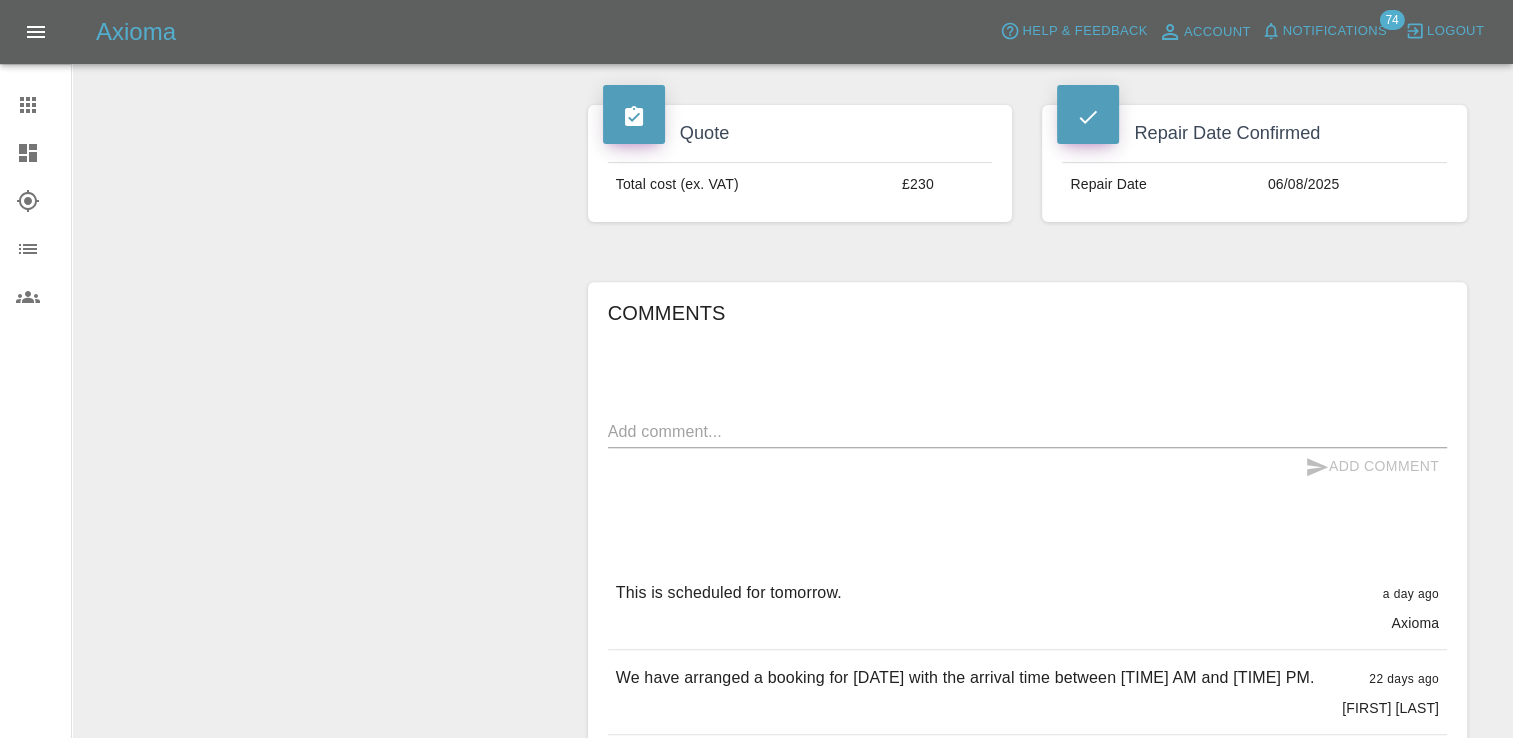 scroll, scrollTop: 700, scrollLeft: 0, axis: vertical 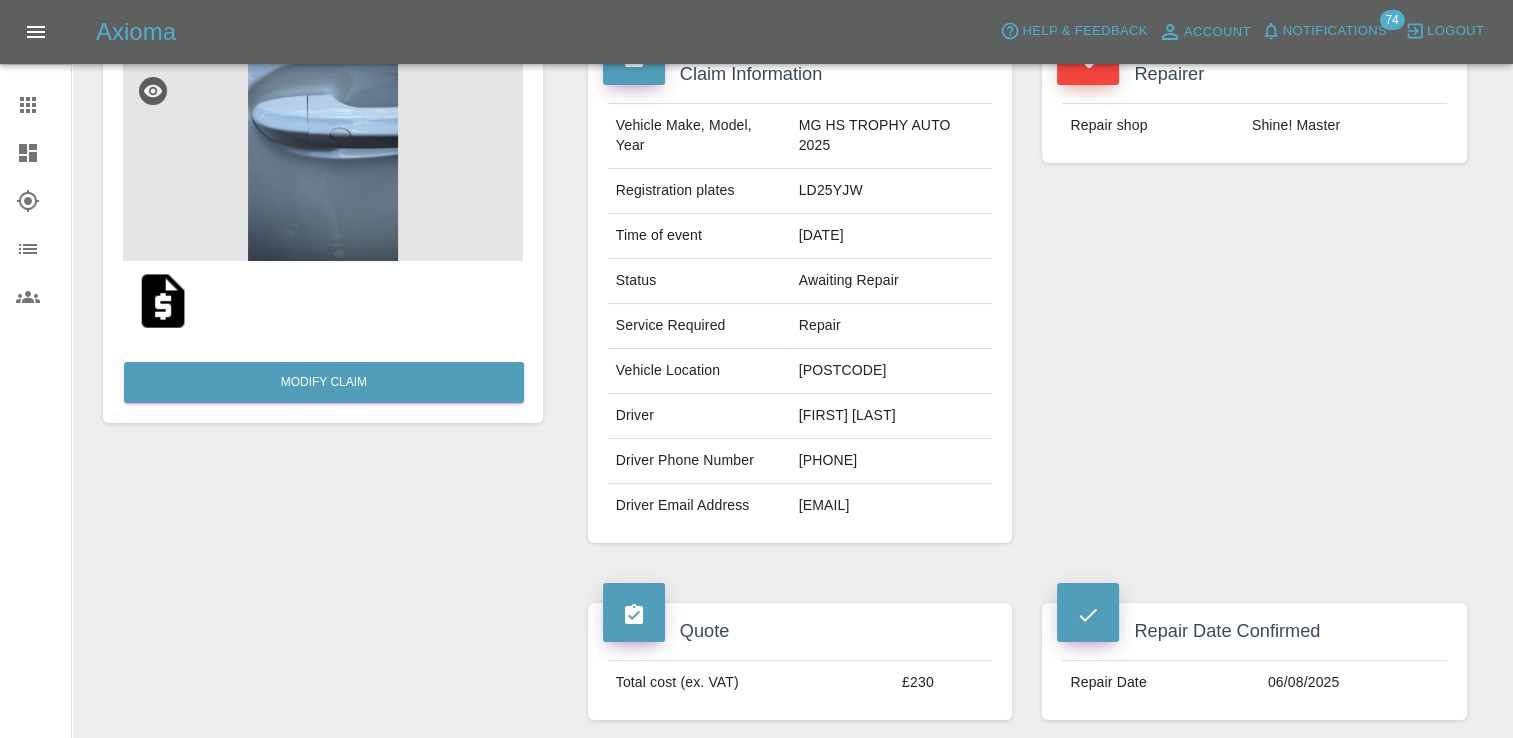 click 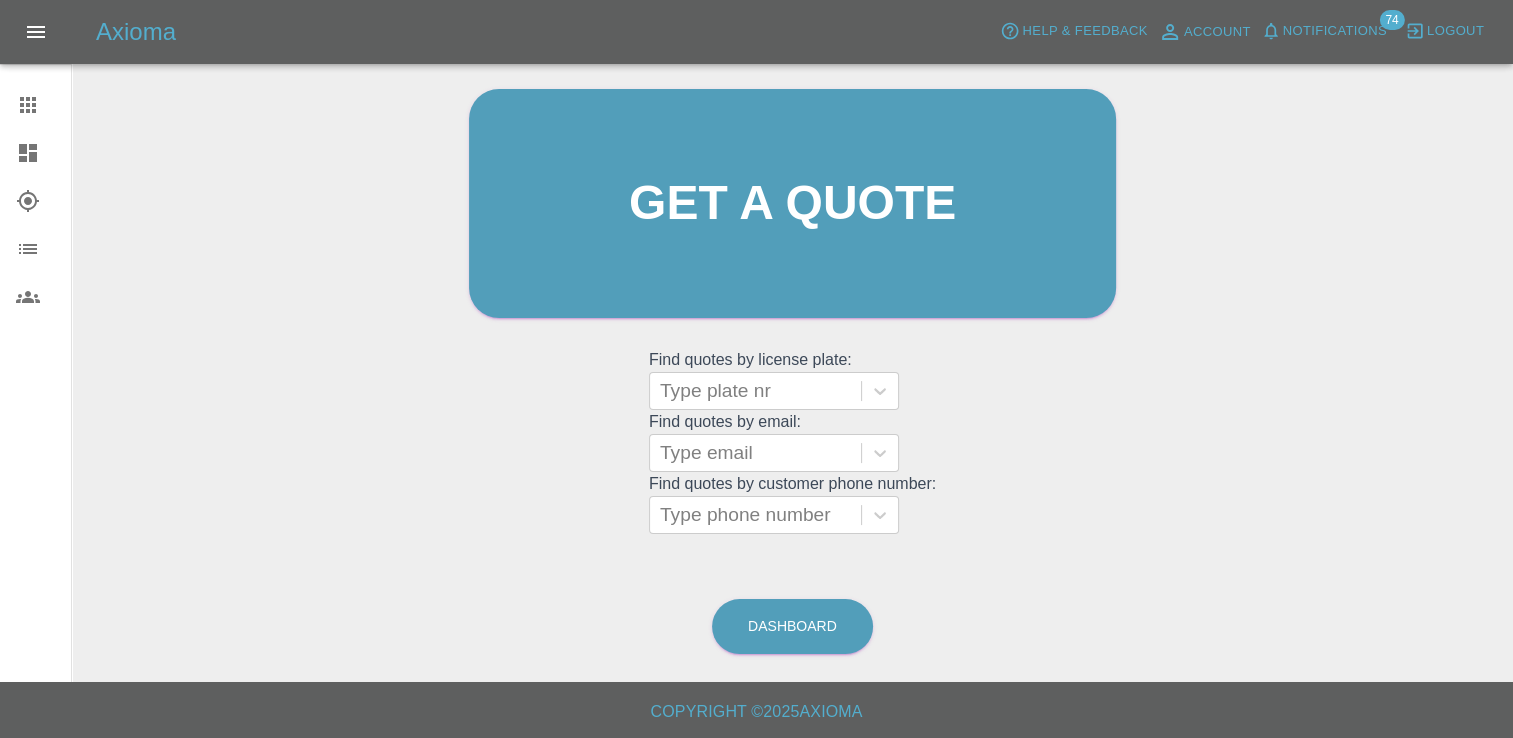 scroll, scrollTop: 198, scrollLeft: 0, axis: vertical 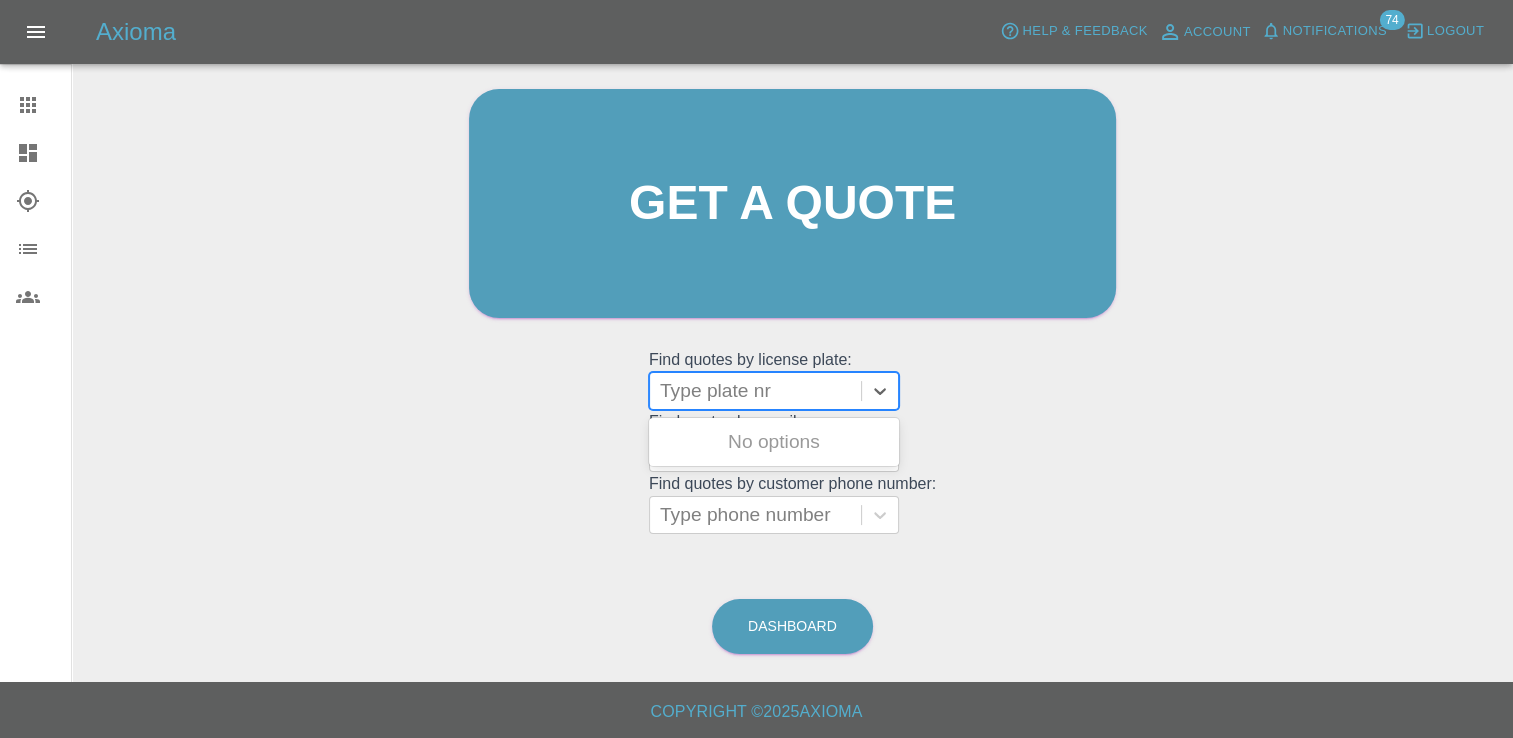 click at bounding box center (755, 391) 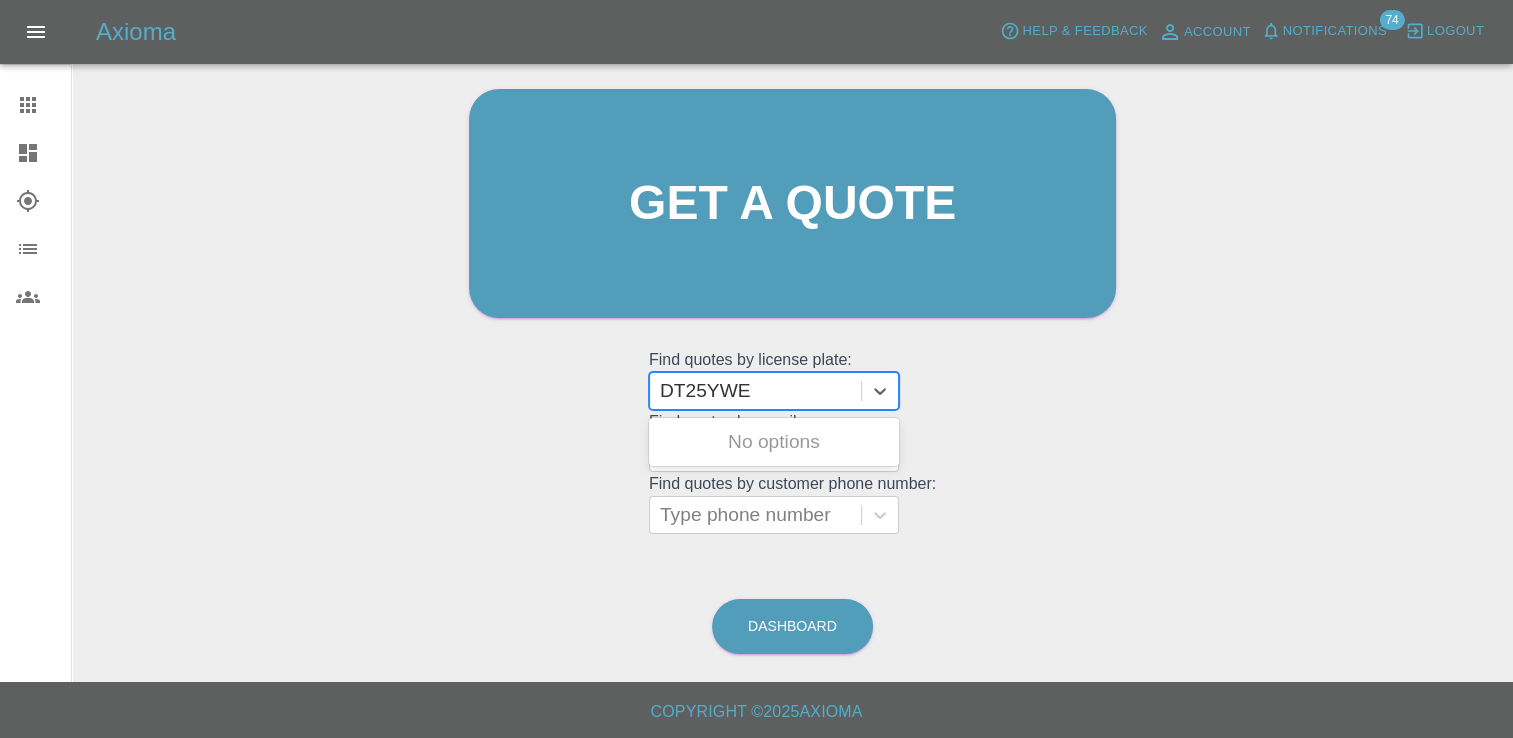 type on "DT25YWE" 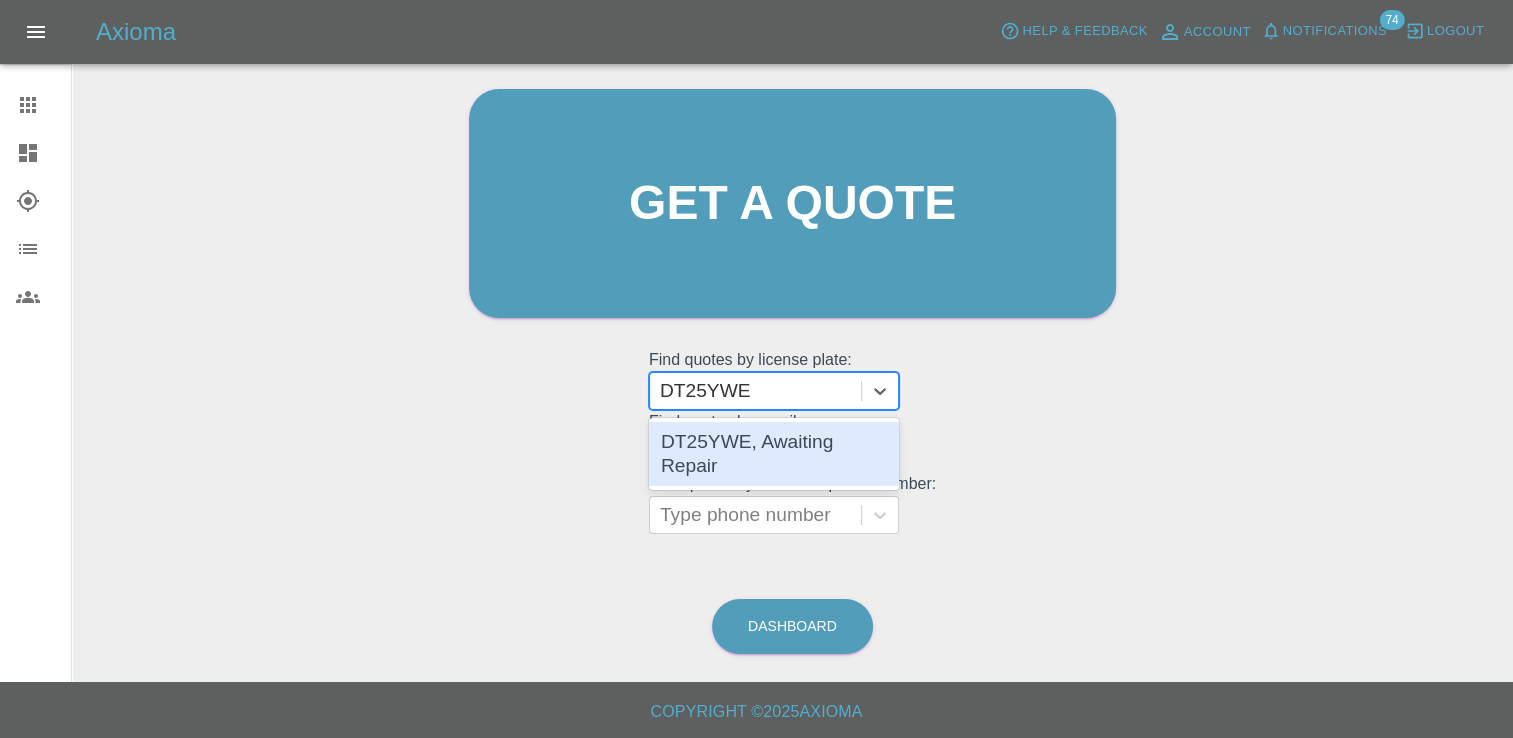 click on "DT25YWE, Awaiting Repair" at bounding box center (774, 454) 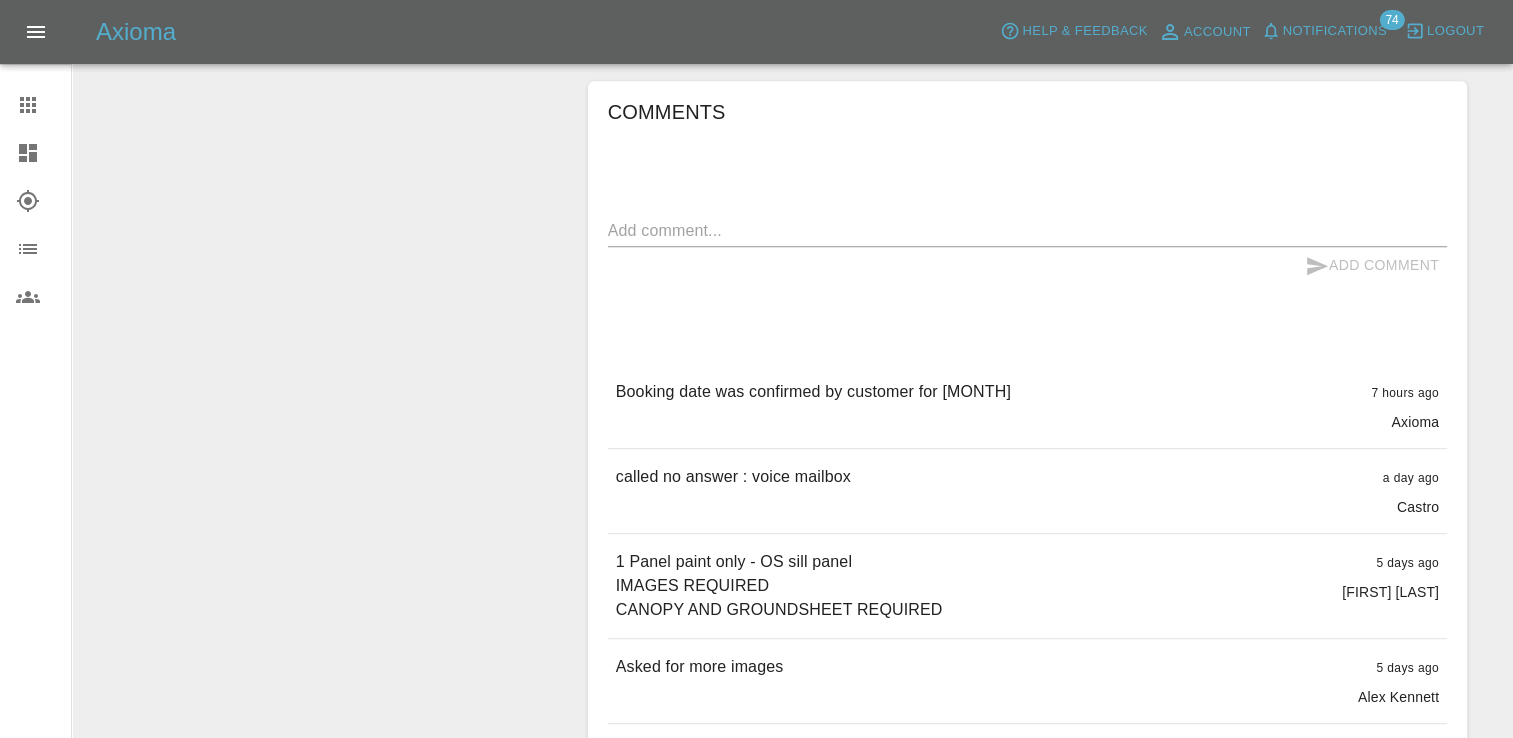 scroll, scrollTop: 900, scrollLeft: 0, axis: vertical 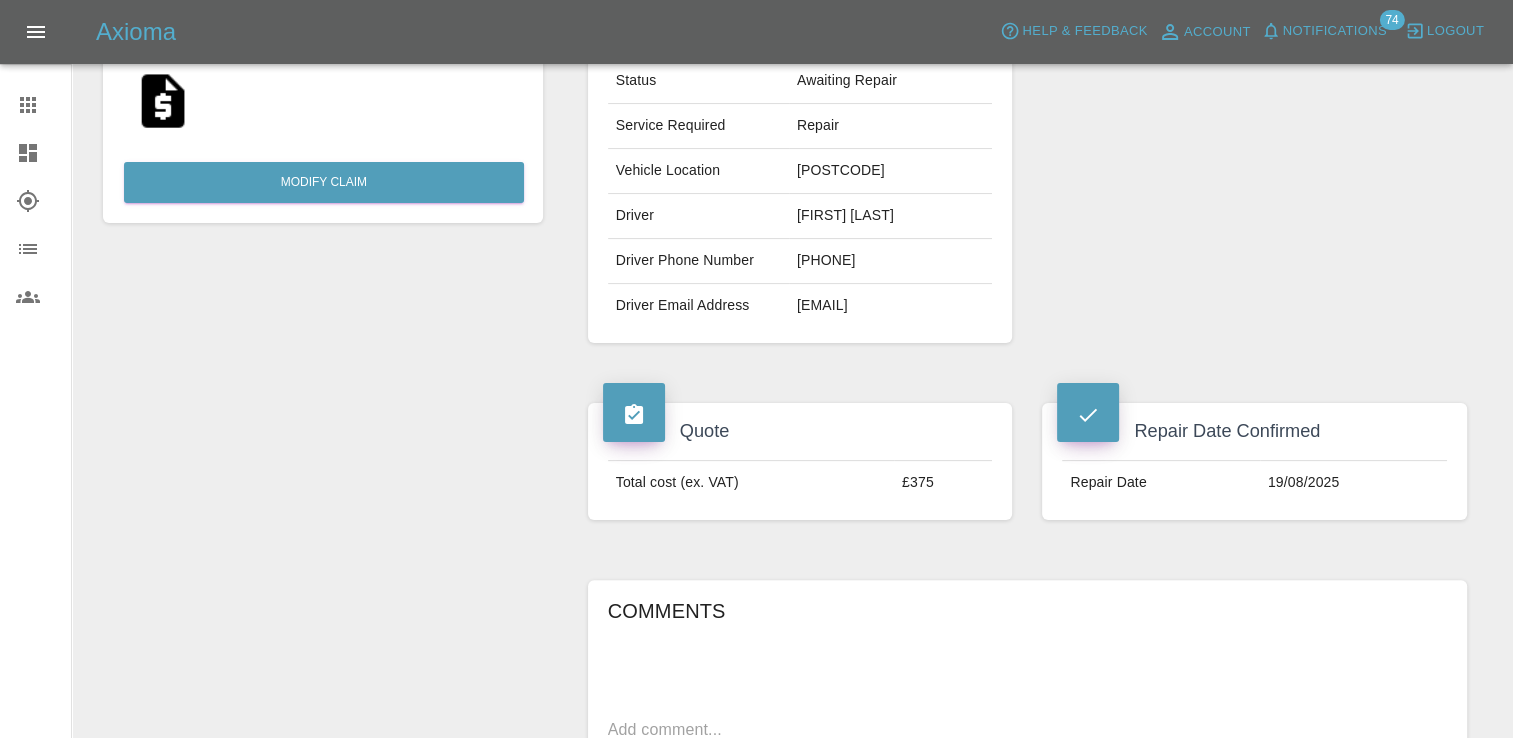 drag, startPoint x: 43, startPoint y: 111, endPoint x: 60, endPoint y: 124, distance: 21.400934 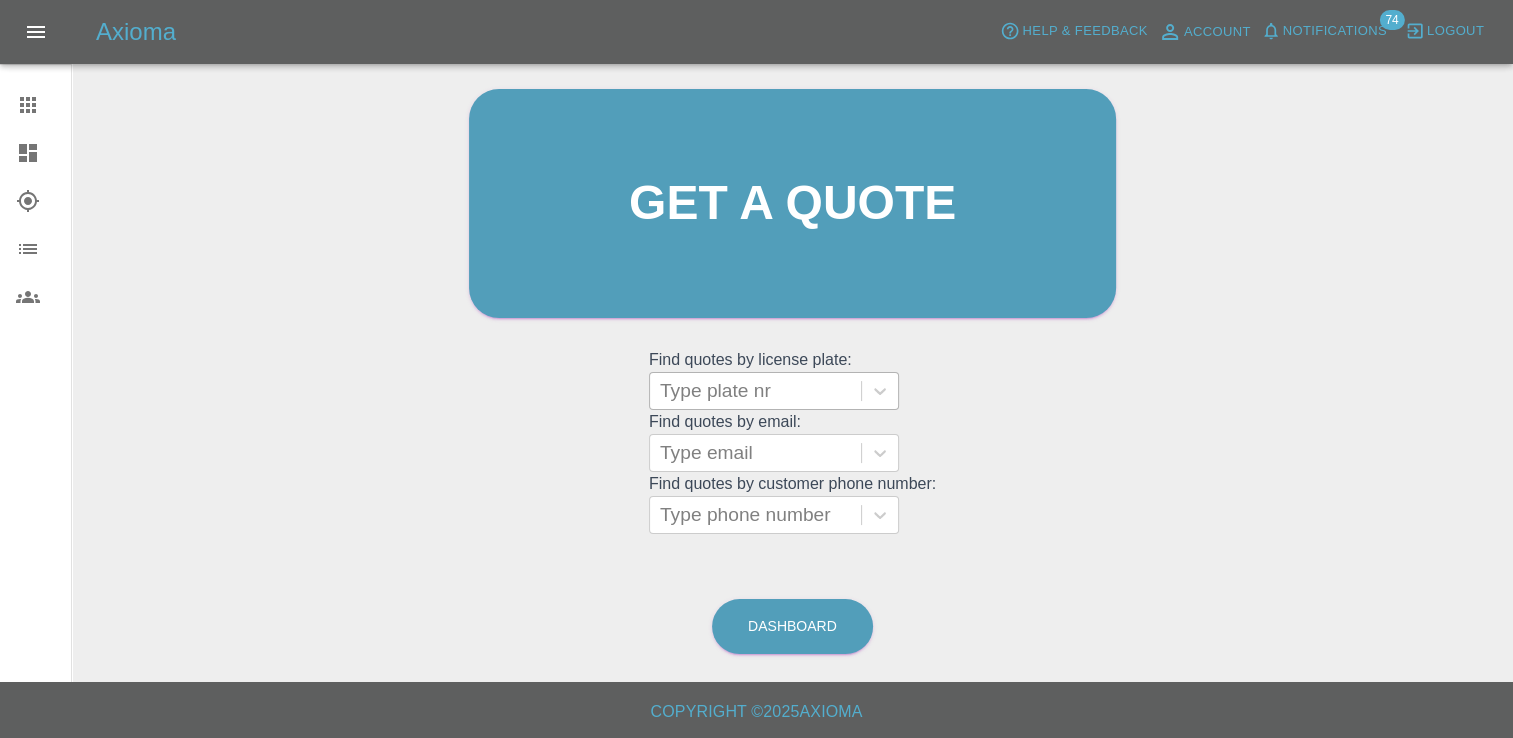click at bounding box center (755, 391) 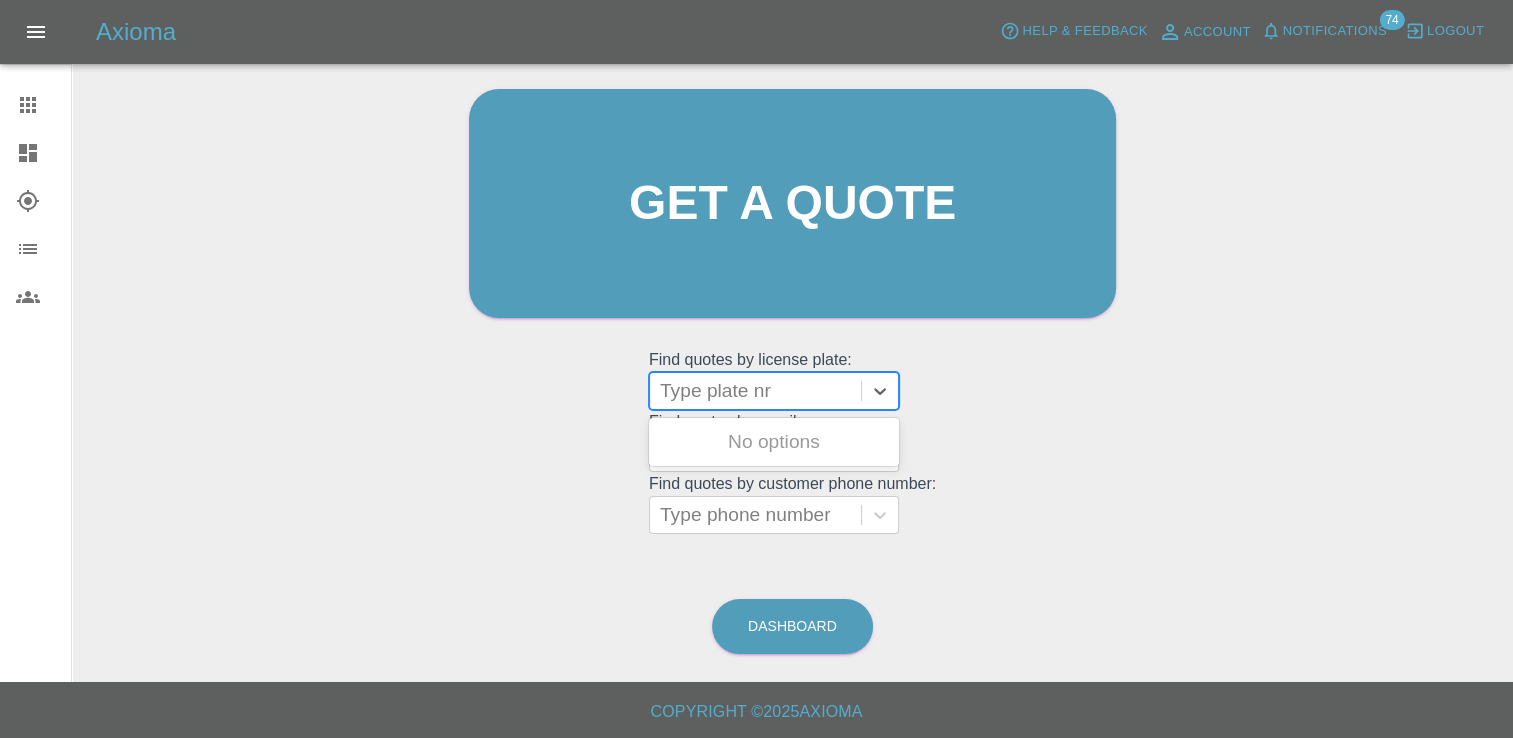 paste on "LC25VGX" 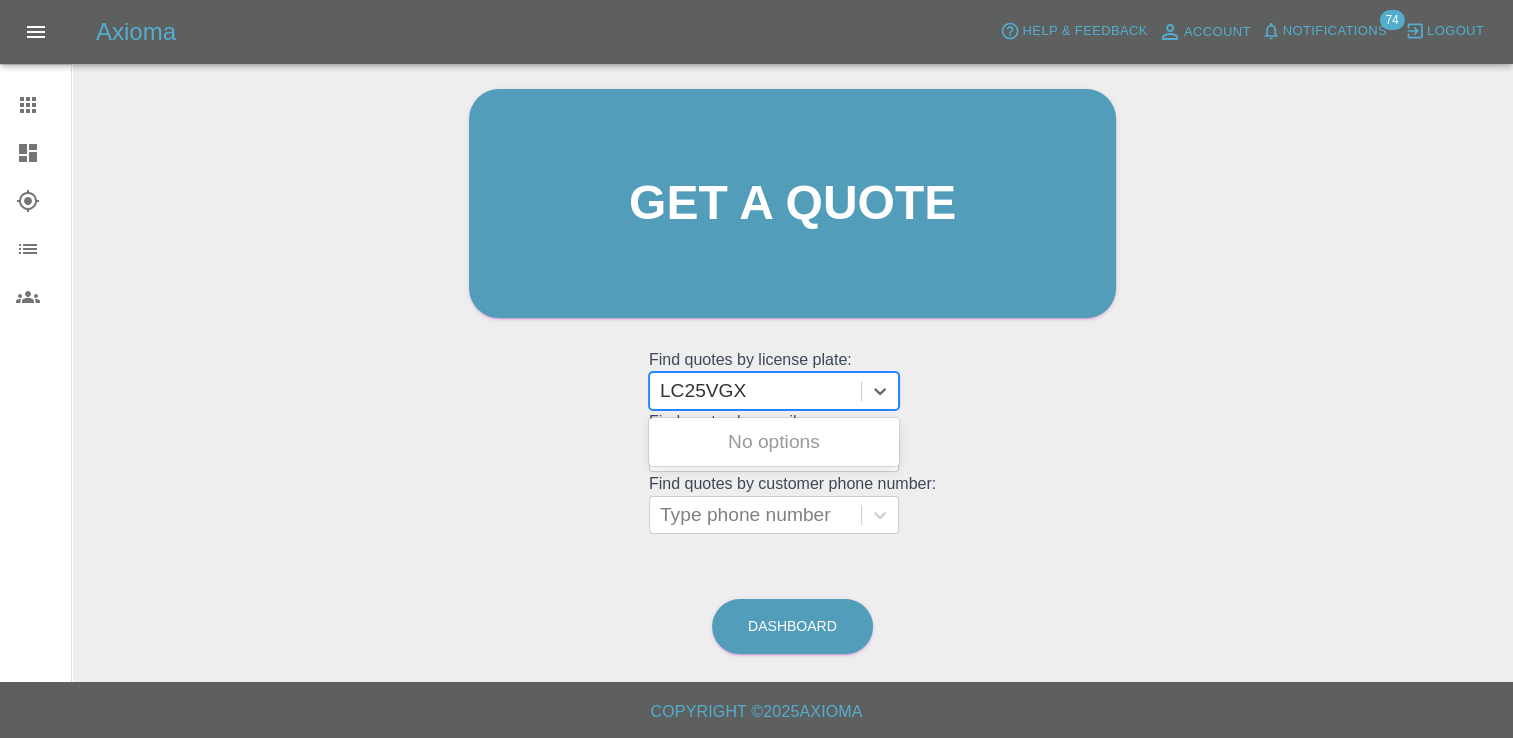type on "LC25VGX" 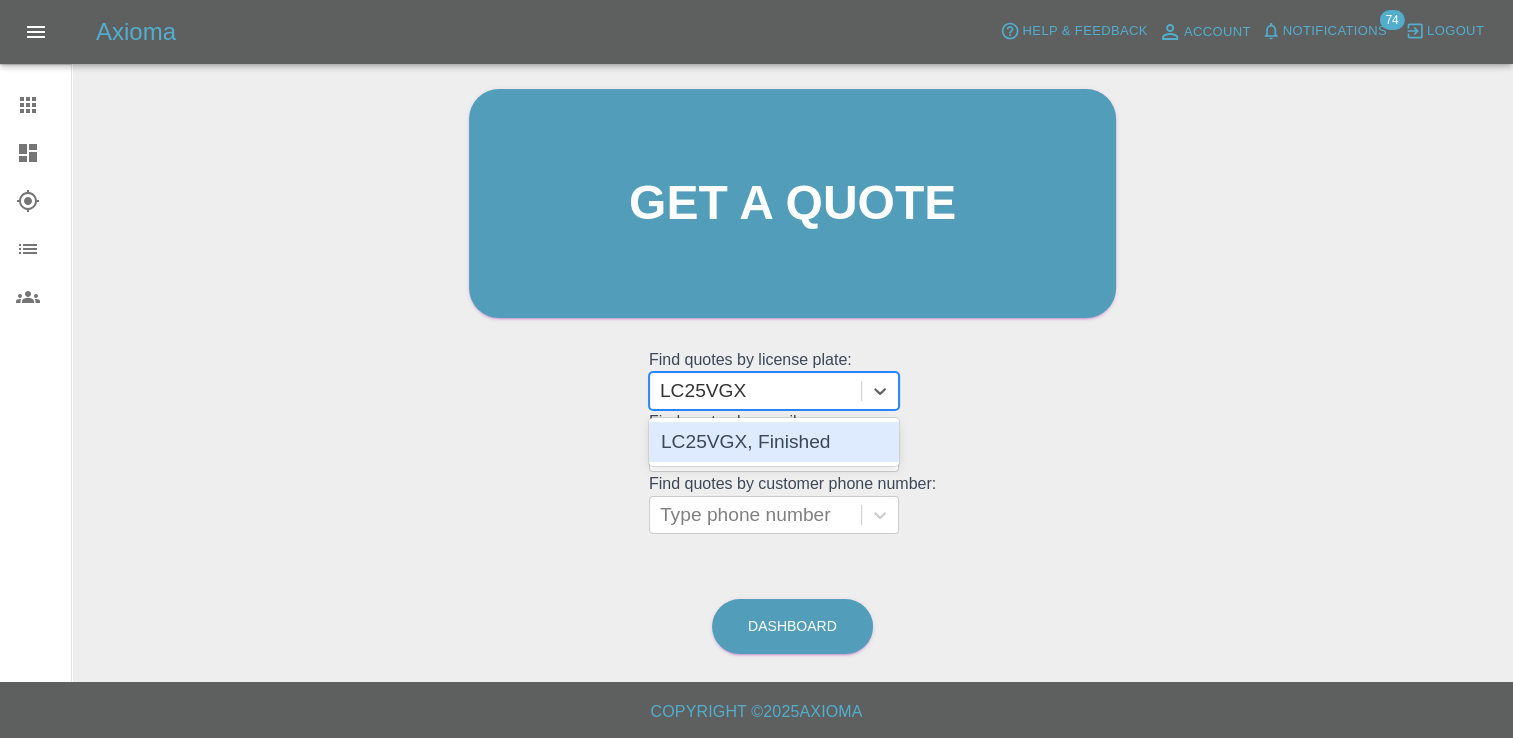 click on "LC25VGX, Finished" at bounding box center [774, 442] 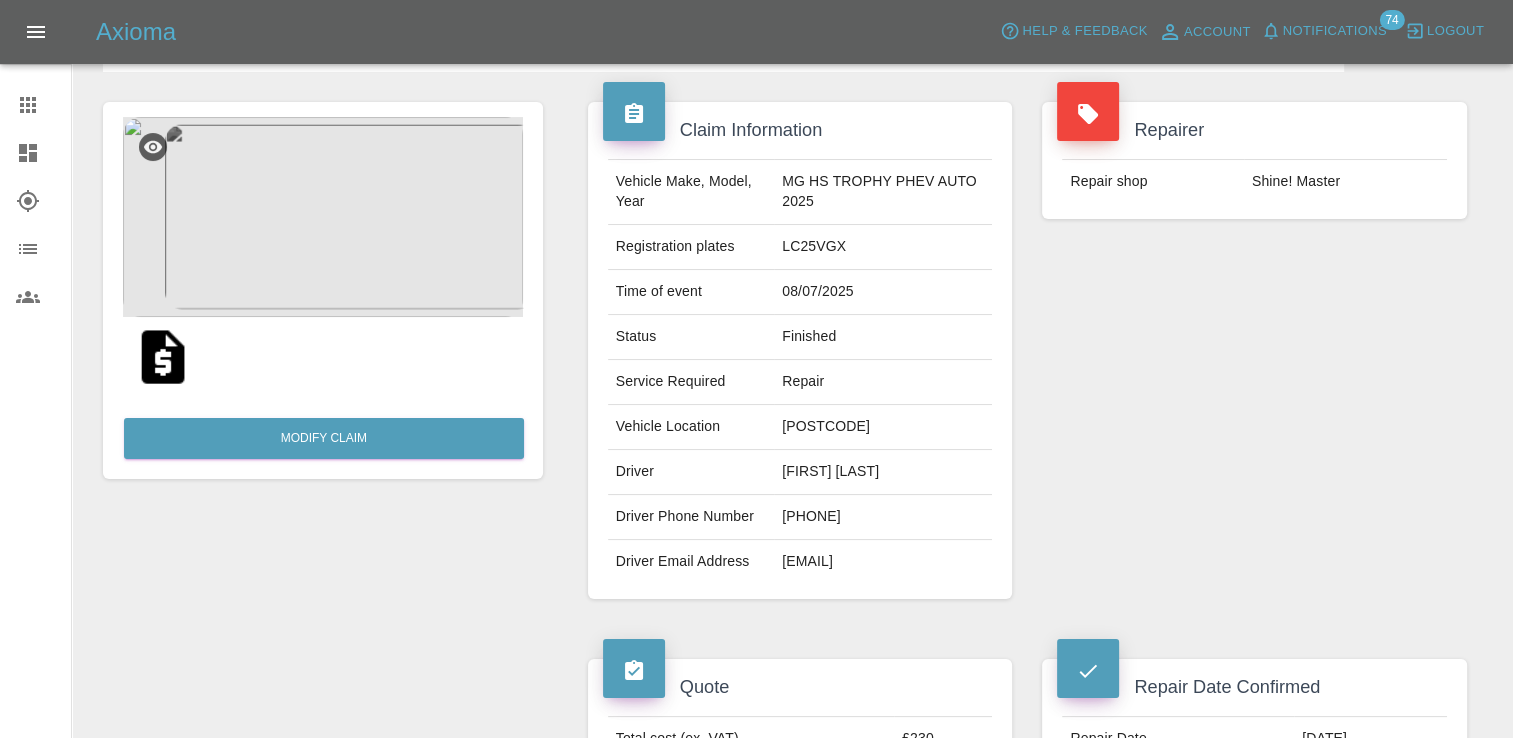 scroll, scrollTop: 0, scrollLeft: 0, axis: both 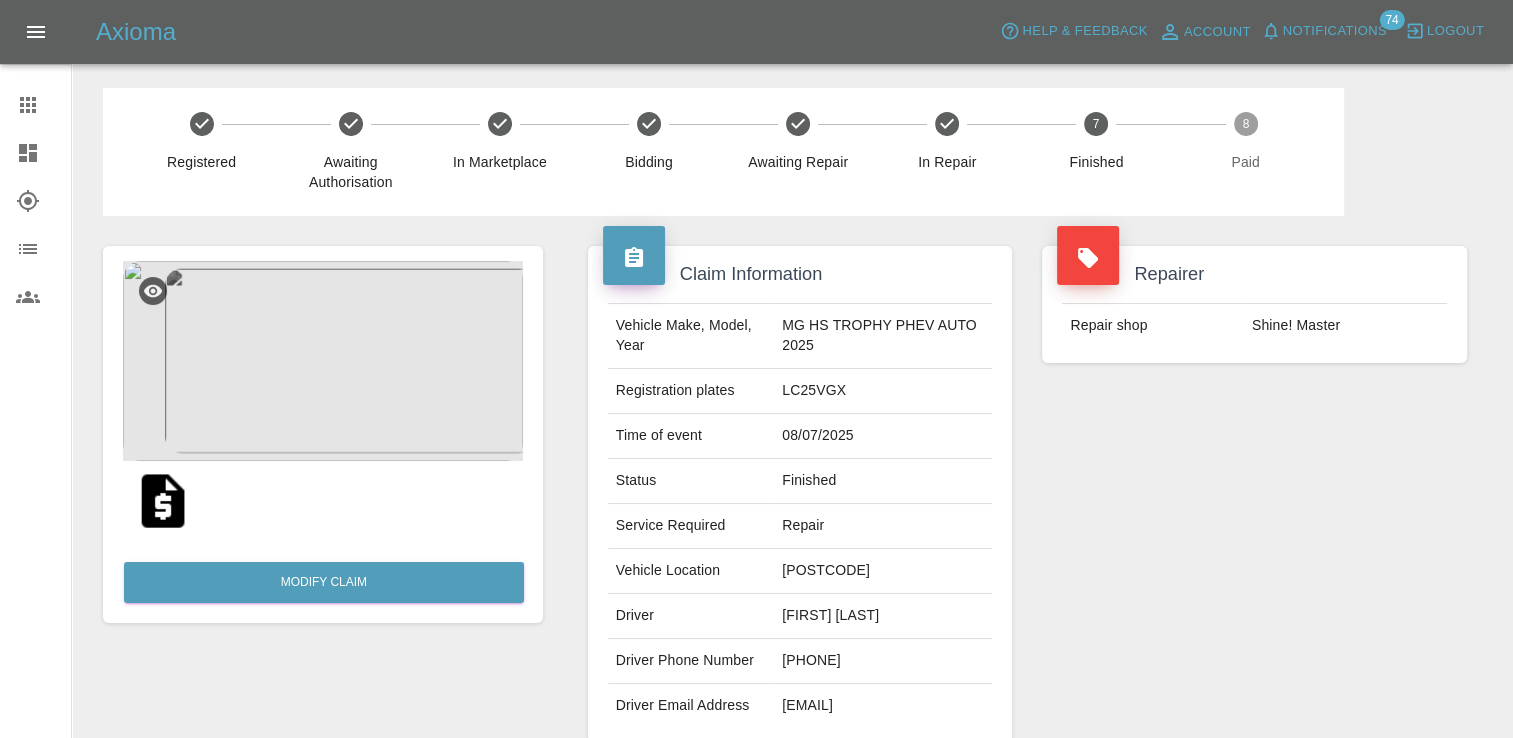 drag, startPoint x: 45, startPoint y: 100, endPoint x: 57, endPoint y: 114, distance: 18.439089 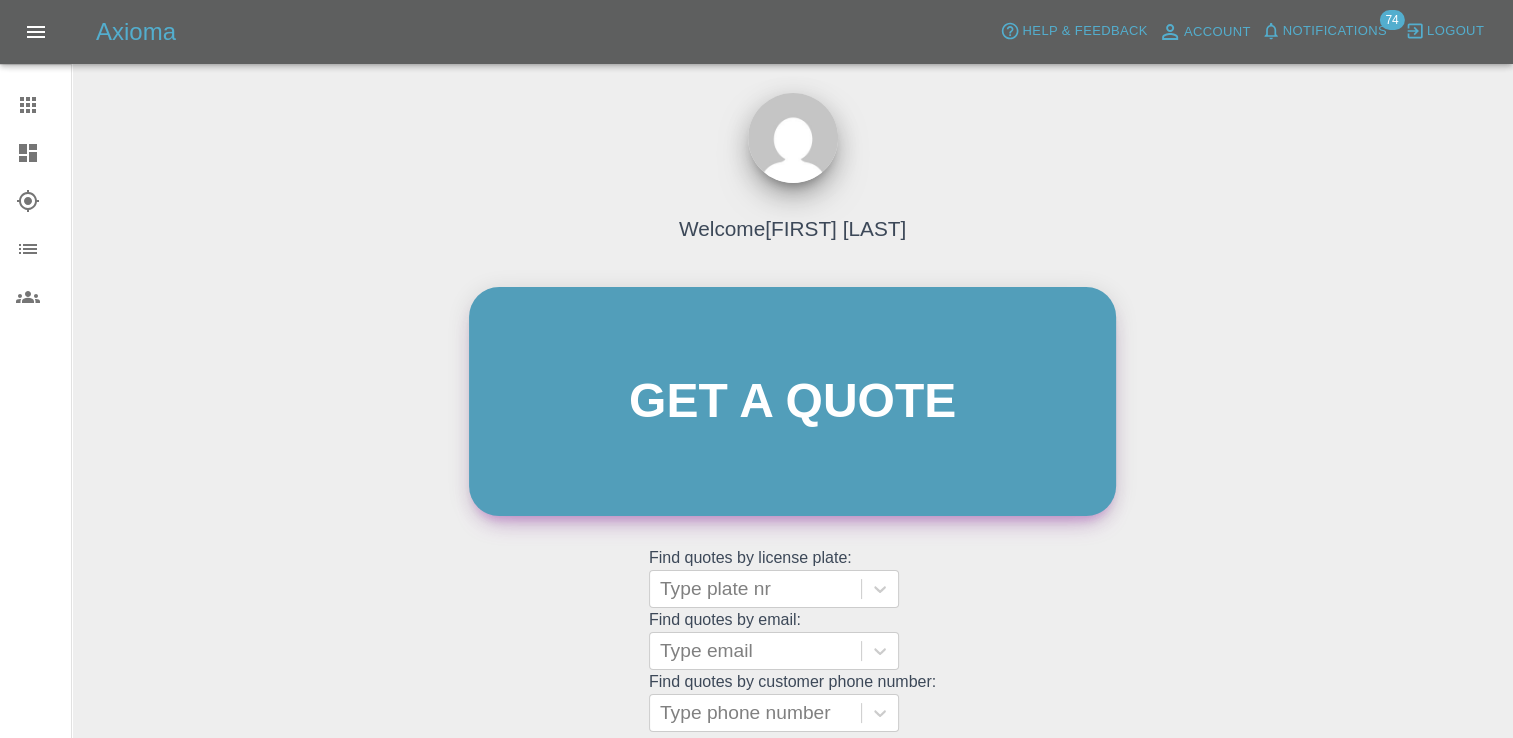 click on "Get a quote" at bounding box center (792, 401) 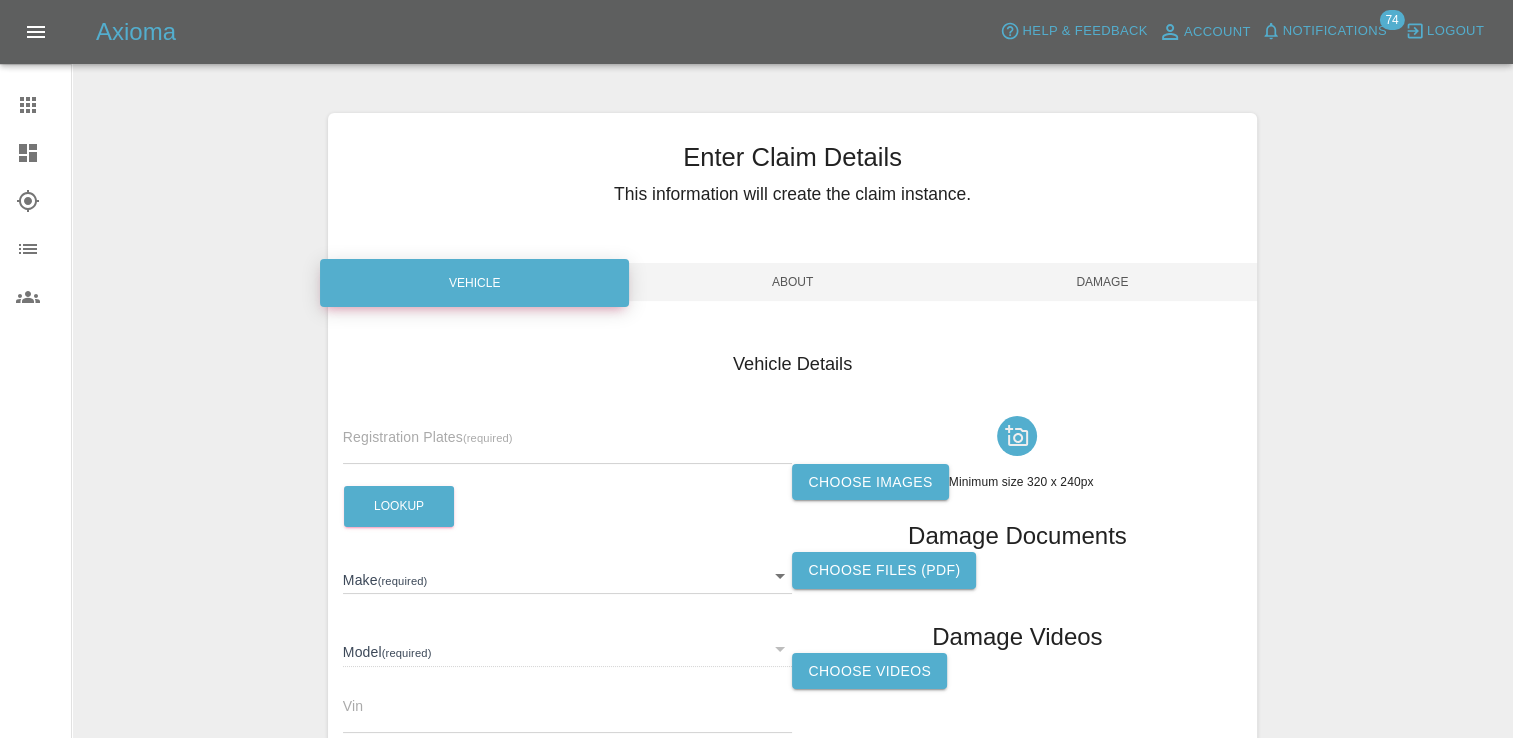 click on "Registration Plates  (required)" at bounding box center [568, 436] 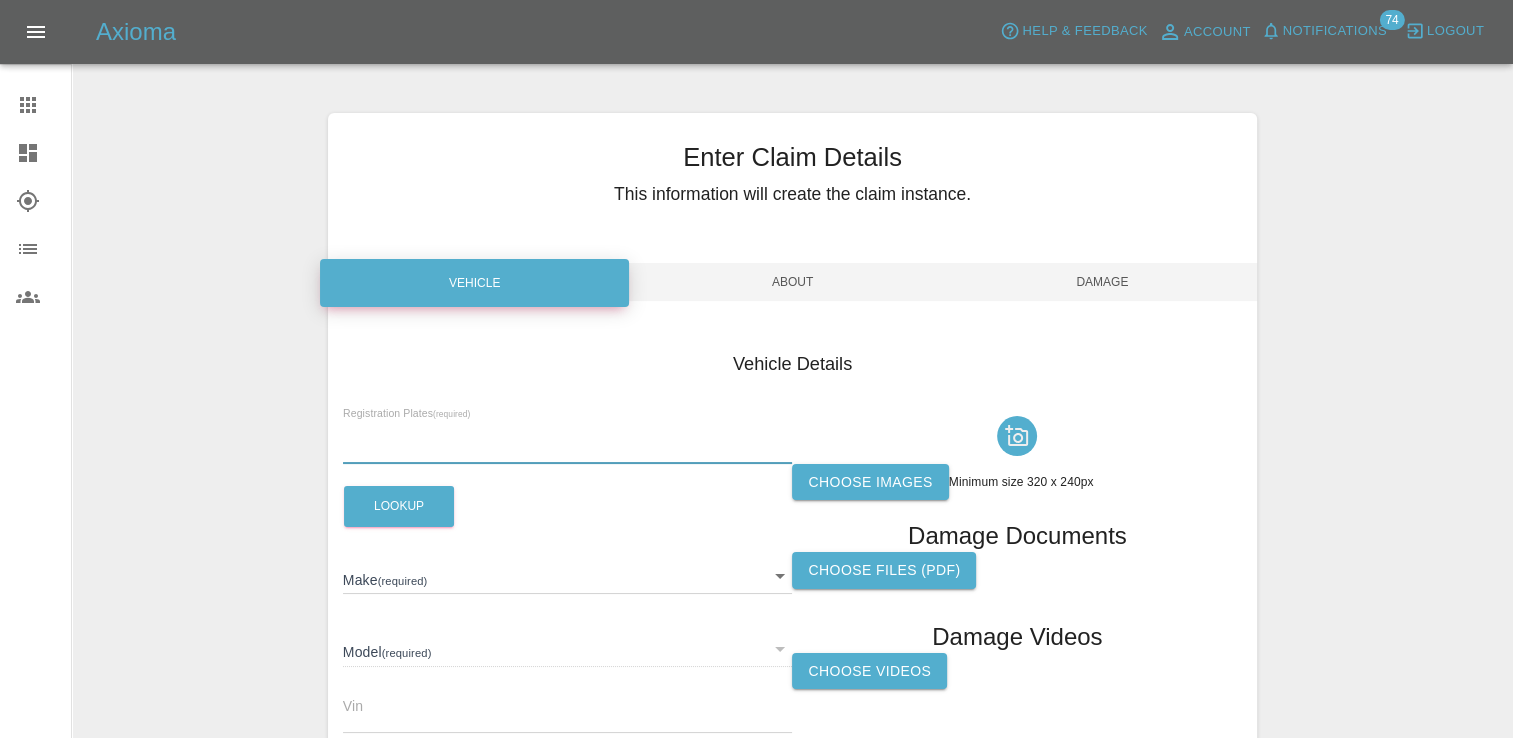 paste on "DT25ZNN" 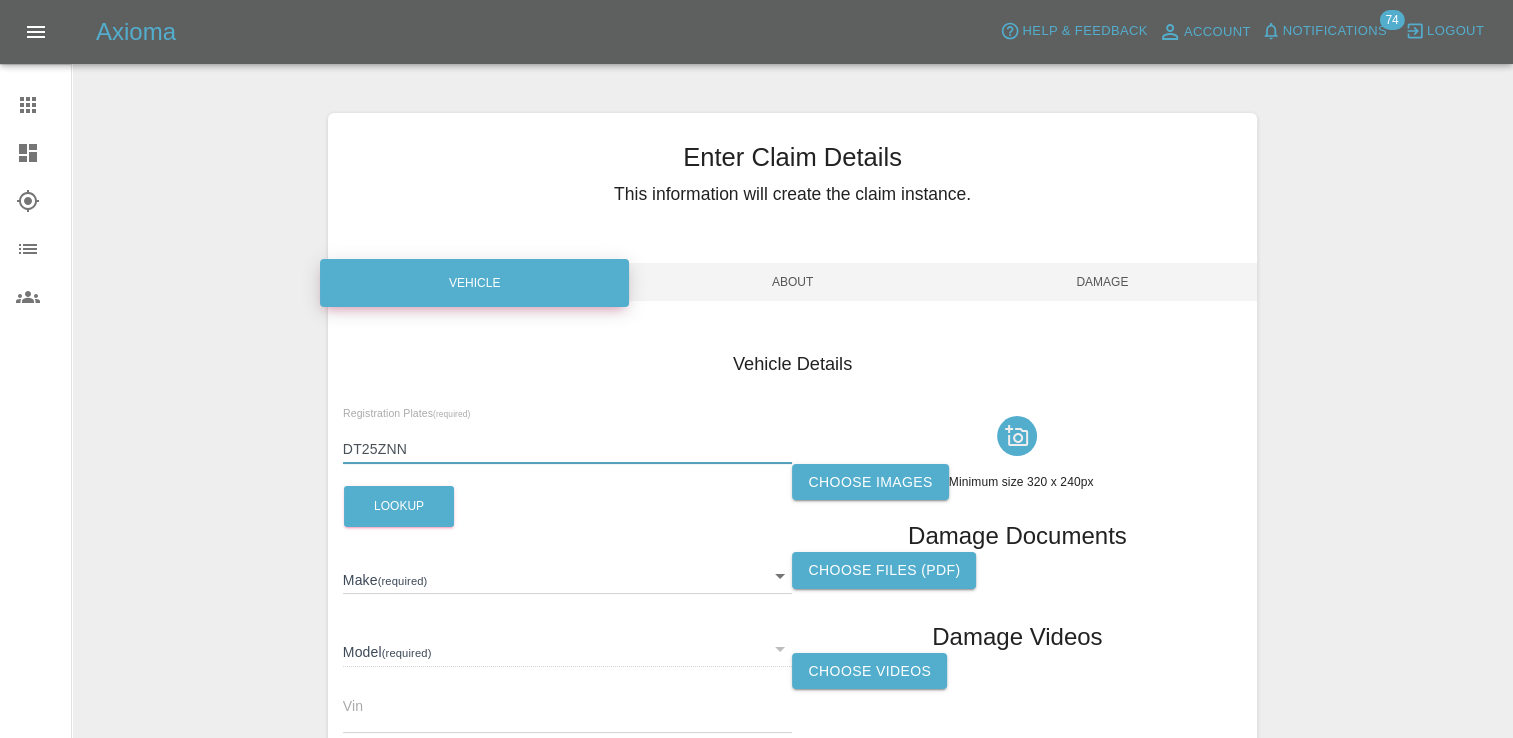 type on "DT25ZNN" 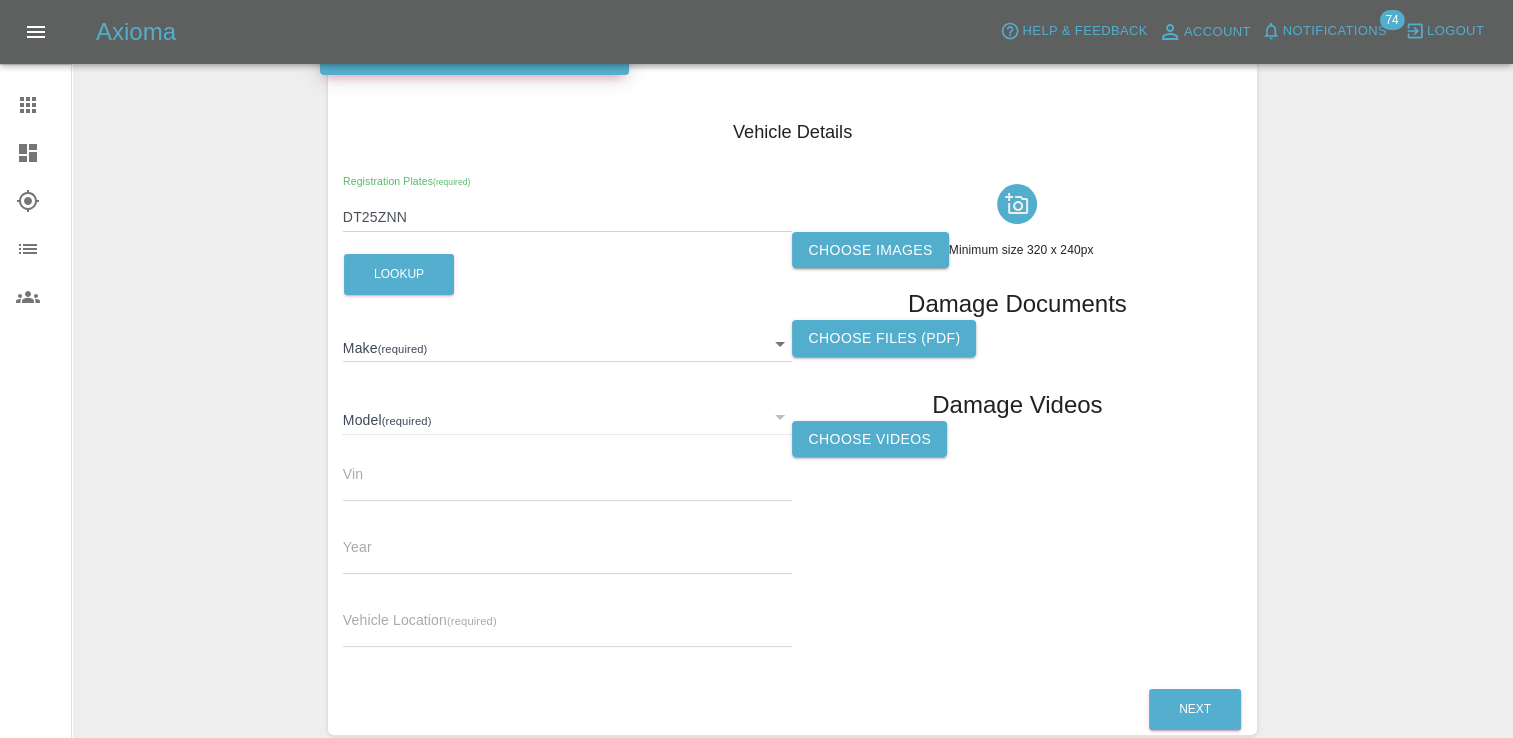scroll, scrollTop: 300, scrollLeft: 0, axis: vertical 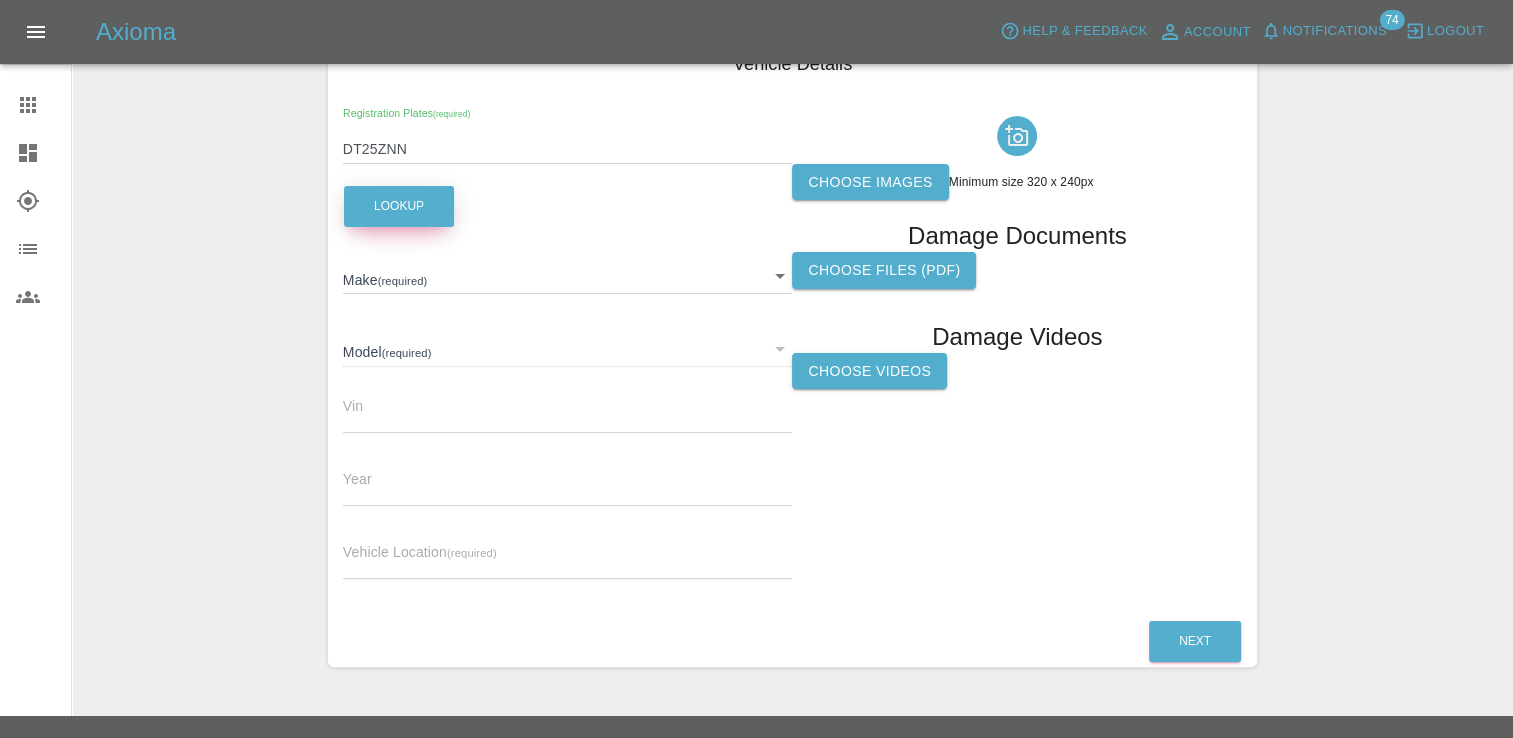 click on "Lookup" at bounding box center (399, 206) 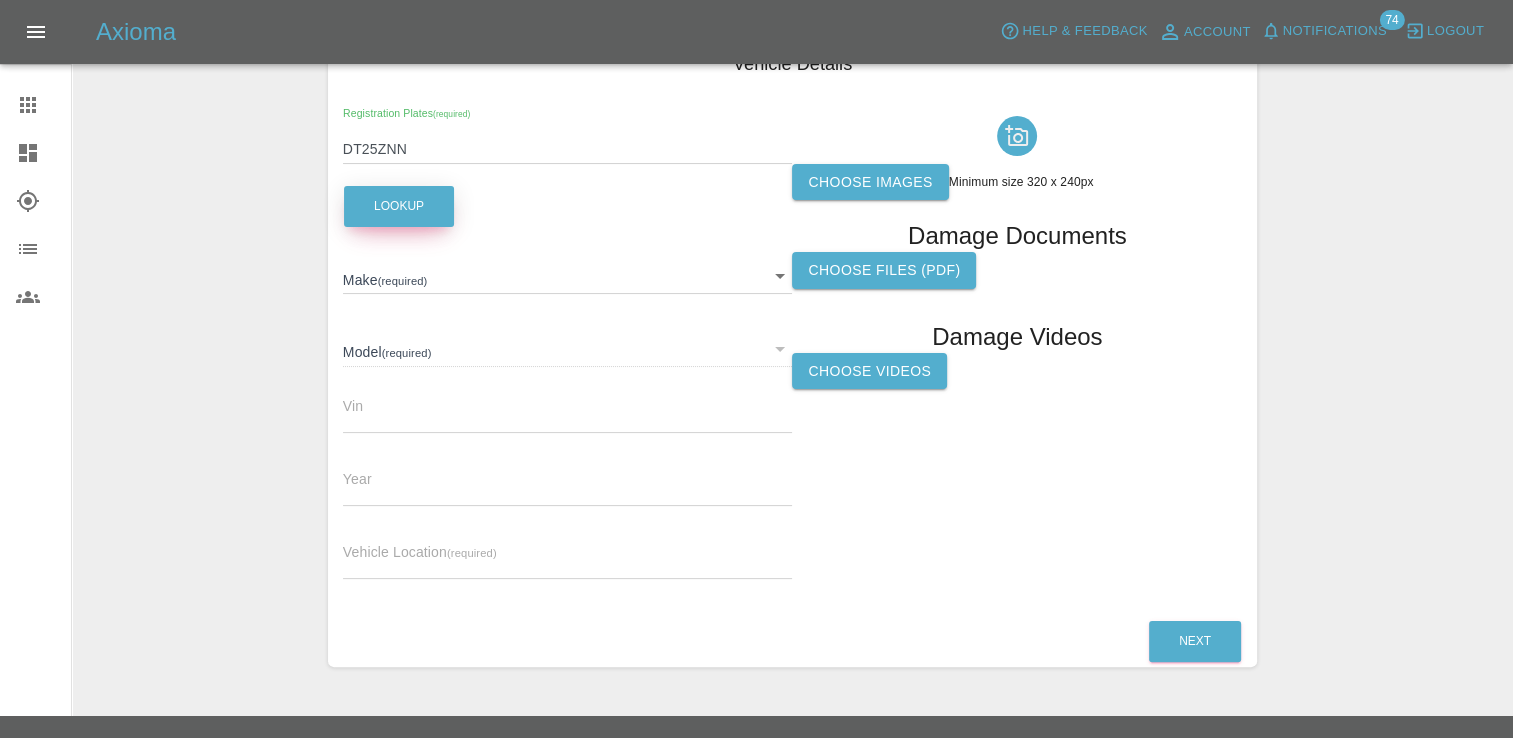 type on "OMODA" 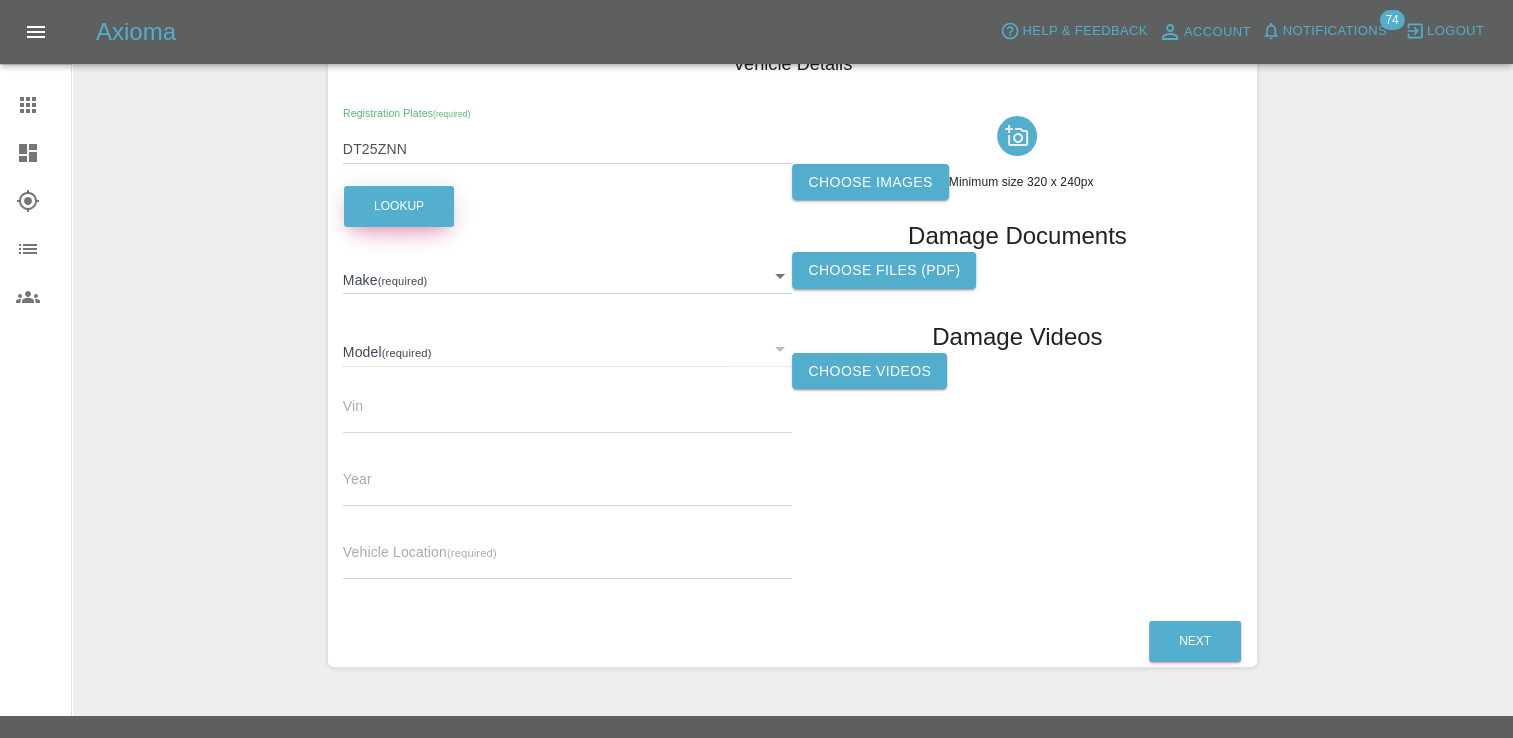 type on "E5 NOBLE" 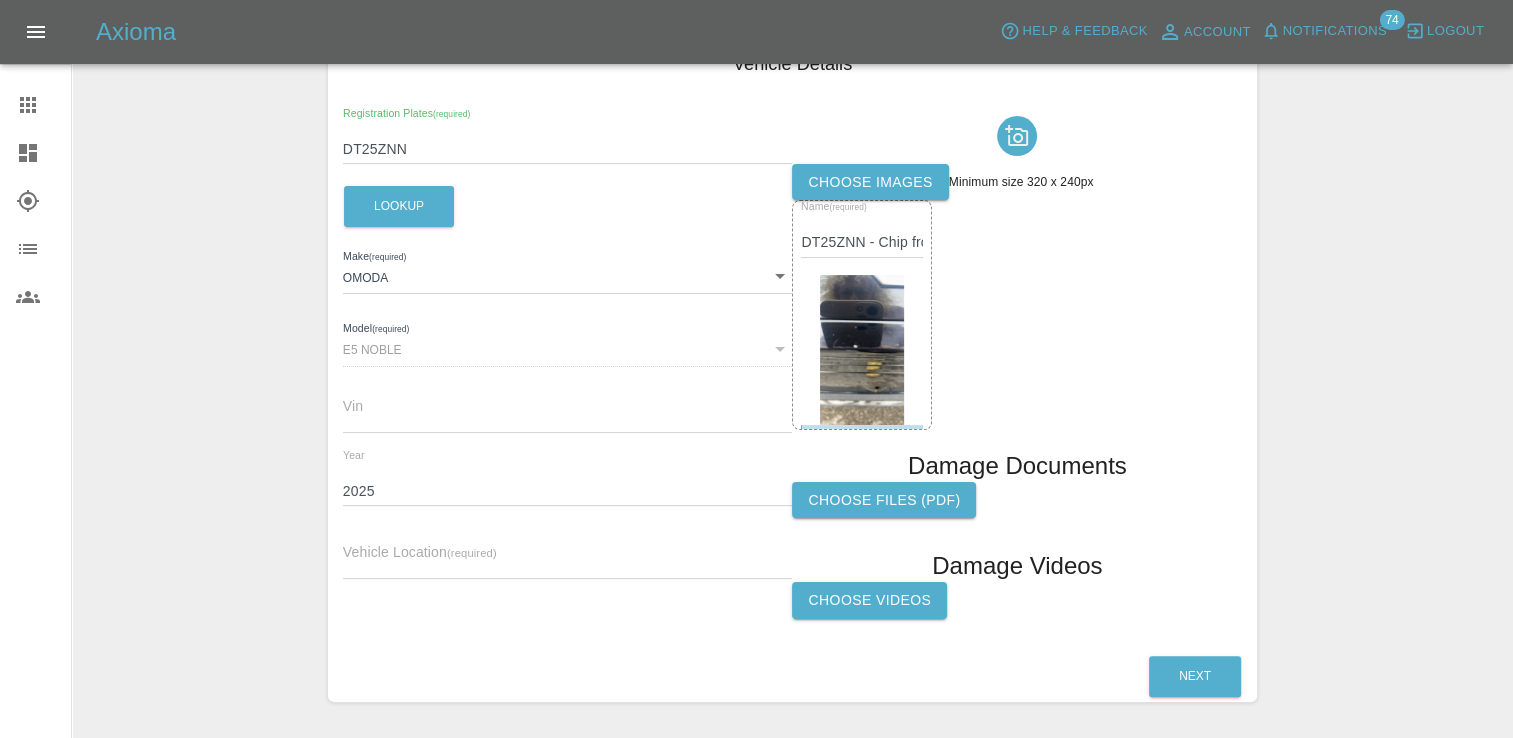 click at bounding box center [568, 564] 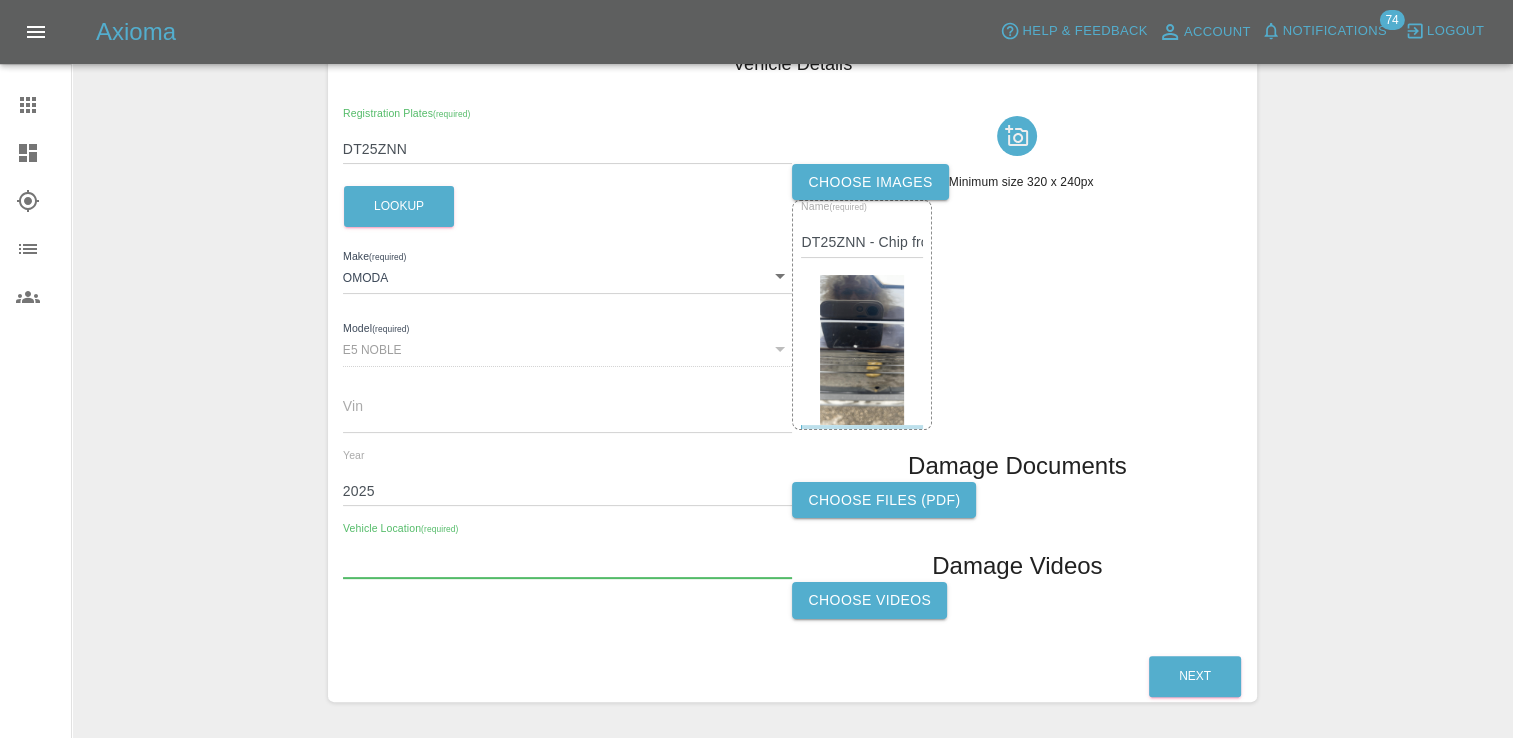 paste on "[STREET], [CITY], [POSTCODE]" 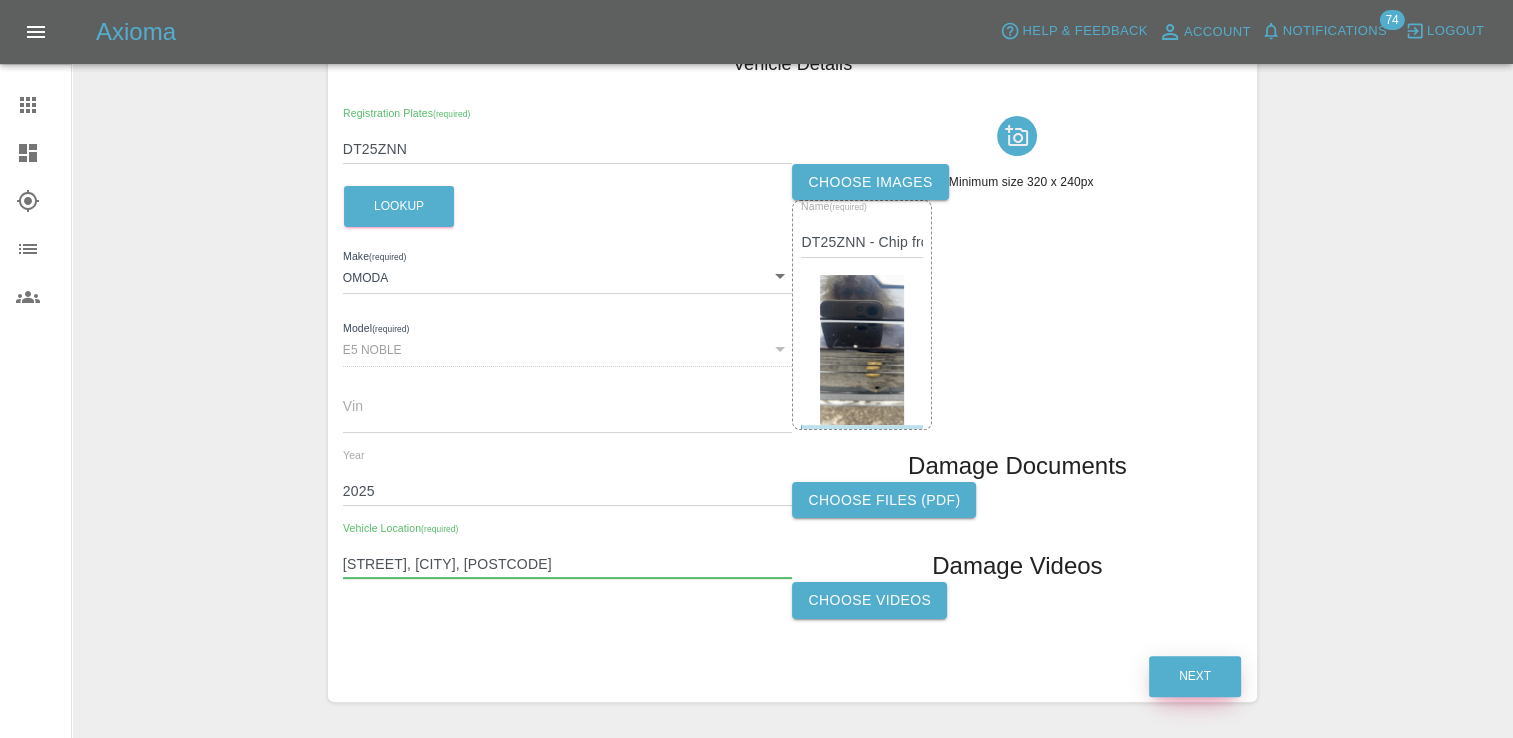 type on "[STREET], [CITY], [POSTCODE]" 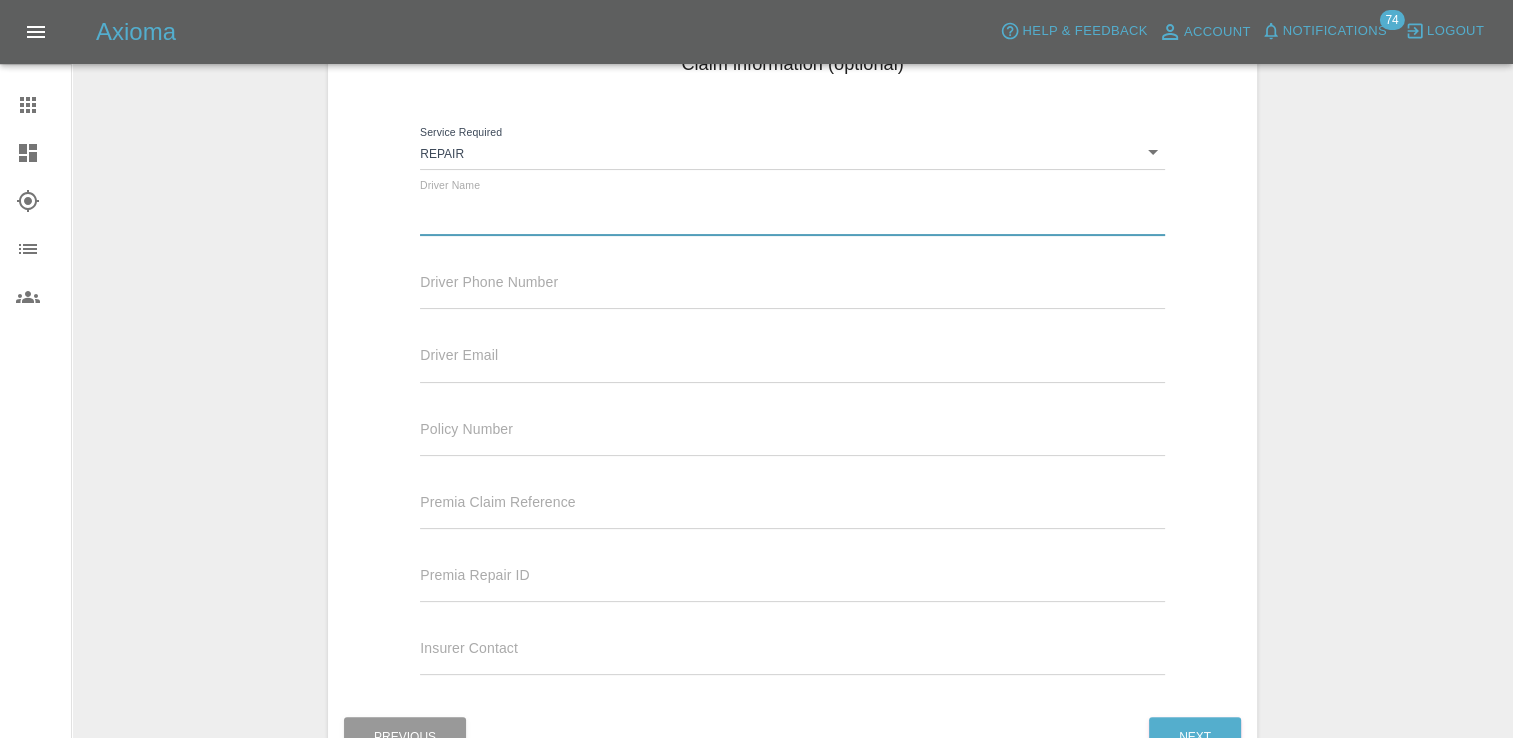 click at bounding box center [792, 221] 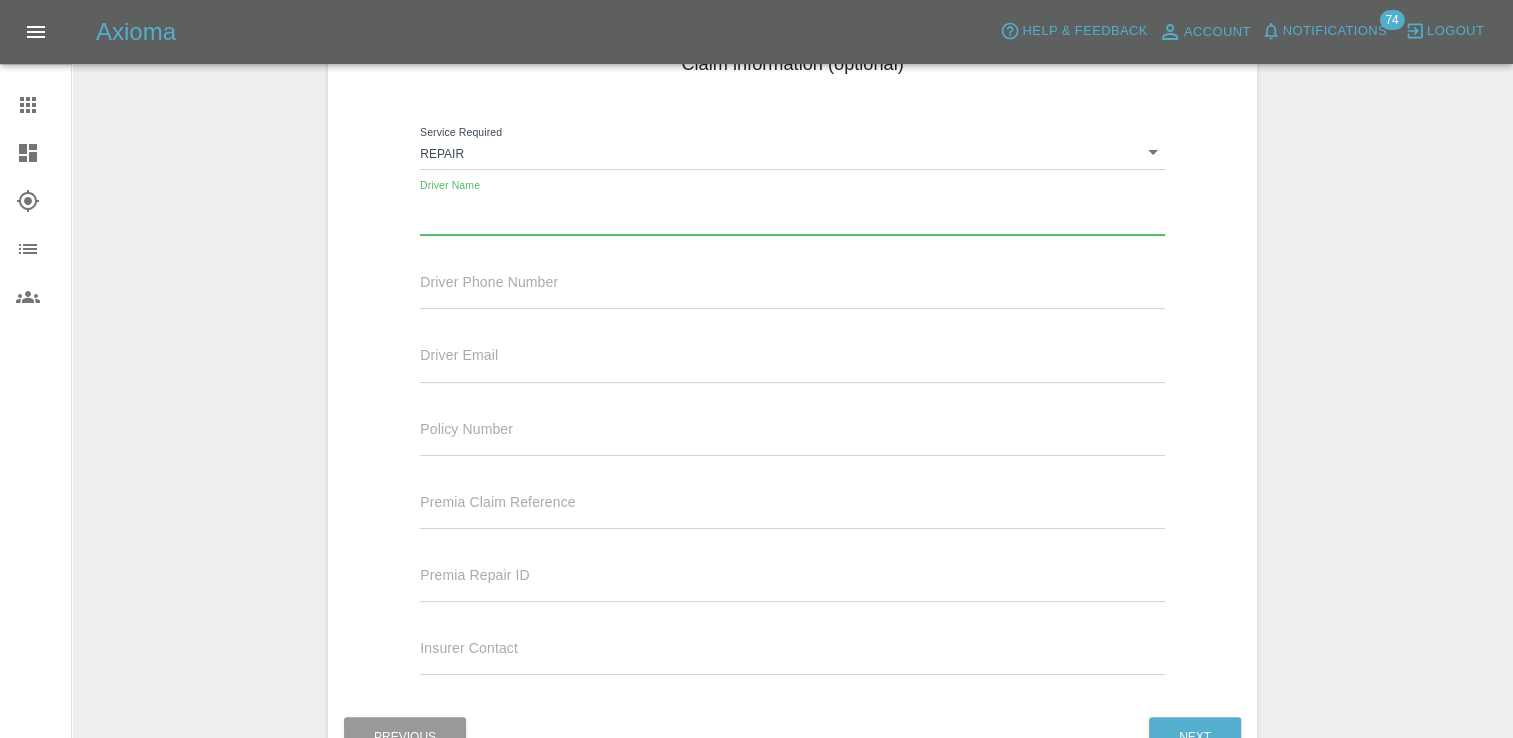 paste on "[FIRST] [LAST]" 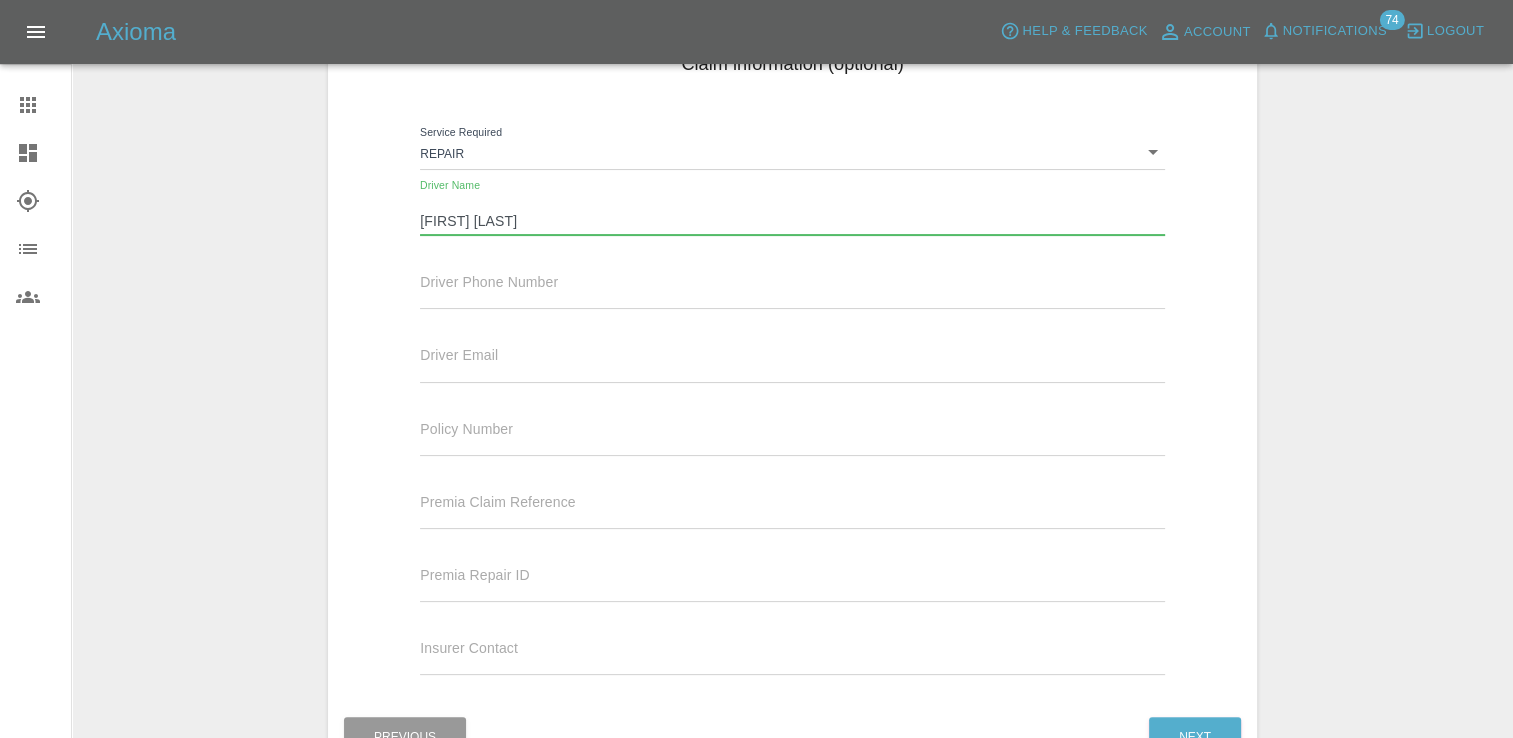 type on "[FIRST] [LAST]" 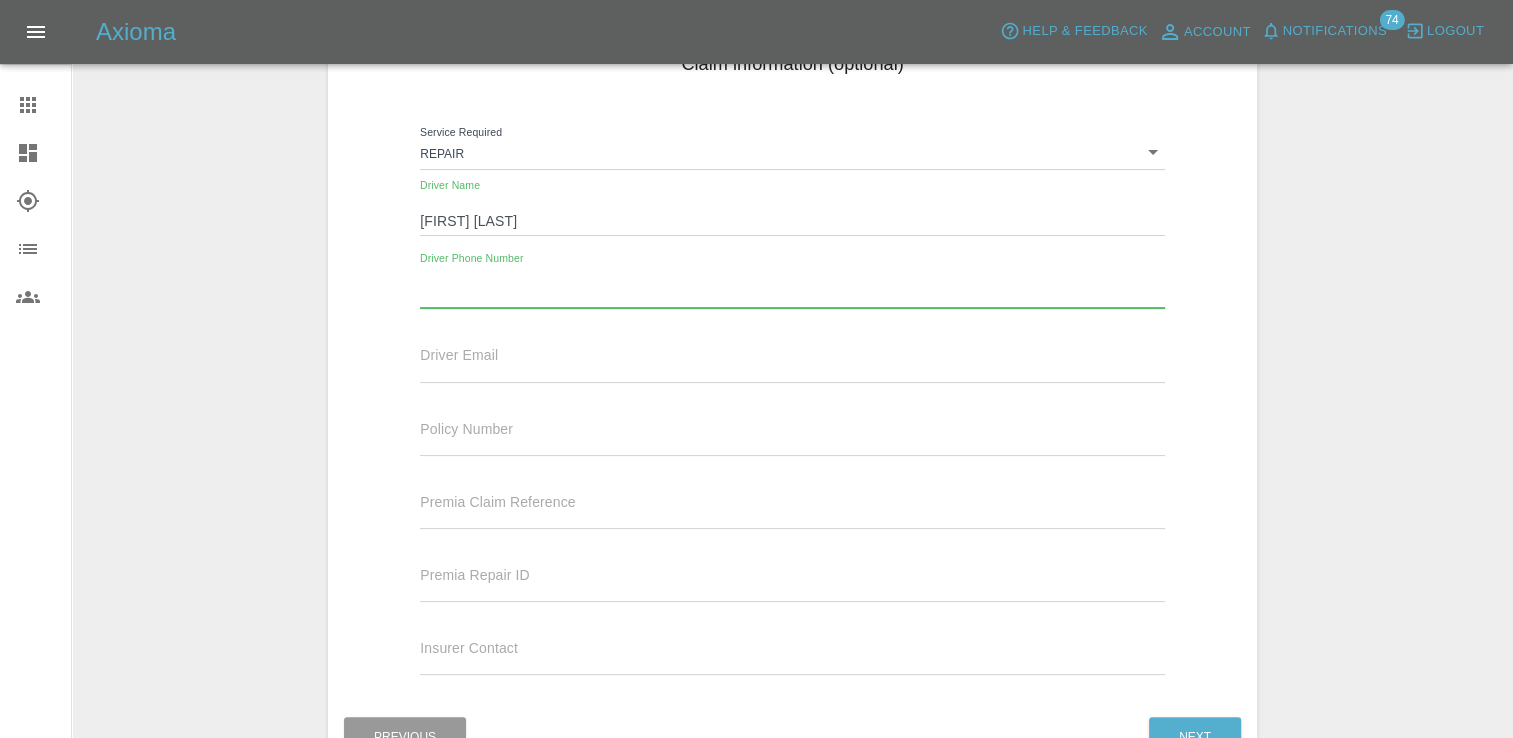 click at bounding box center [792, 367] 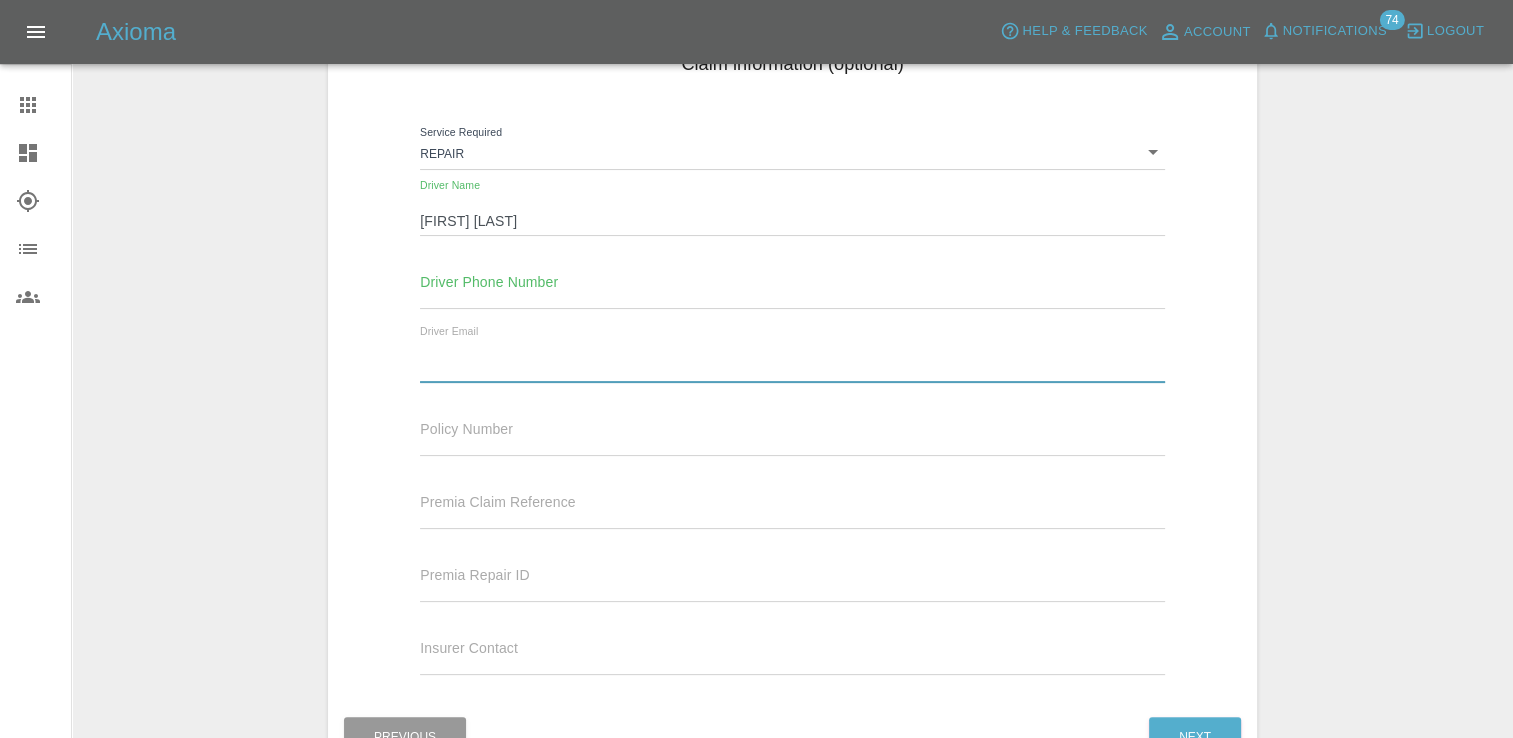 paste on "[PHONE]" 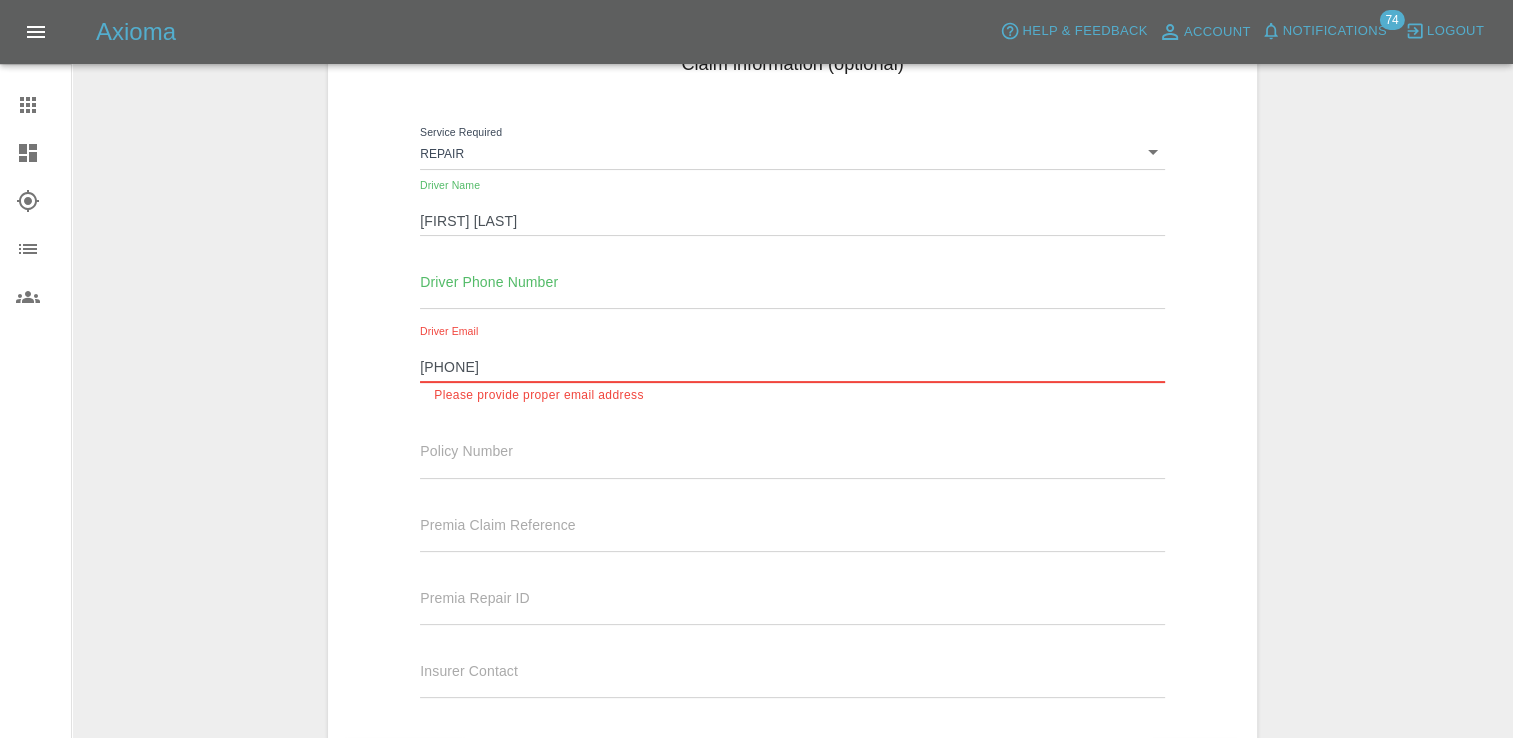 type on "[PHONE]" 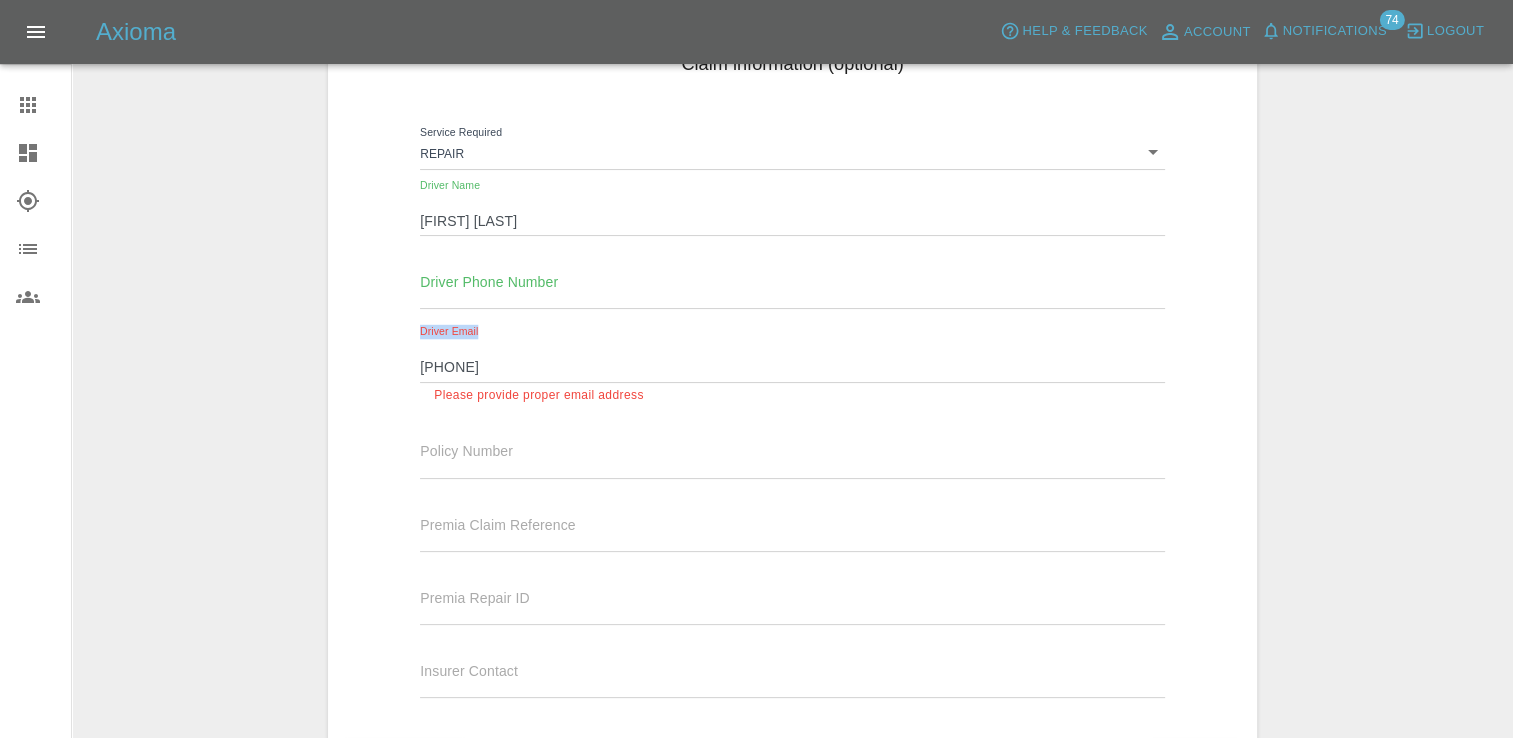 drag, startPoint x: 515, startPoint y: 358, endPoint x: 335, endPoint y: 370, distance: 180.39955 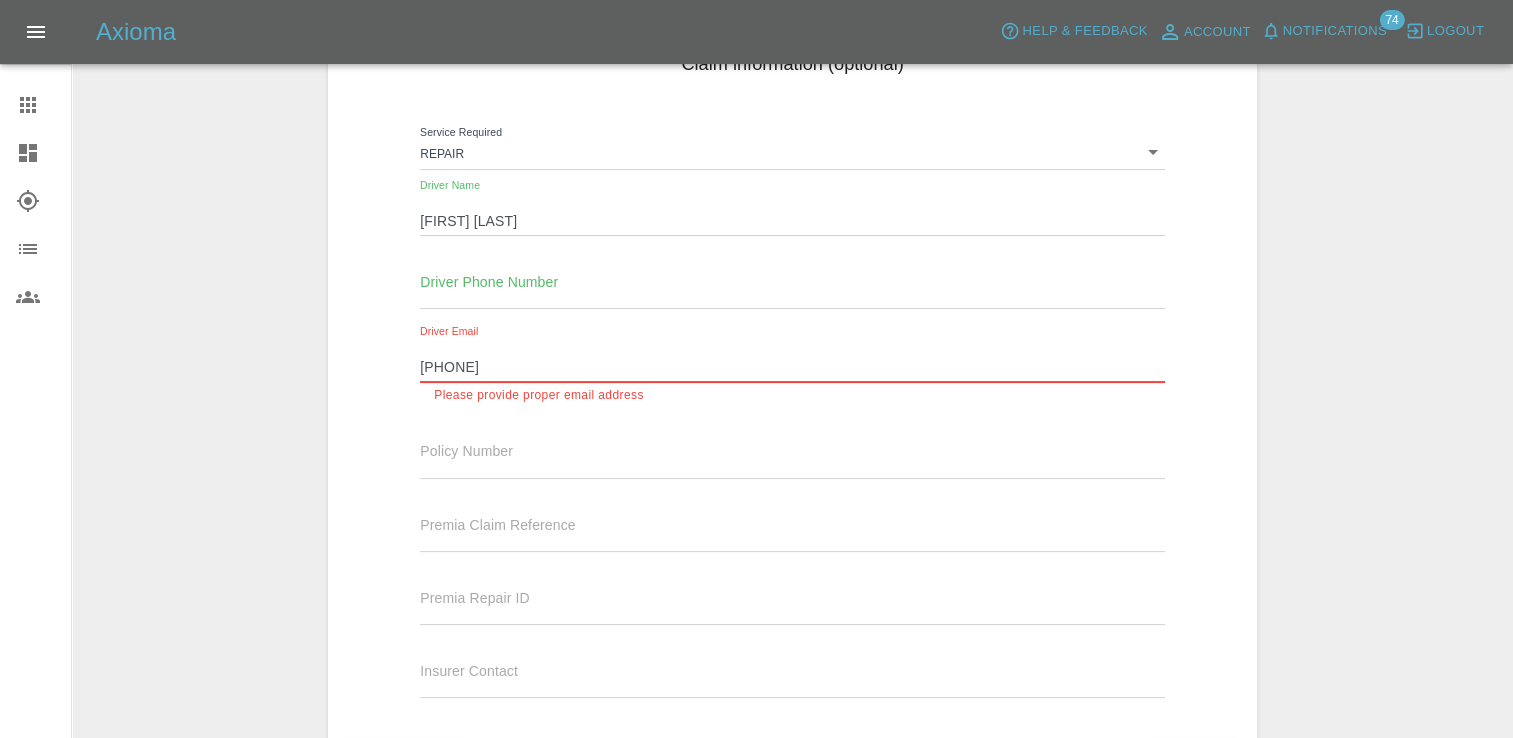 drag, startPoint x: 335, startPoint y: 370, endPoint x: 292, endPoint y: 376, distance: 43.416588 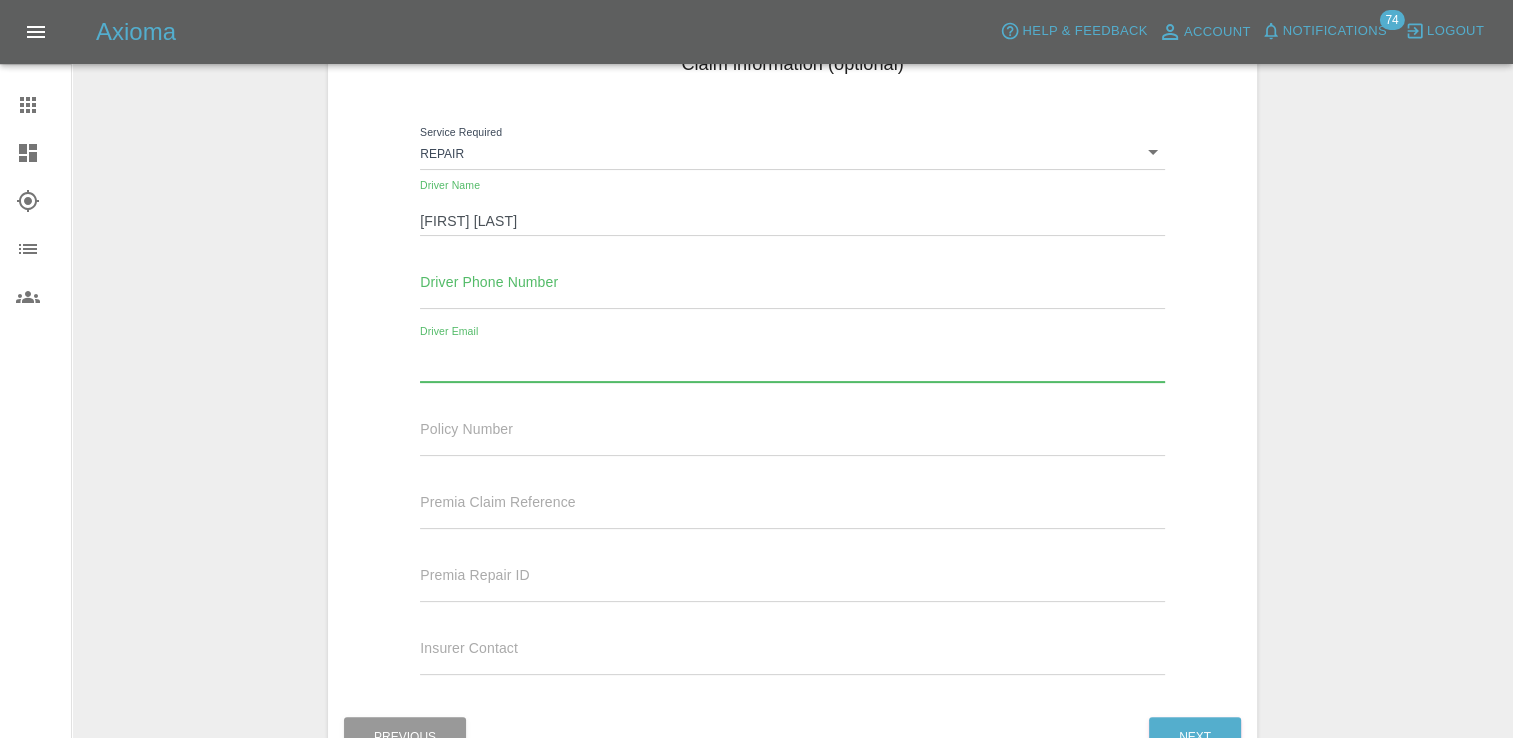 type 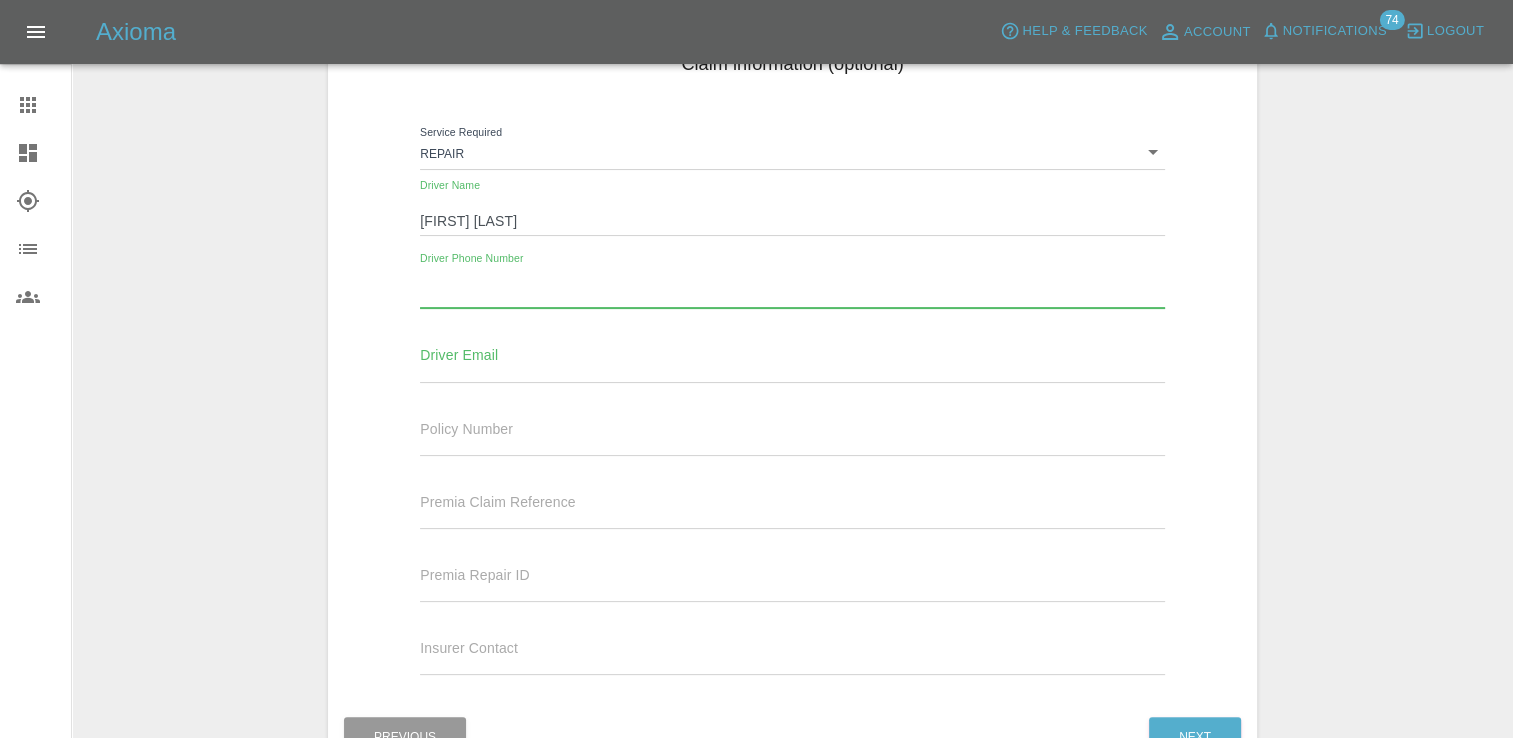 paste on "[PHONE]" 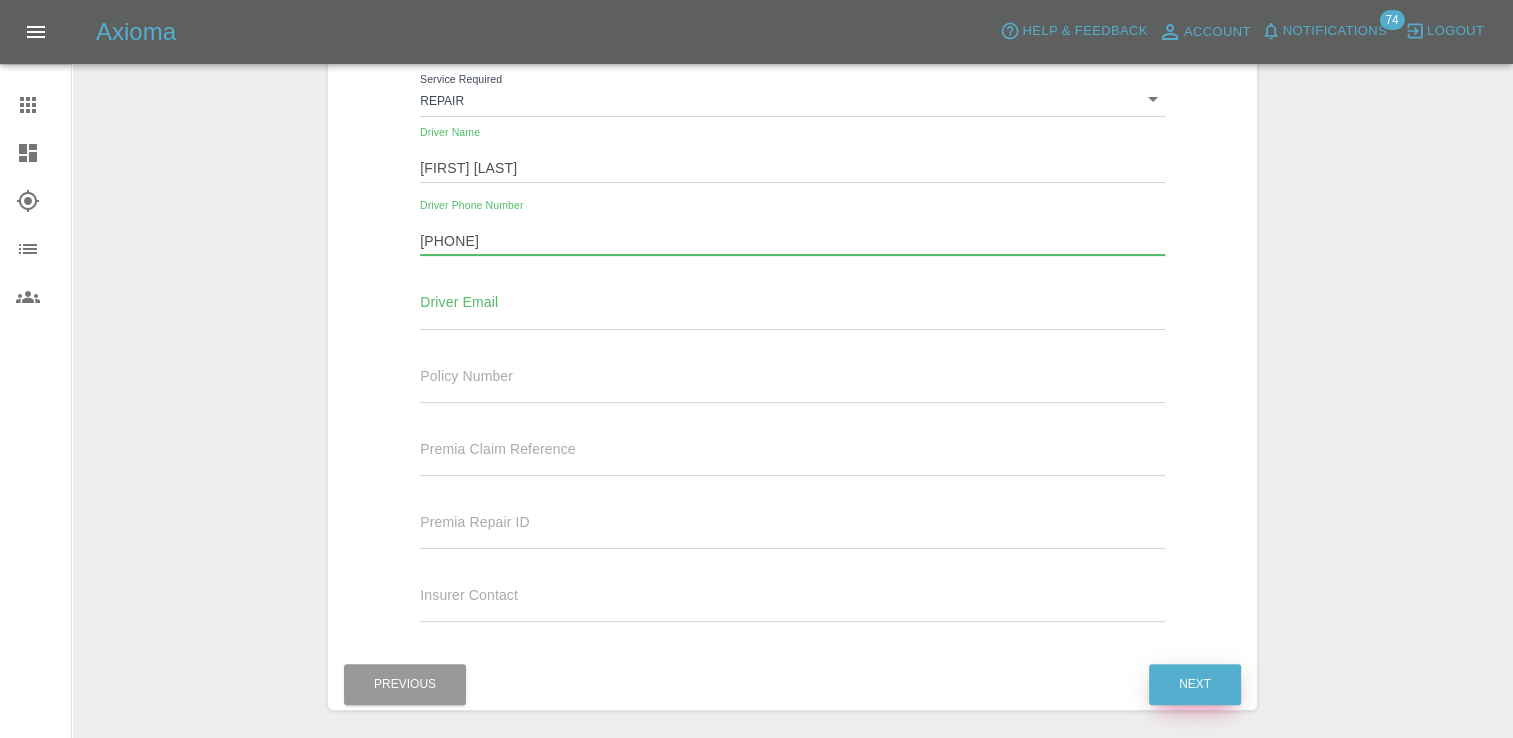 scroll, scrollTop: 400, scrollLeft: 0, axis: vertical 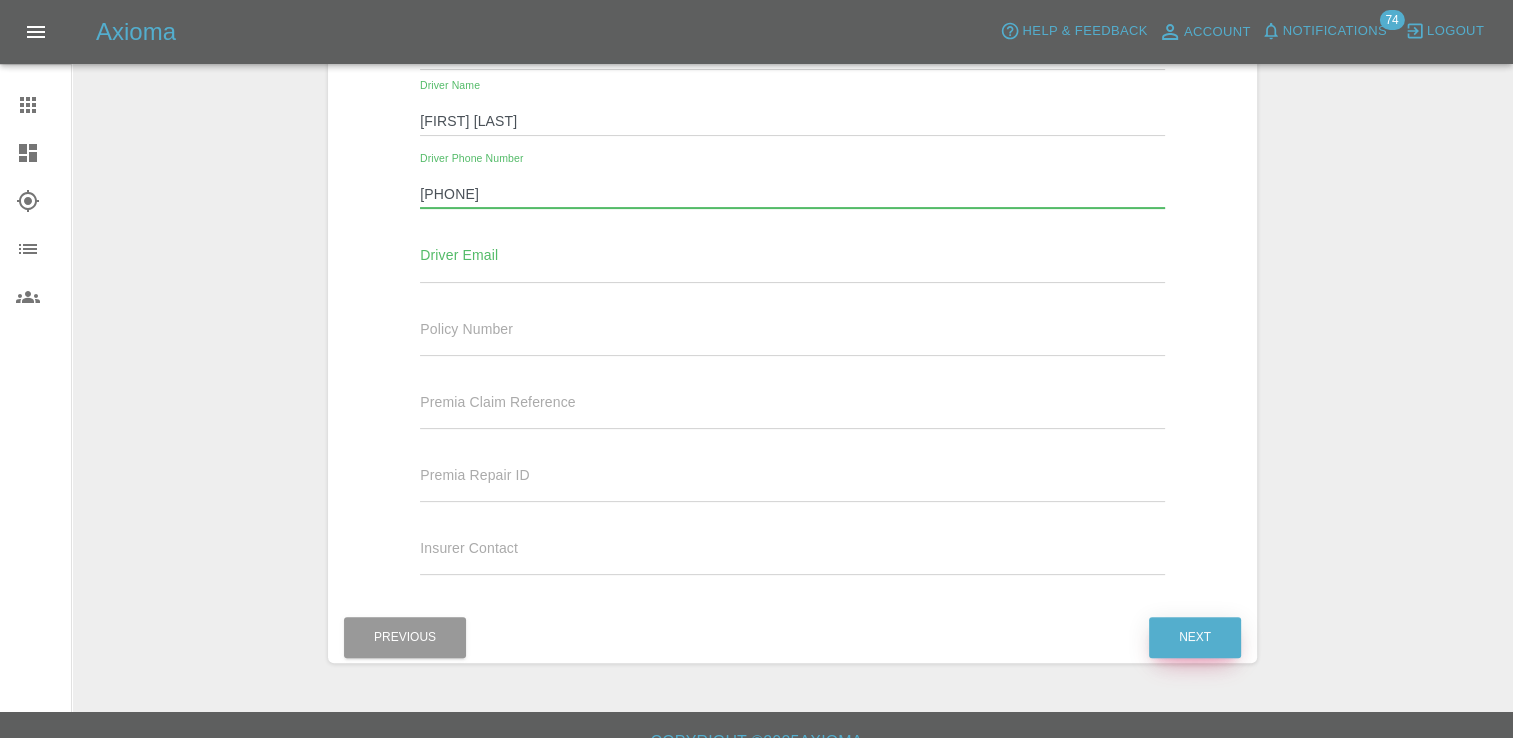 type on "[PHONE]" 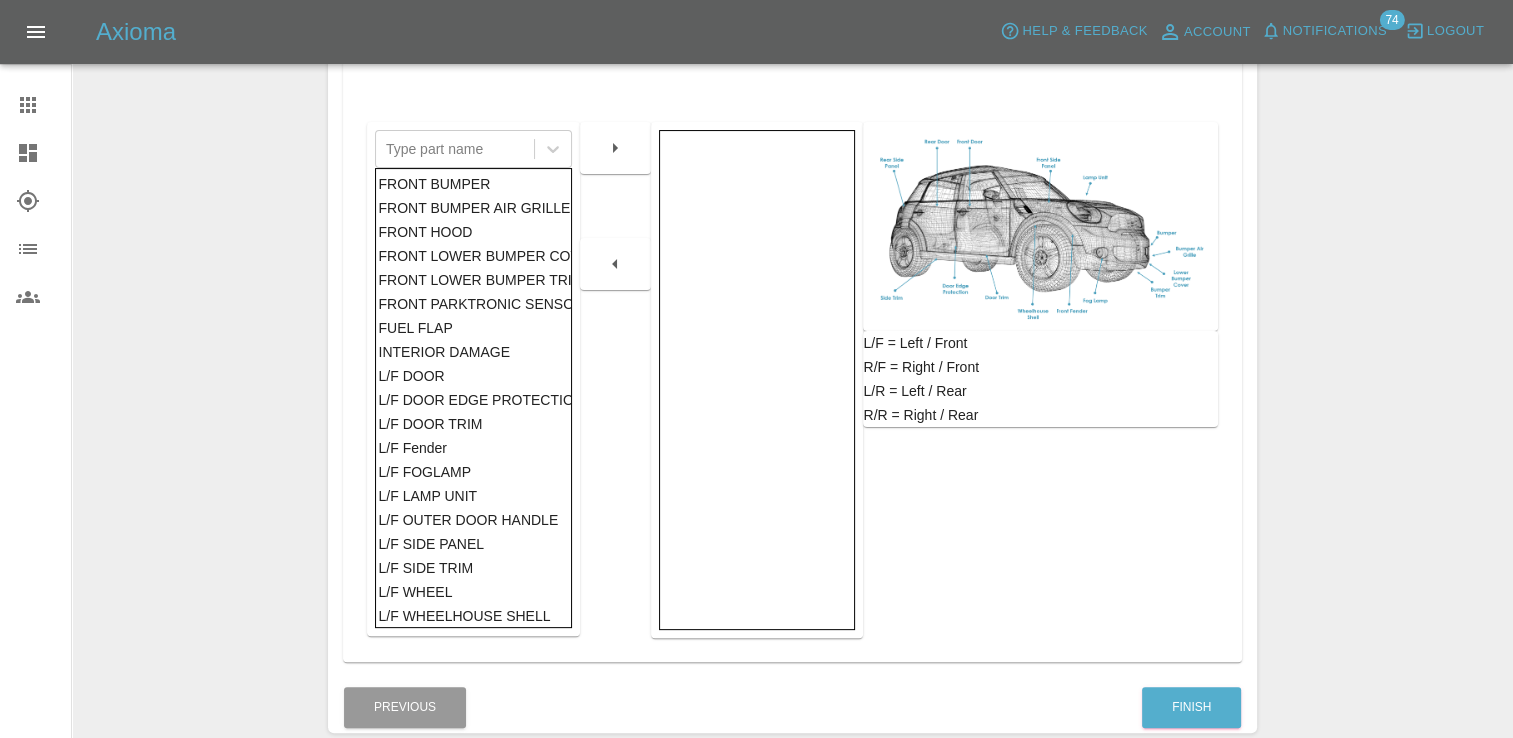 click on "FRONT BUMPER" at bounding box center (473, 184) 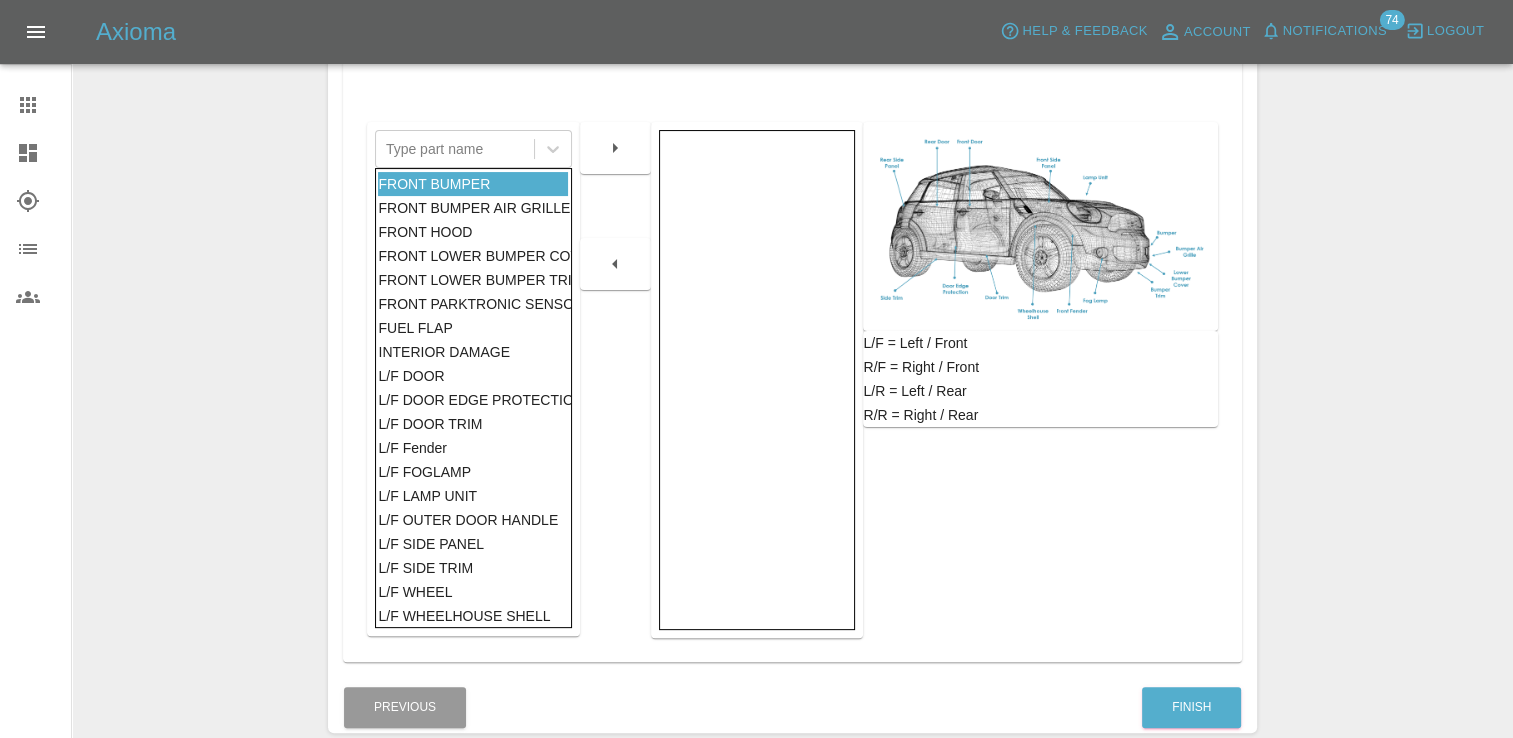 drag, startPoint x: 572, startPoint y: 152, endPoint x: 588, endPoint y: 150, distance: 16.124516 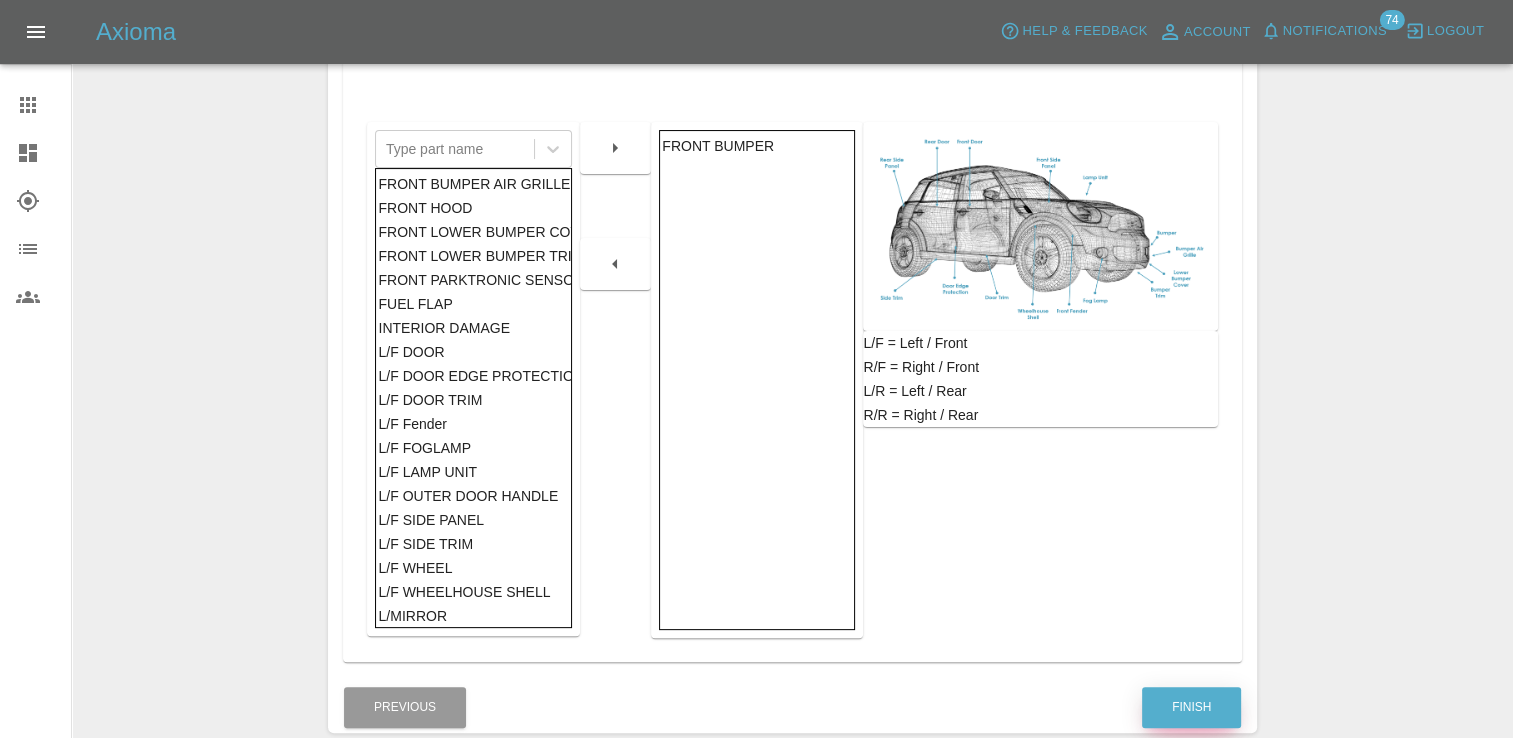 click on "Finish" at bounding box center [1191, 707] 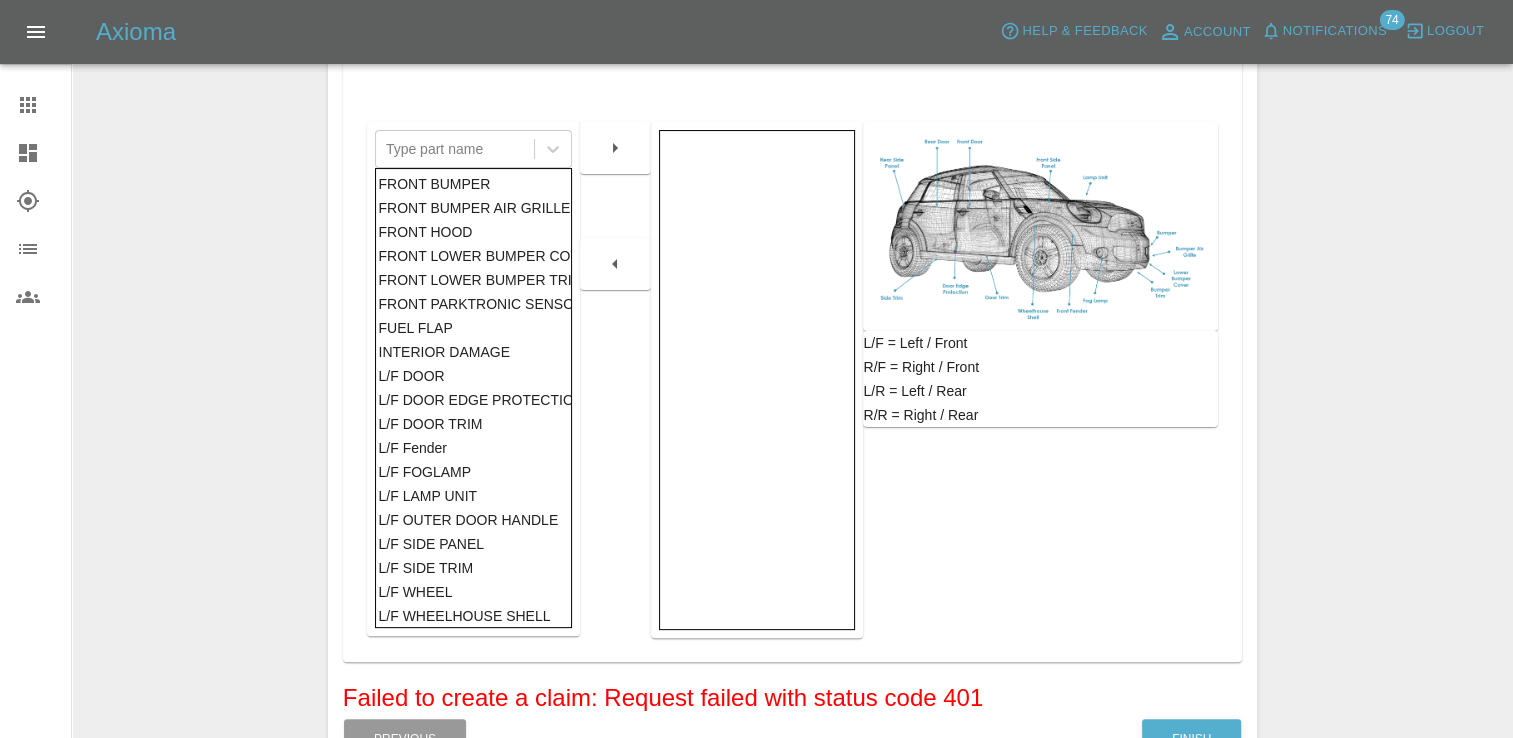 scroll, scrollTop: 0, scrollLeft: 0, axis: both 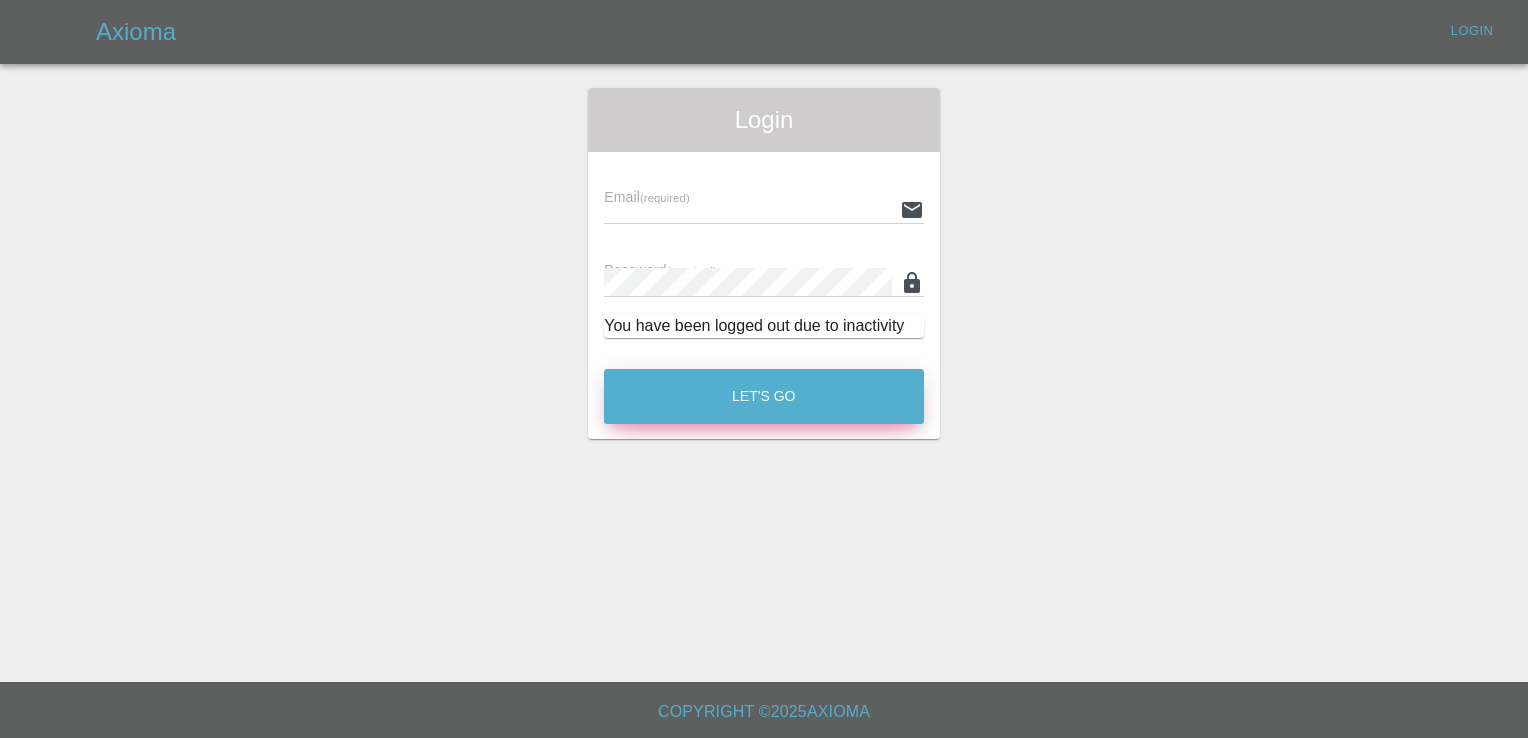 type on "[EMAIL]" 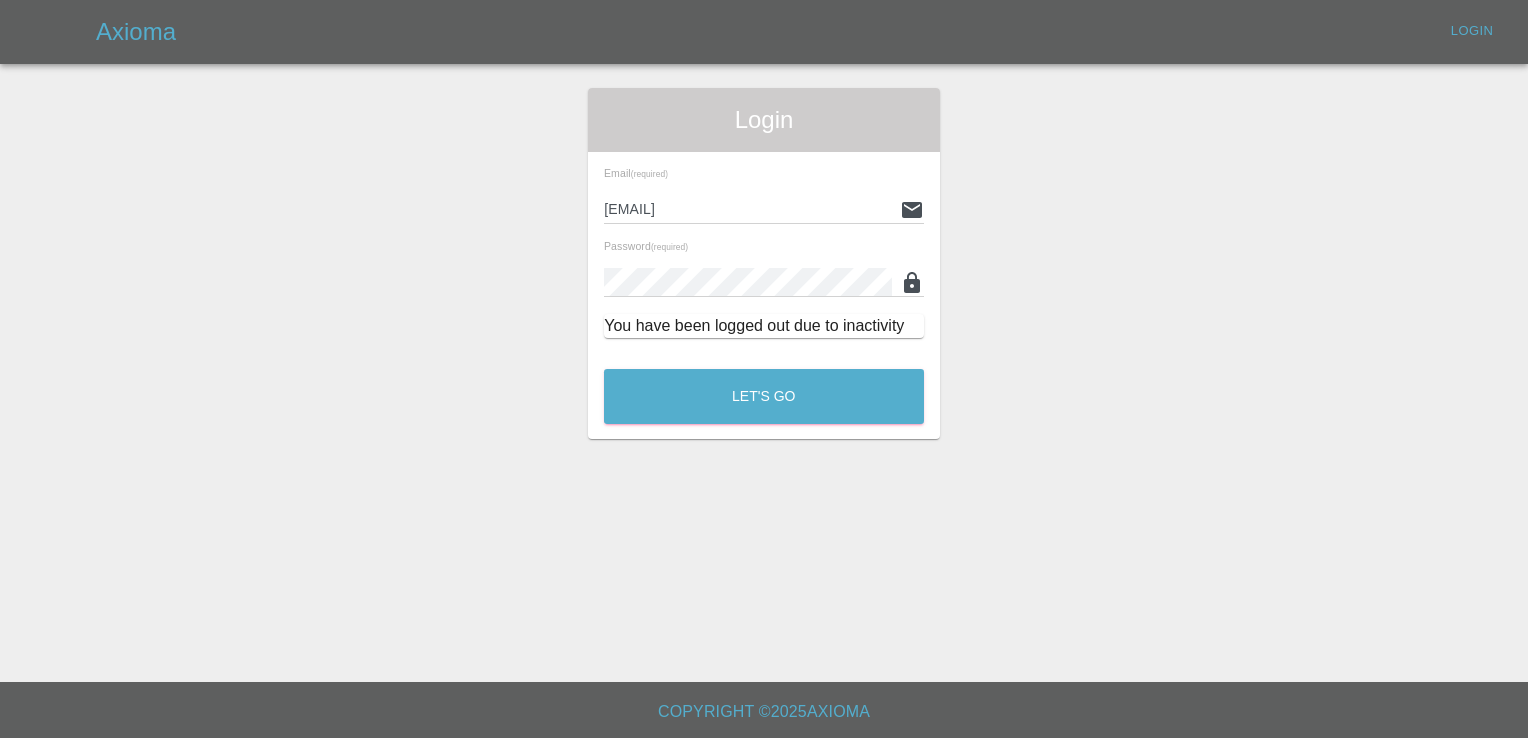 drag, startPoint x: 787, startPoint y: 426, endPoint x: 797, endPoint y: 394, distance: 33.526108 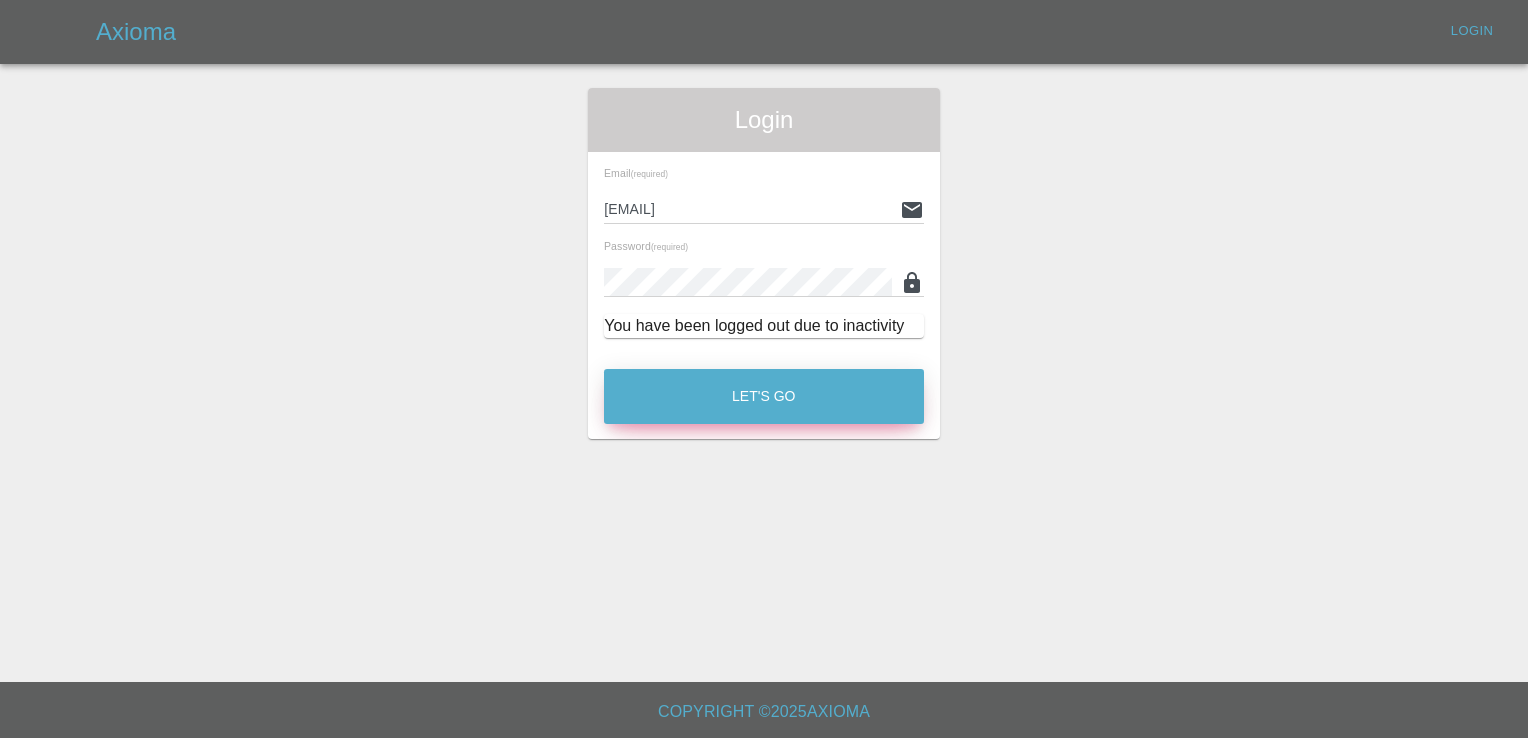 click on "Let's Go" at bounding box center [764, 396] 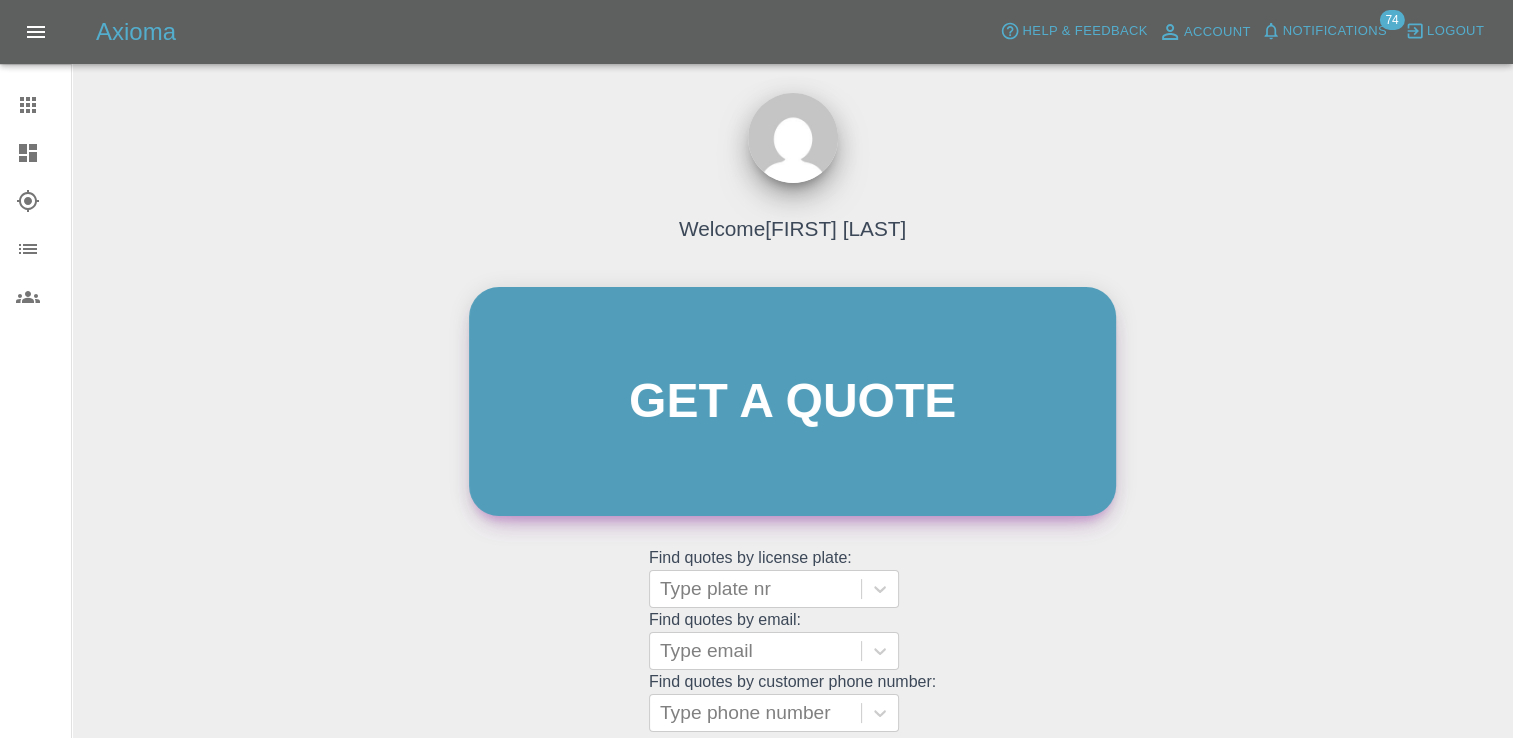click on "Get a quote" at bounding box center (792, 401) 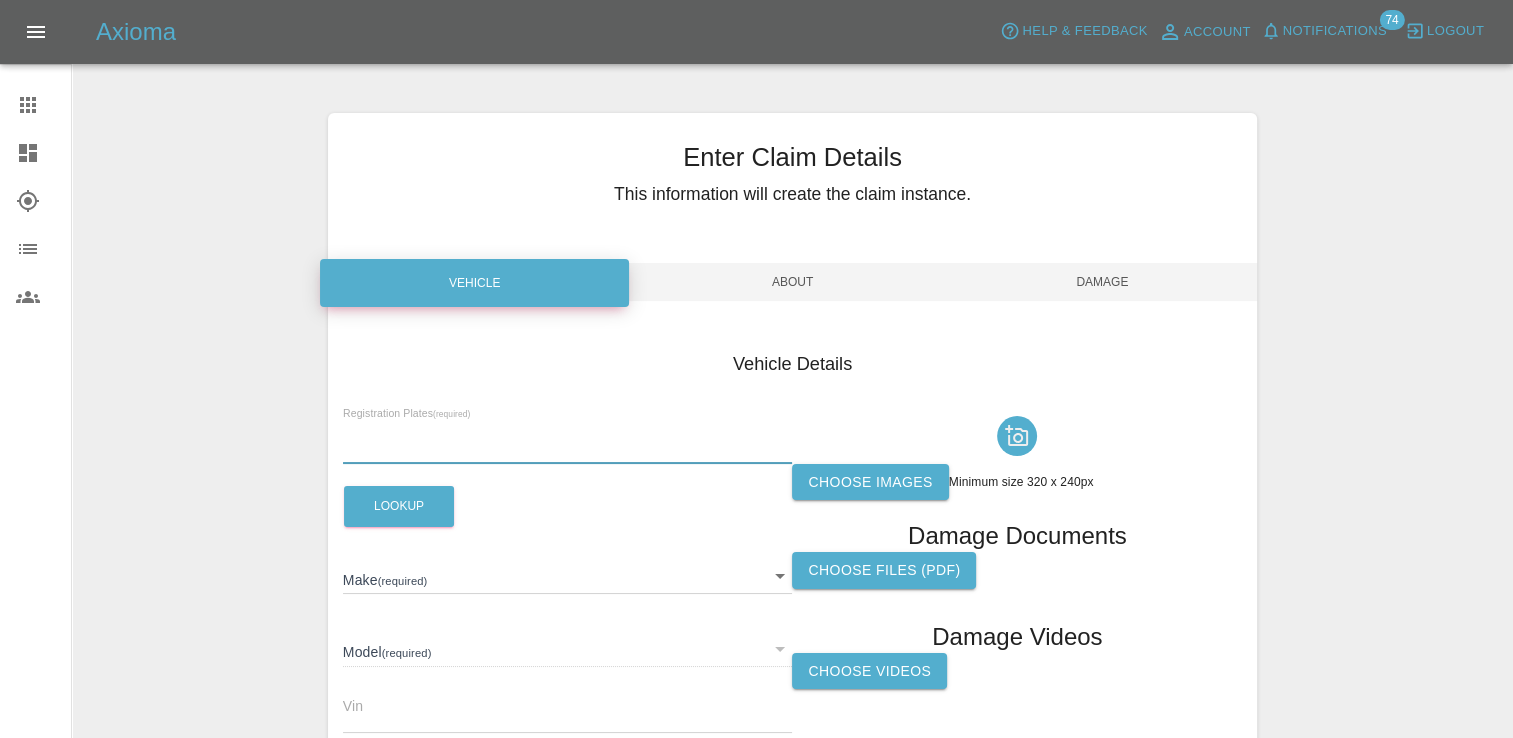 click at bounding box center [568, 449] 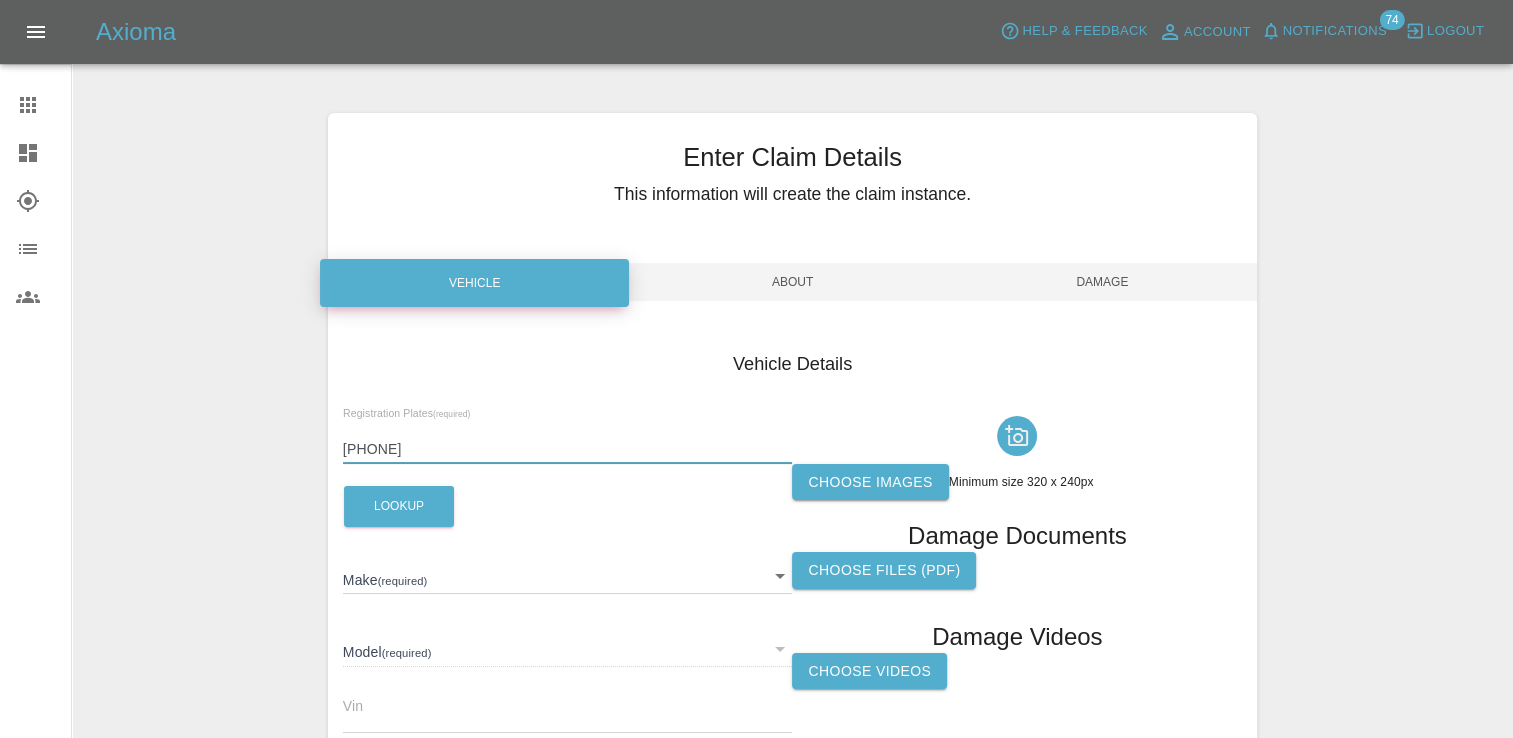 drag, startPoint x: 445, startPoint y: 458, endPoint x: 186, endPoint y: 458, distance: 259 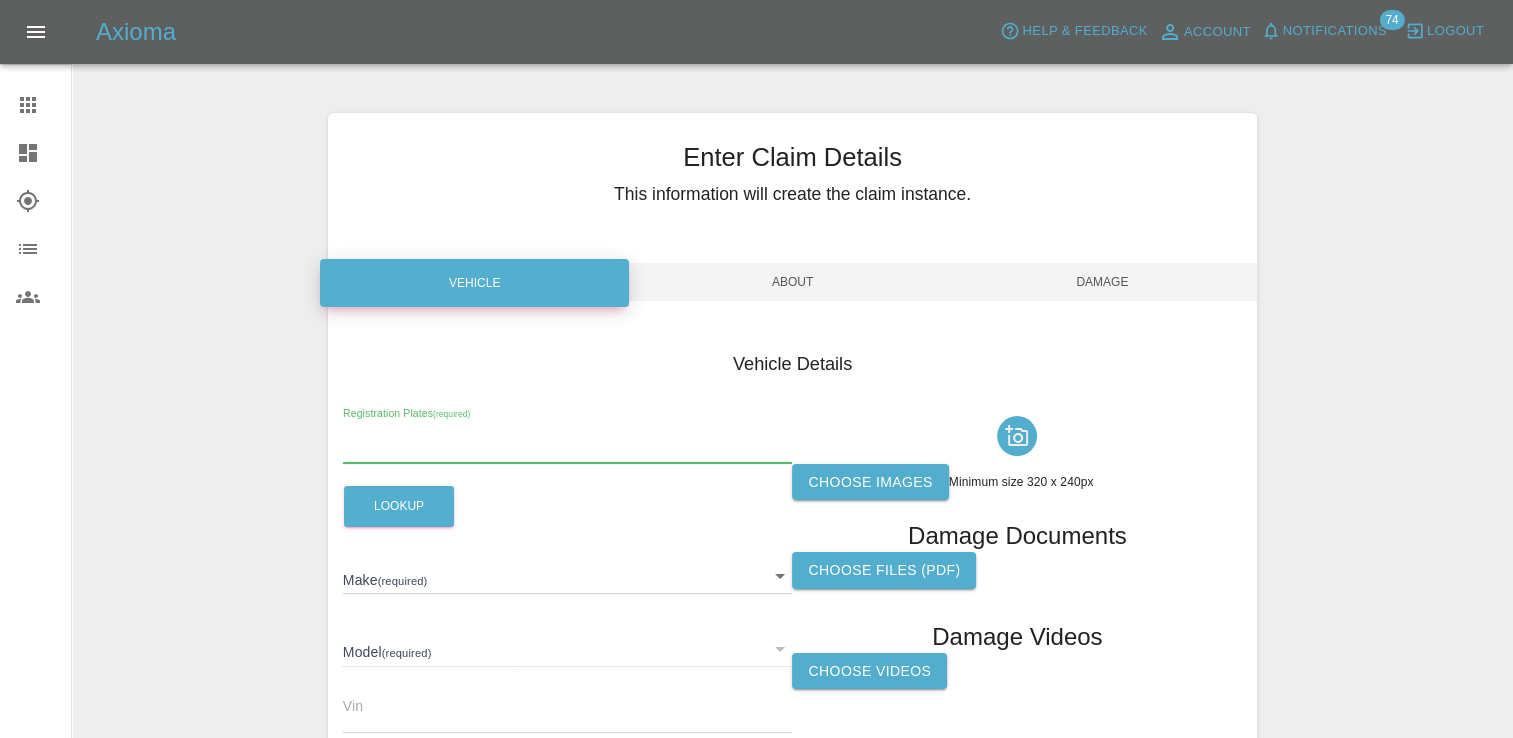 paste on "DT25ZNN" 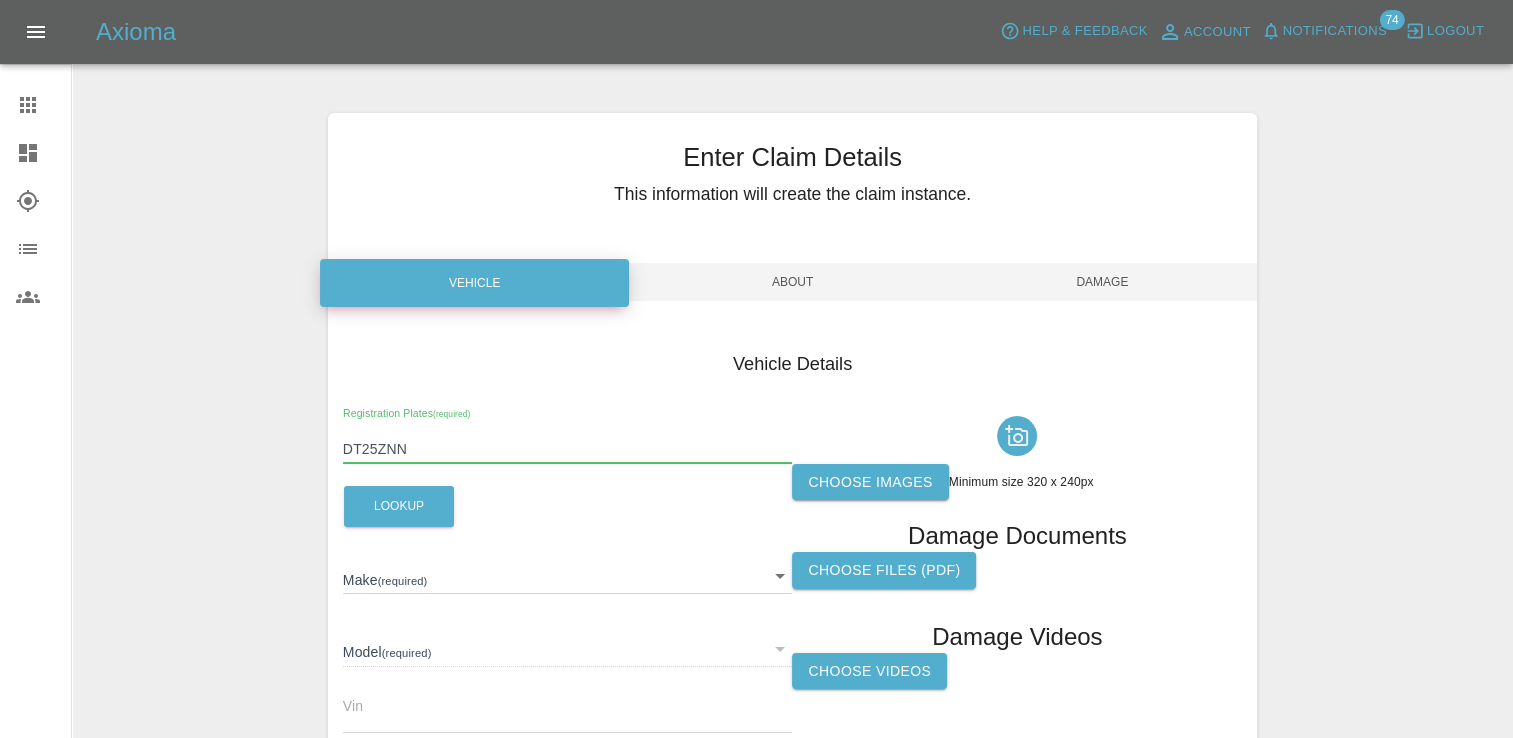 type on "DT25ZNN" 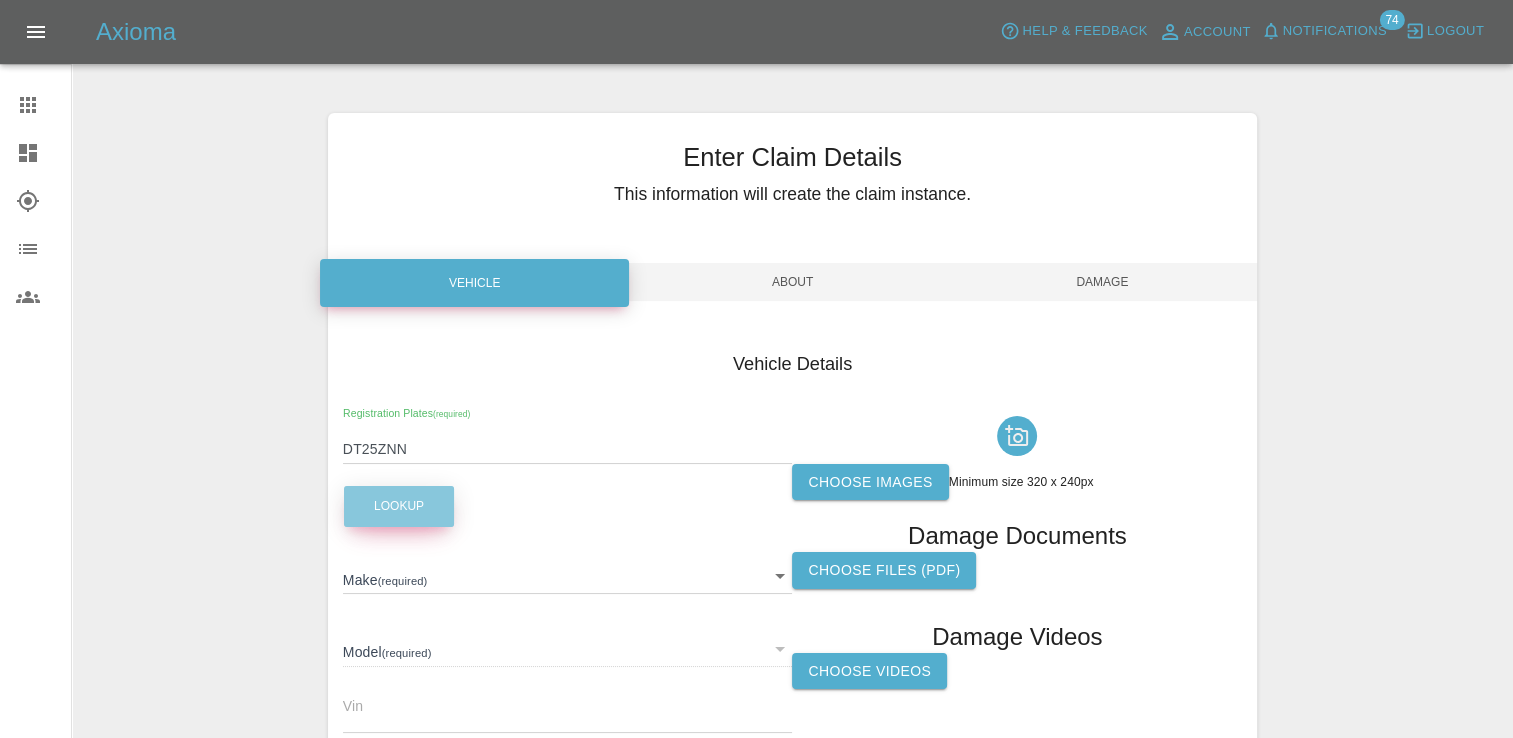 click on "Lookup" at bounding box center (399, 506) 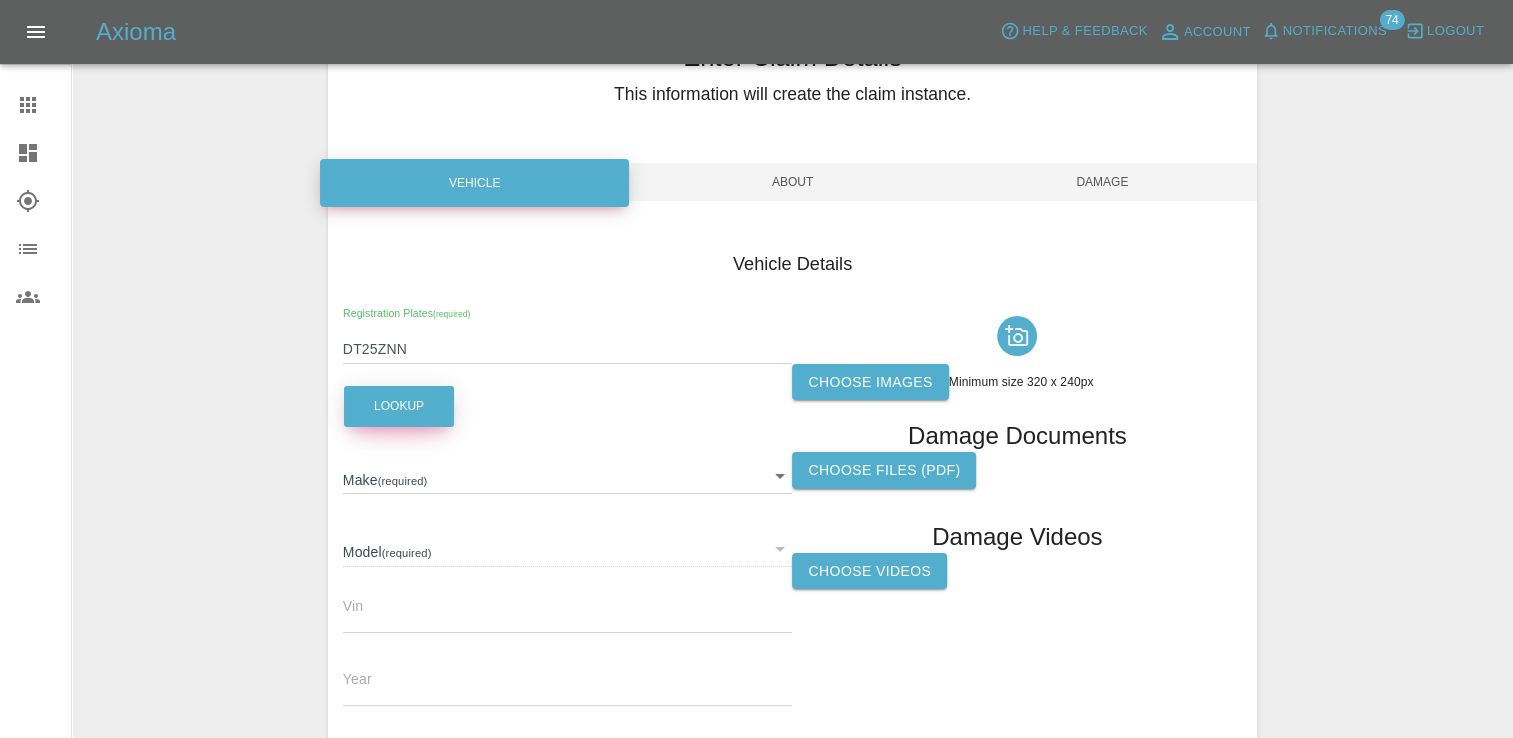 scroll, scrollTop: 200, scrollLeft: 0, axis: vertical 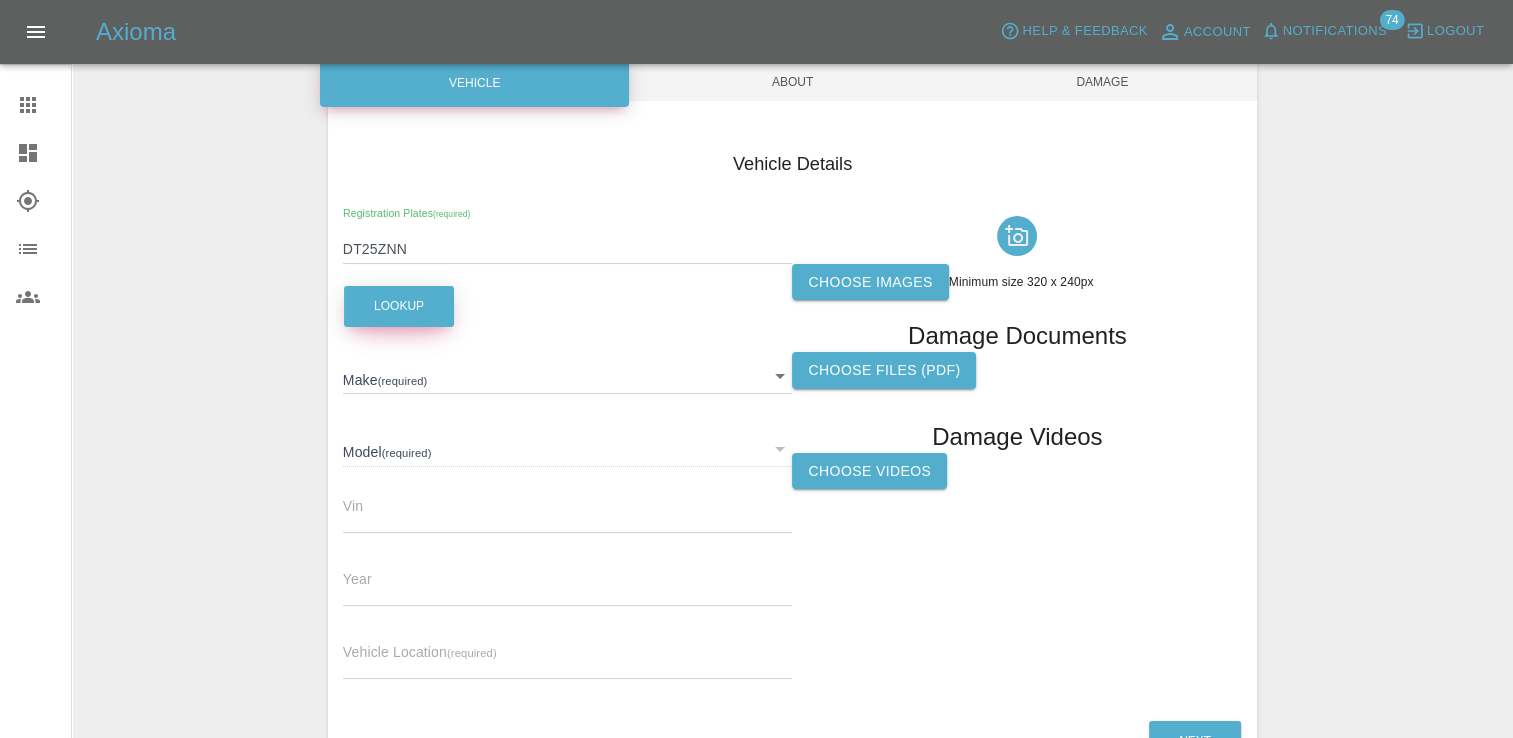 type on "OMODA" 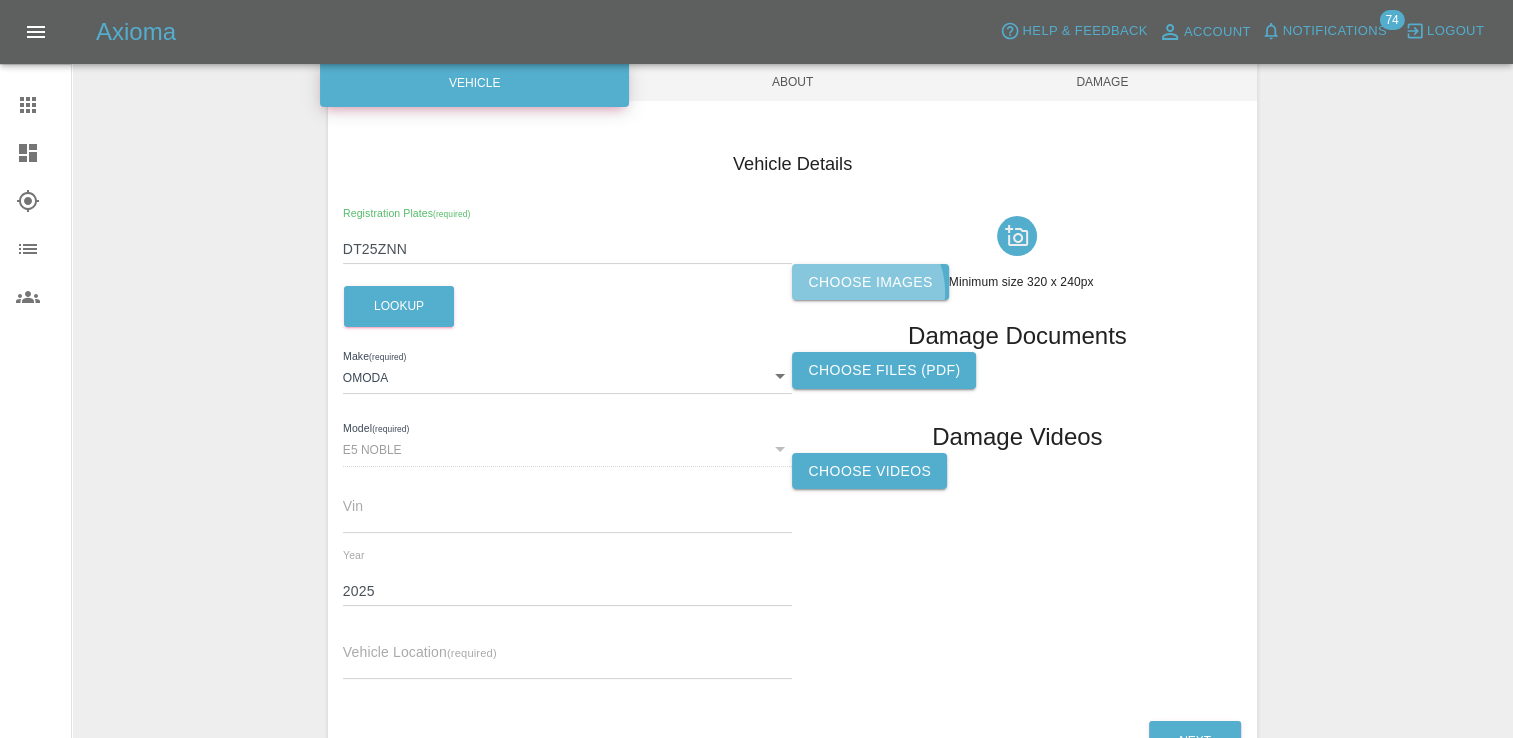 click on "Choose images" at bounding box center (870, 282) 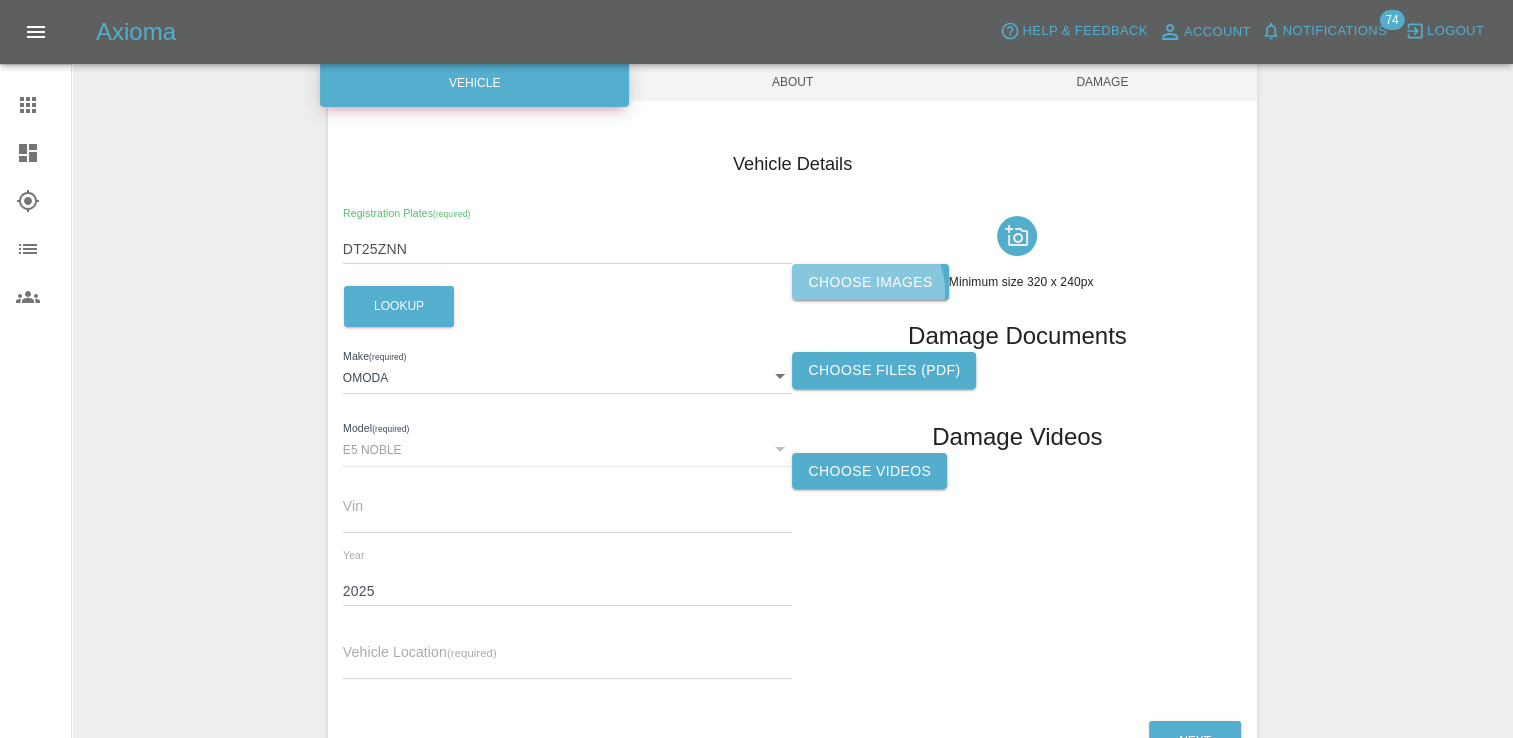 click on "Choose images" at bounding box center [0, 0] 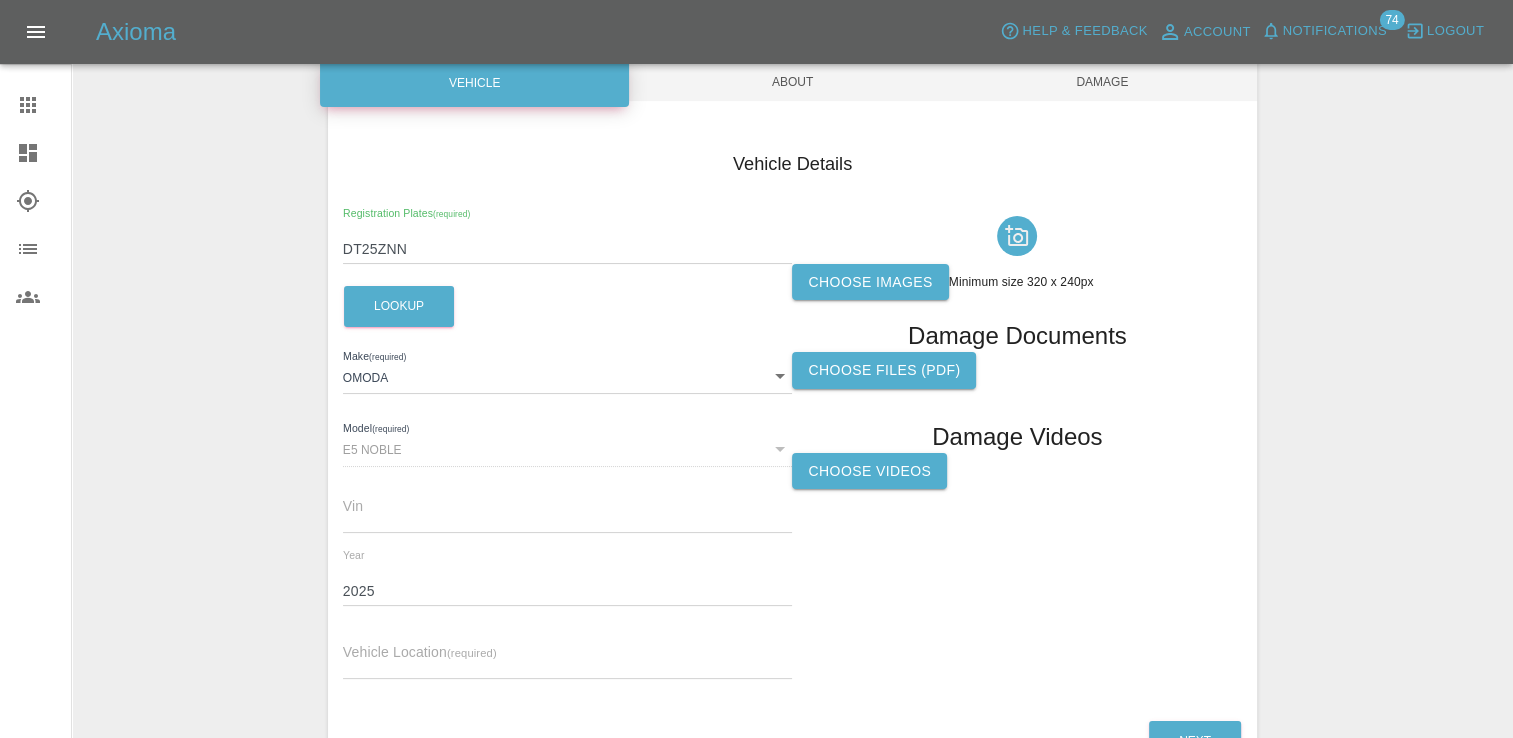 click at bounding box center [568, 664] 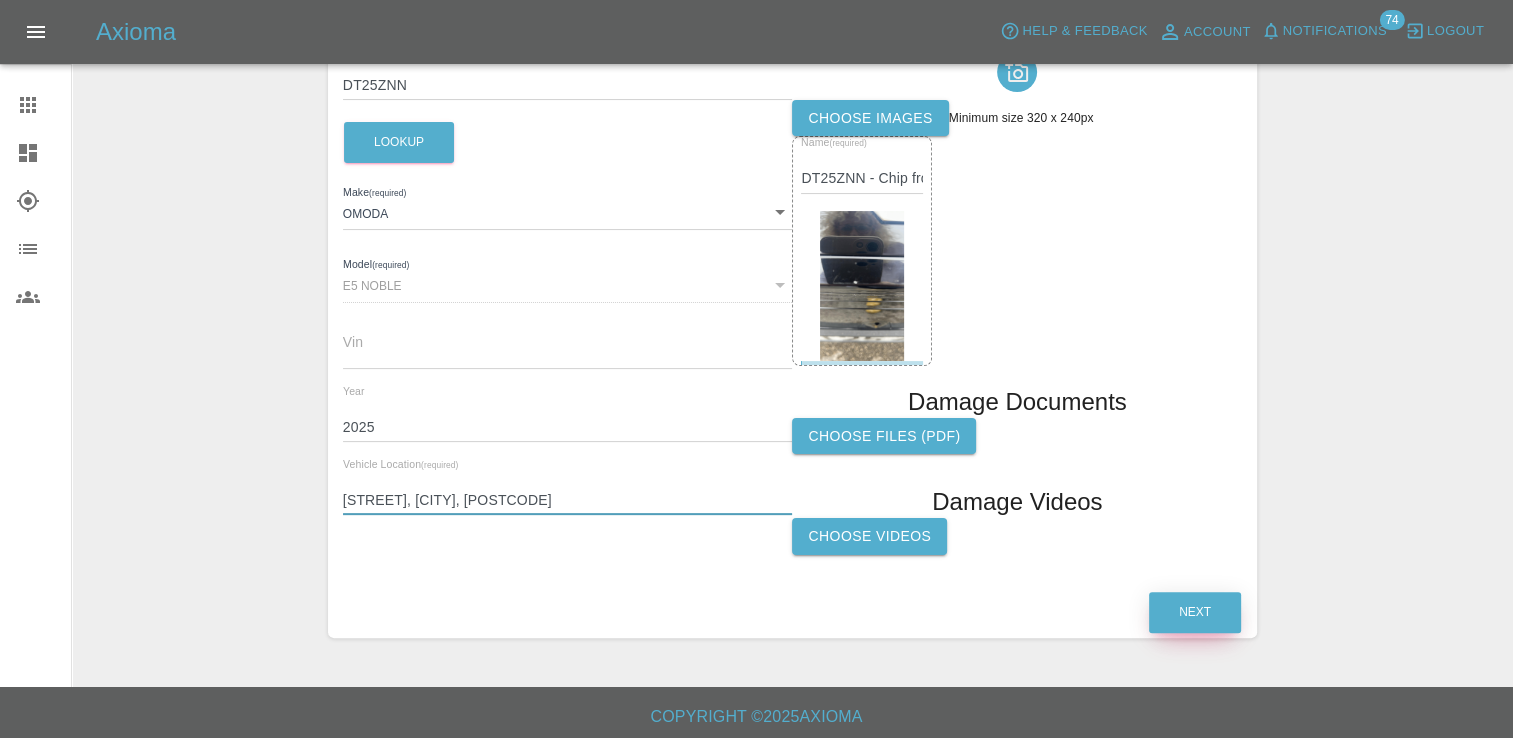 scroll, scrollTop: 368, scrollLeft: 0, axis: vertical 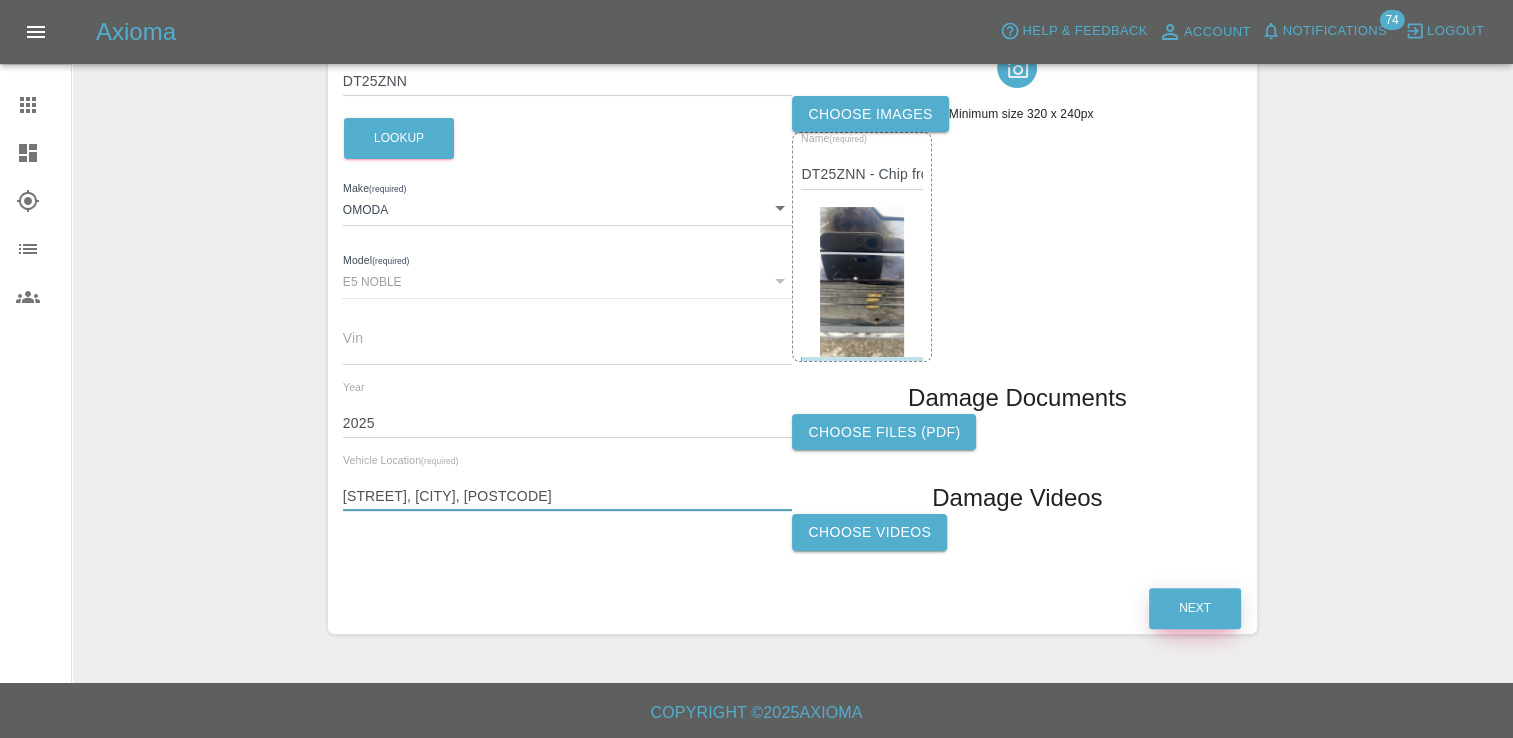 type on "[STREET], [CITY], [POSTCODE]" 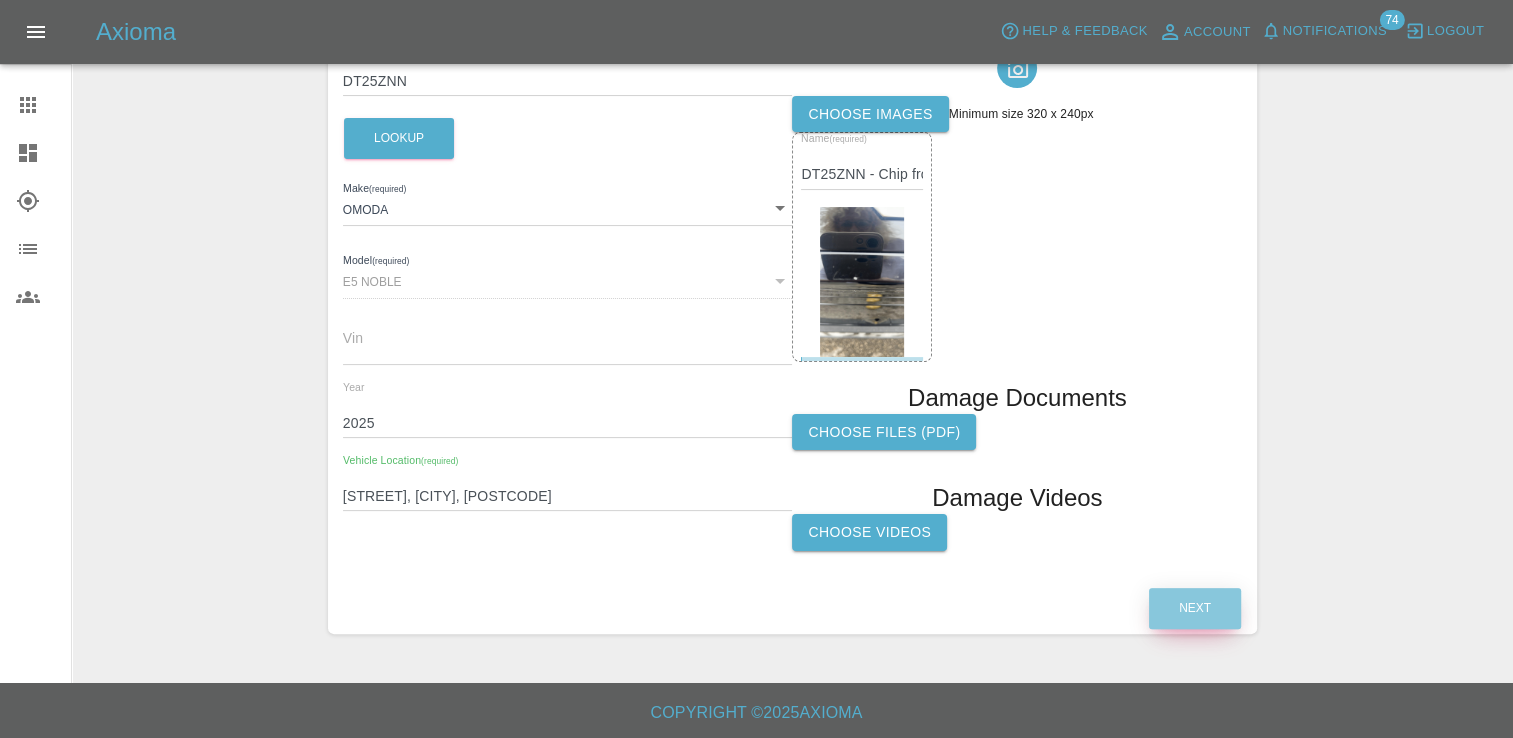 click on "Next" at bounding box center [1195, 608] 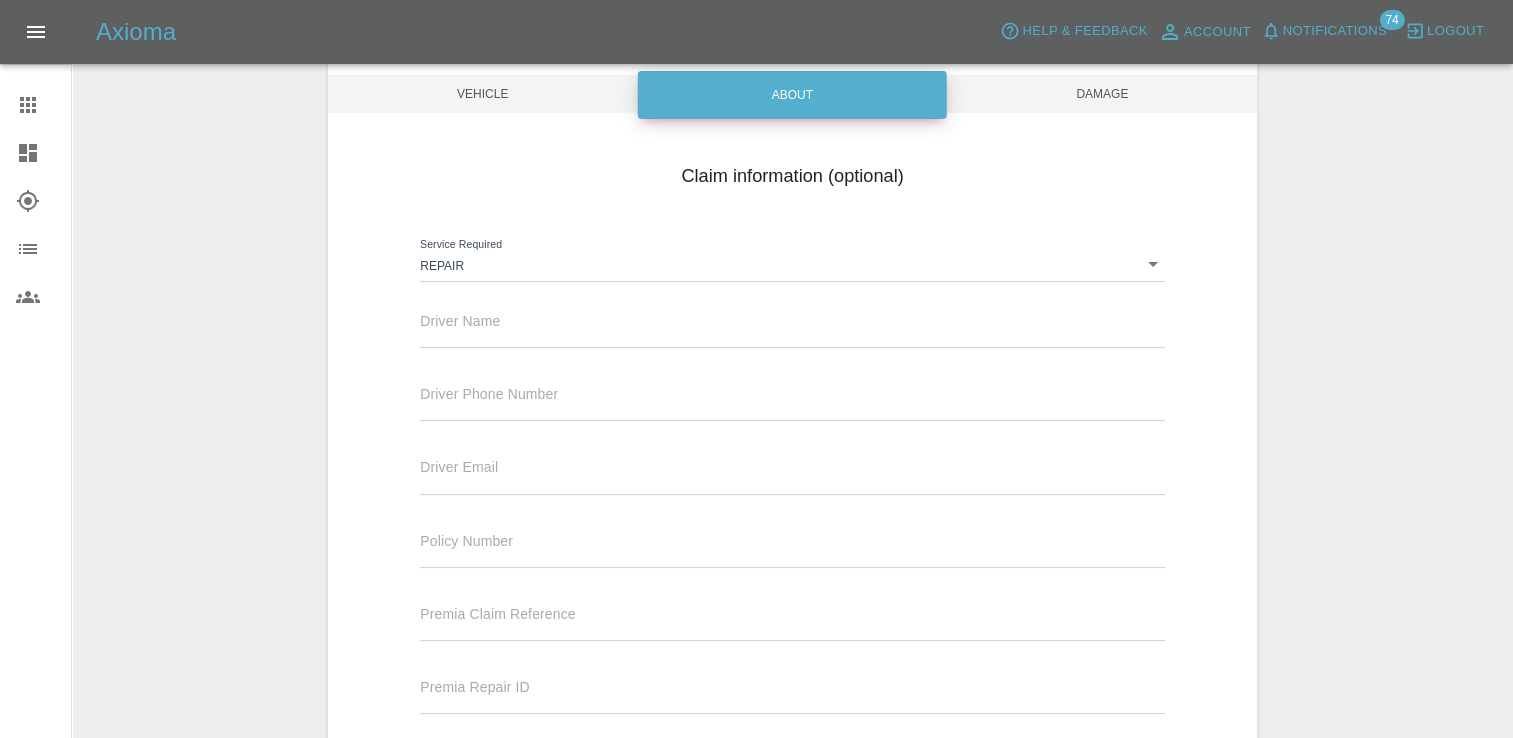 scroll, scrollTop: 168, scrollLeft: 0, axis: vertical 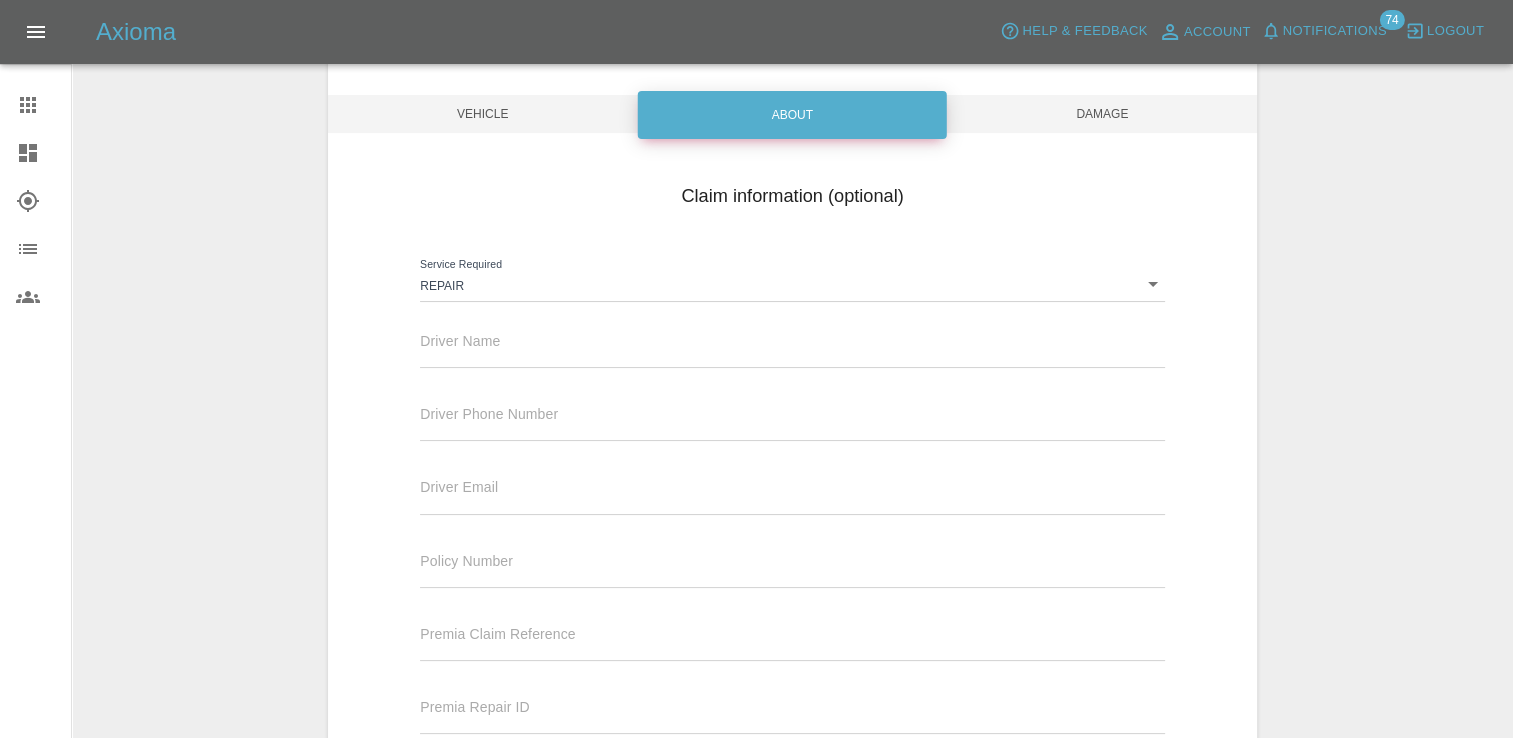 type 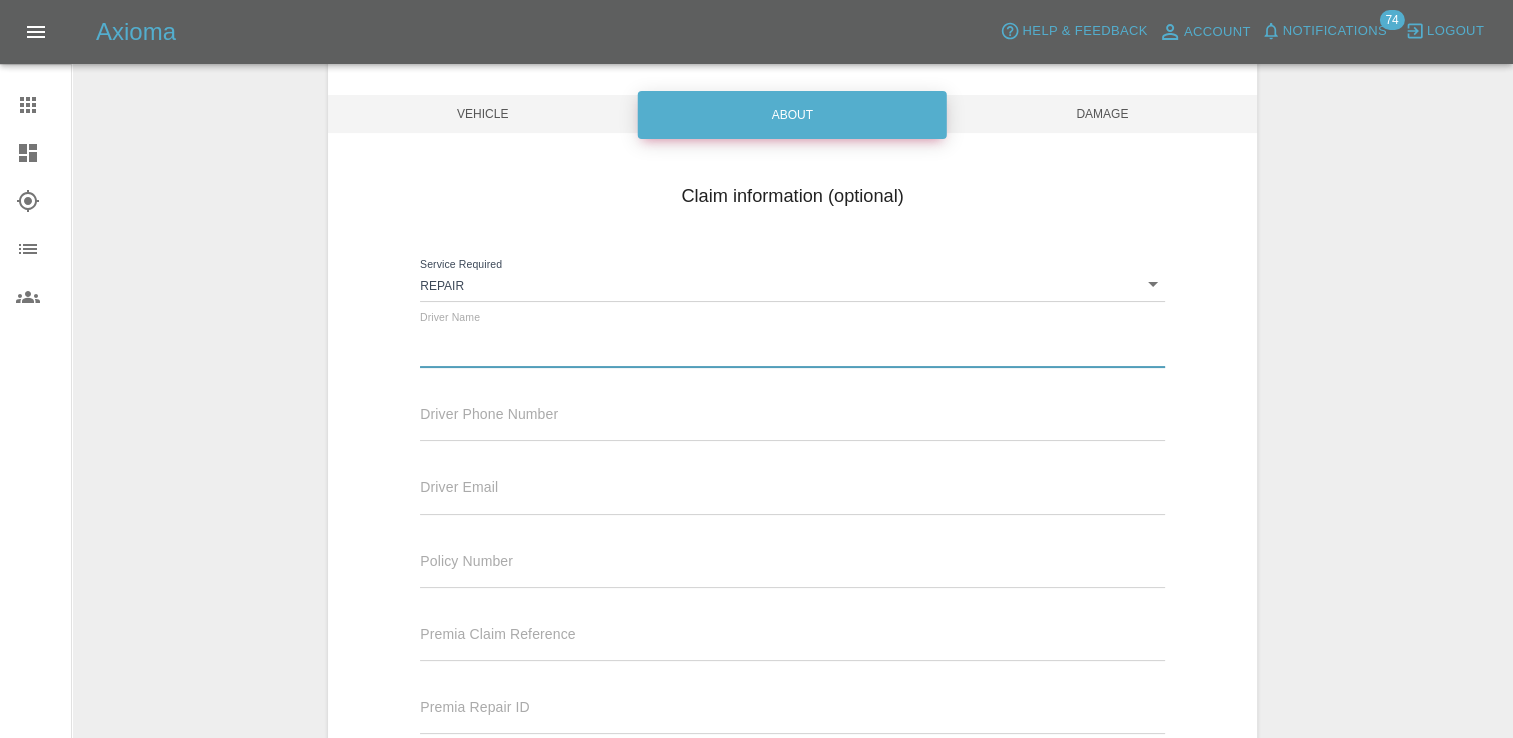 paste on "[FIRST] [LAST]" 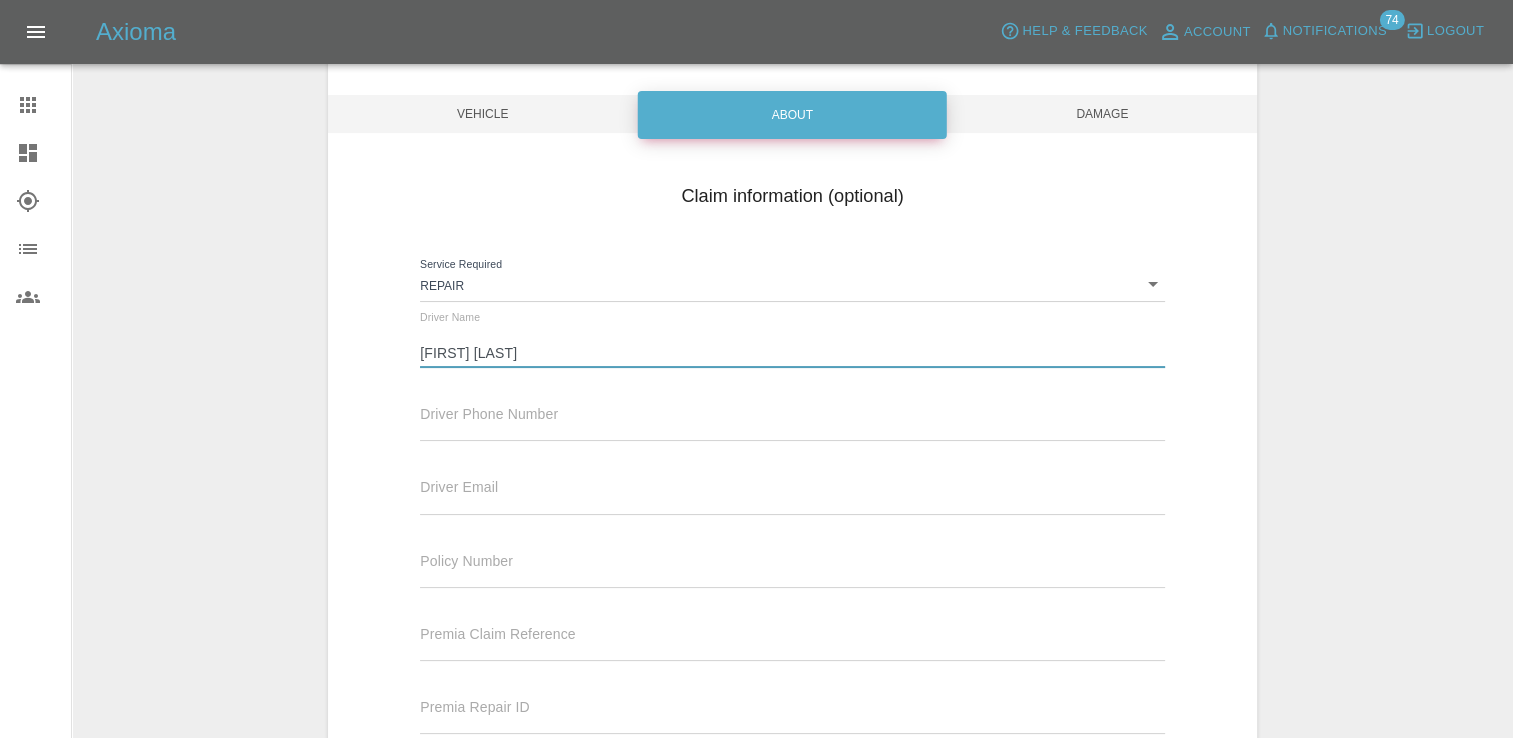 type on "[FIRST] [LAST]" 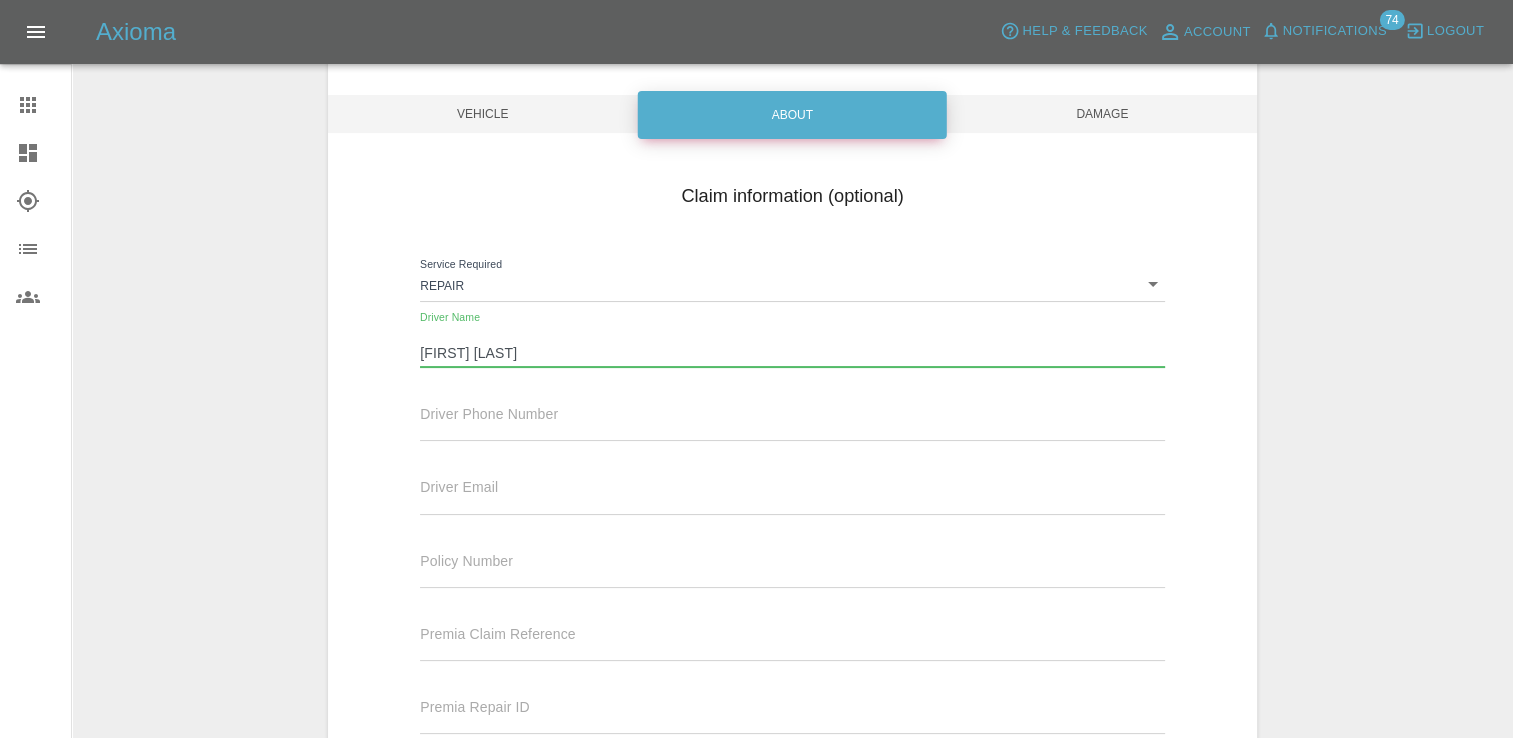 click at bounding box center (792, 426) 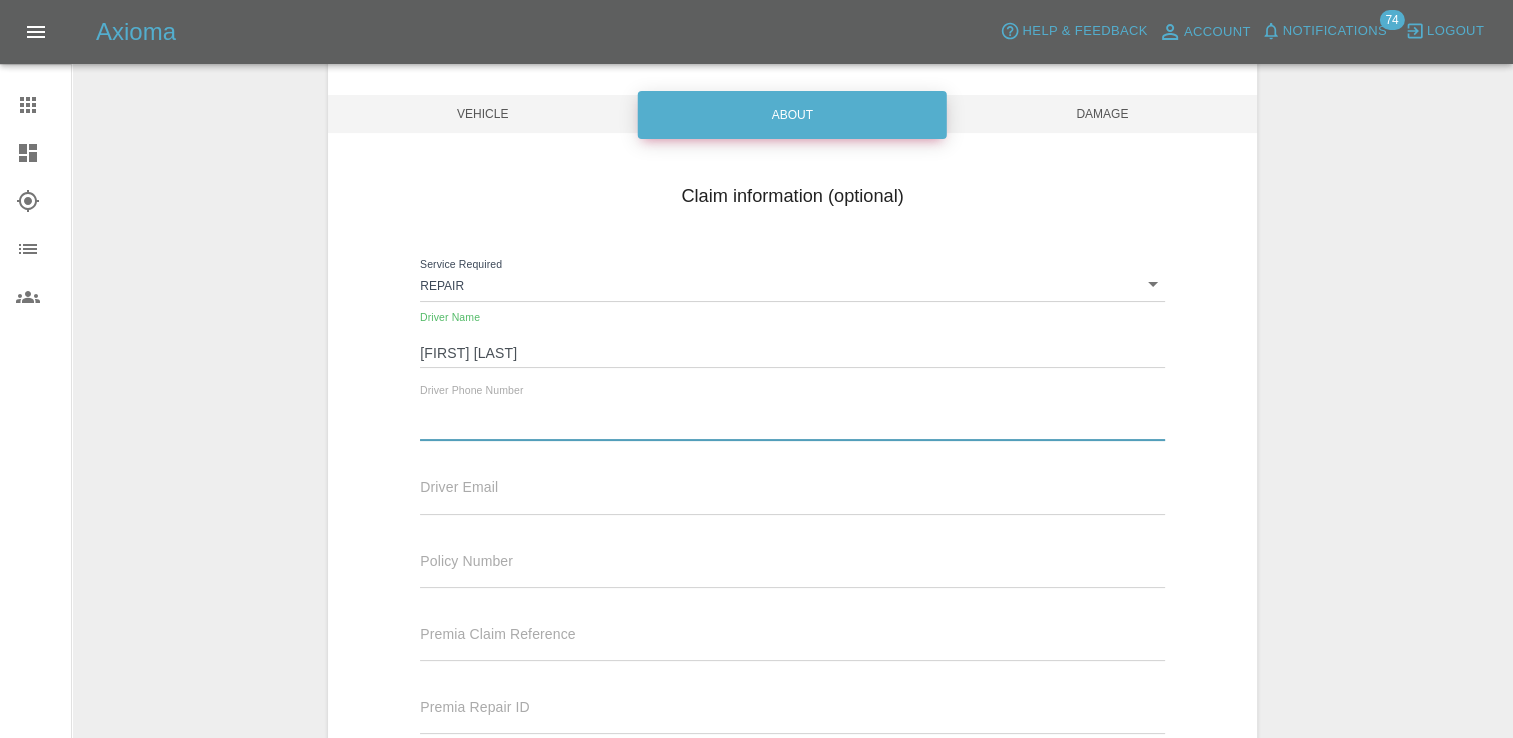paste on "[PHONE]" 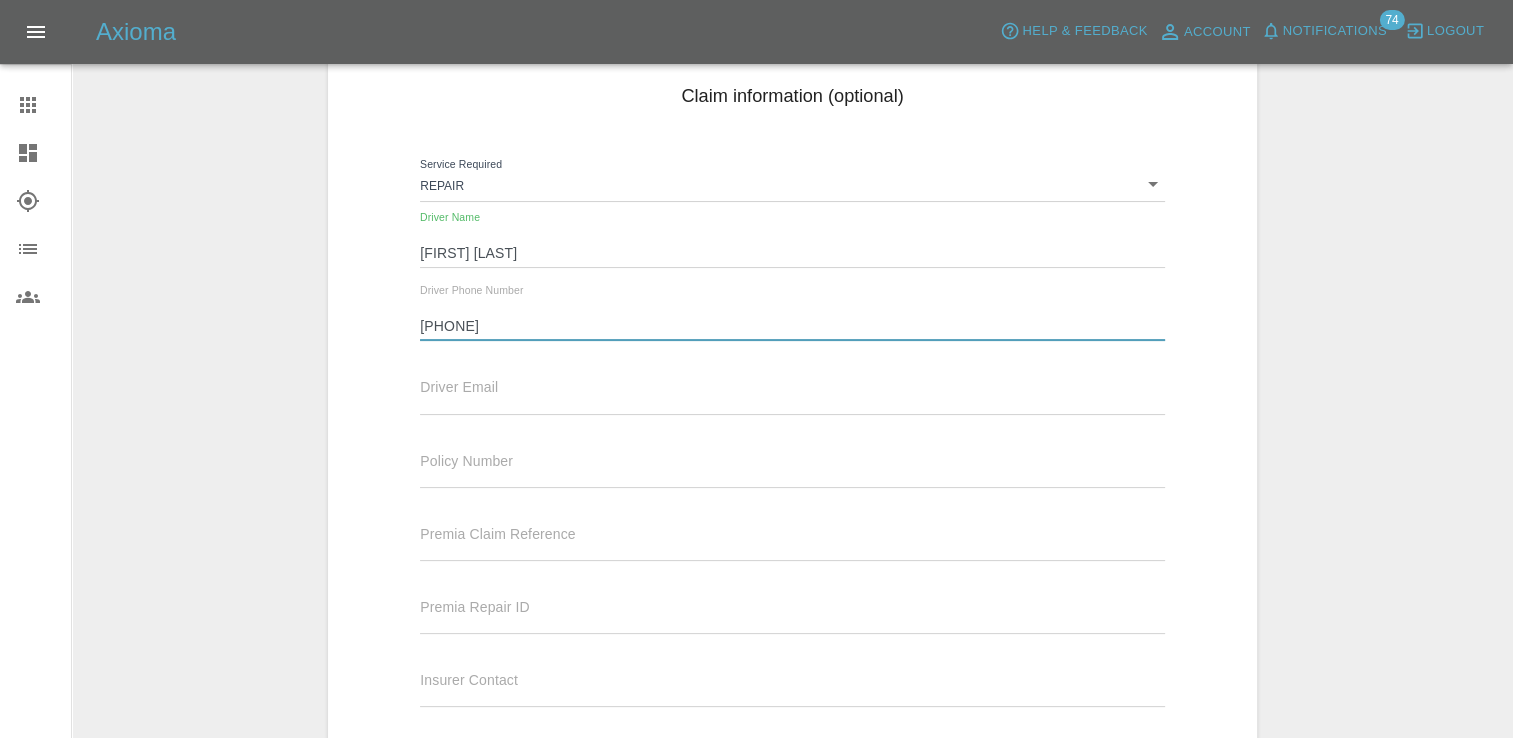 scroll, scrollTop: 429, scrollLeft: 0, axis: vertical 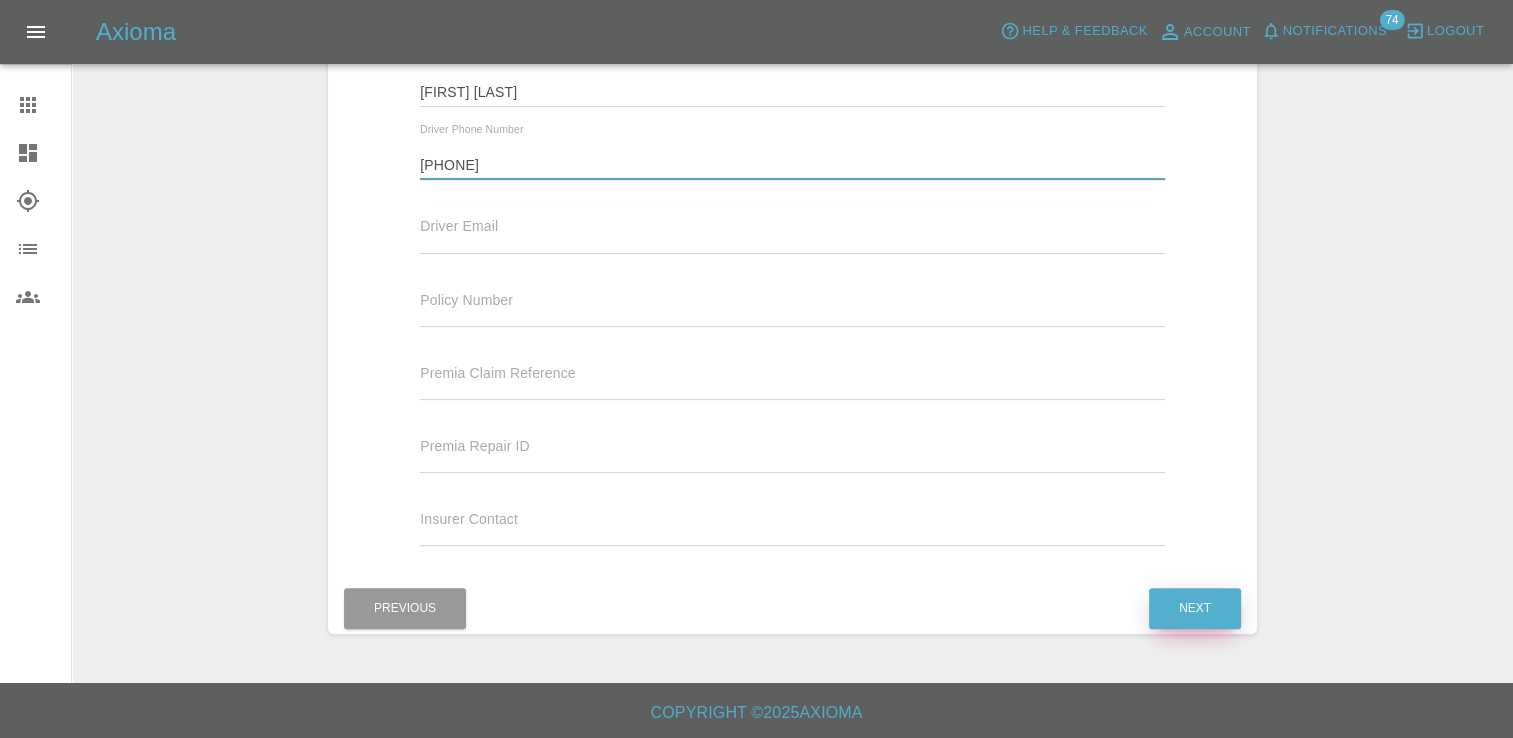 type on "[PHONE]" 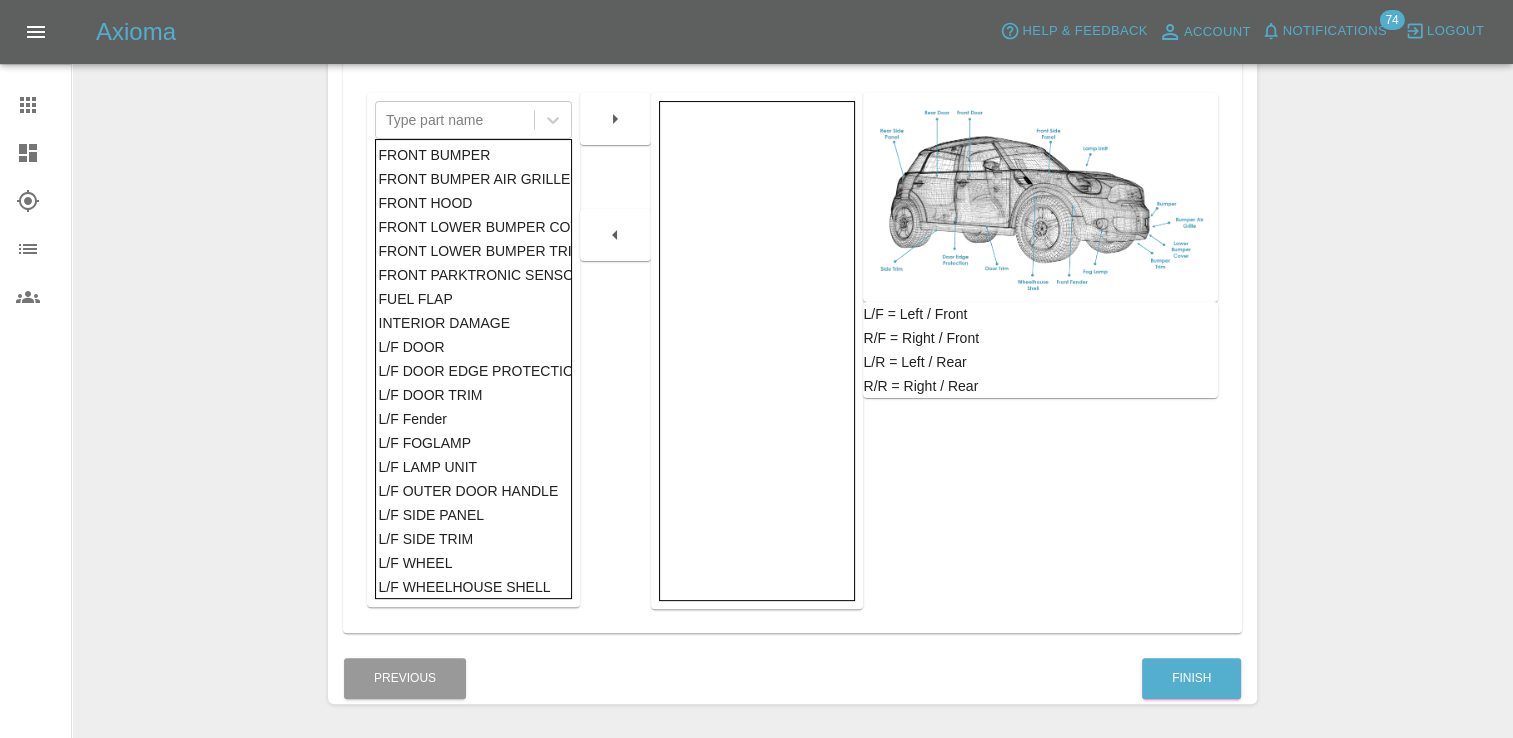 click on "FRONT BUMPER" at bounding box center (473, 155) 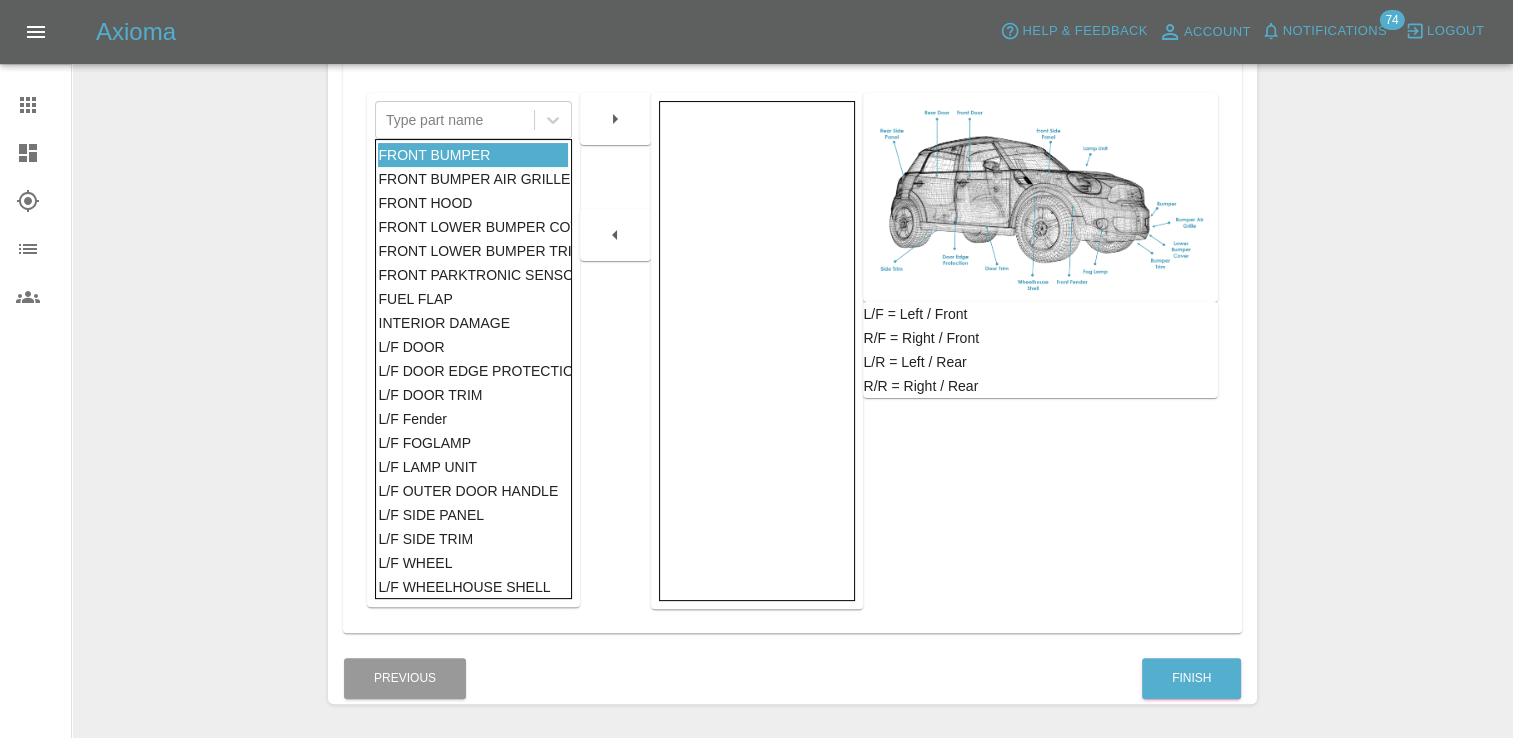 click 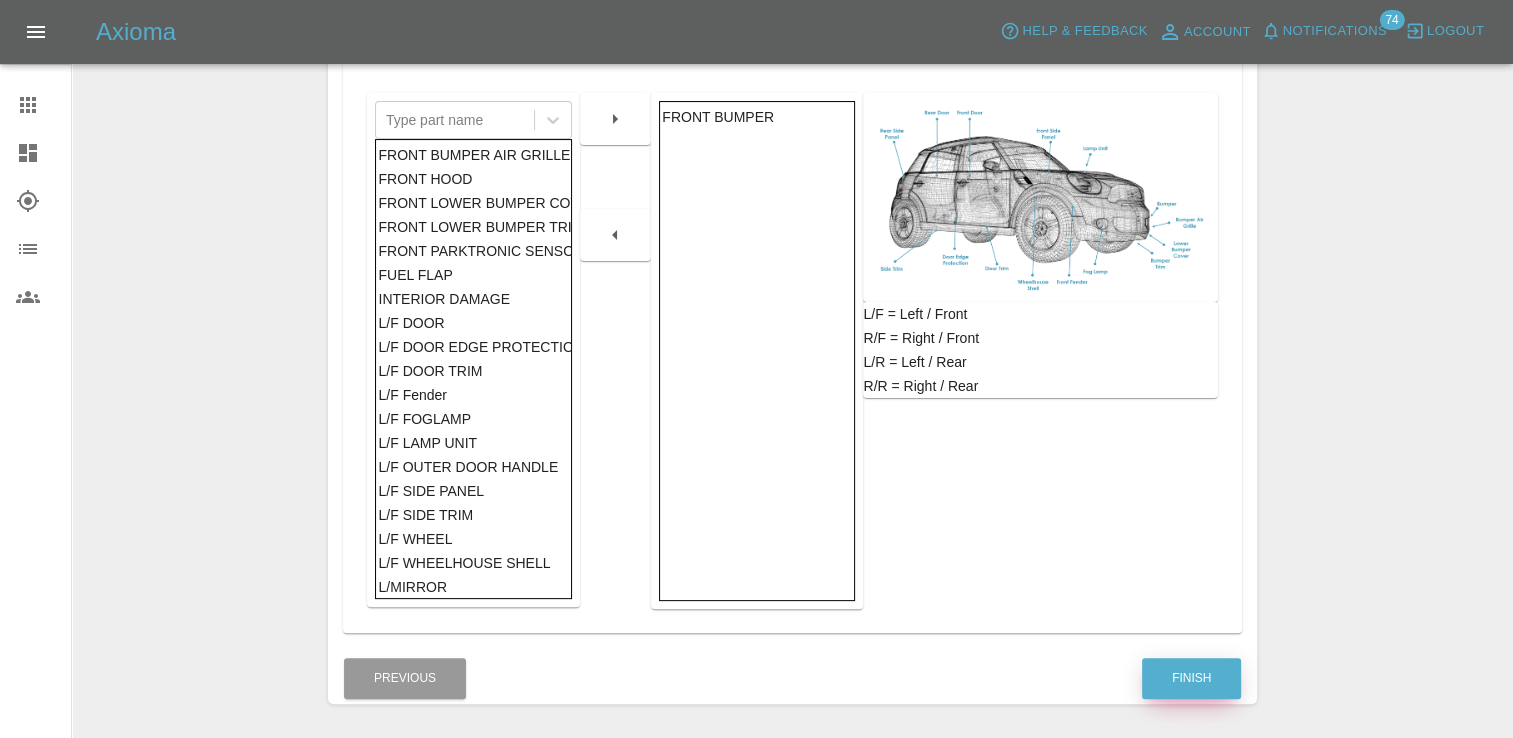 click on "Finish" at bounding box center [1191, 678] 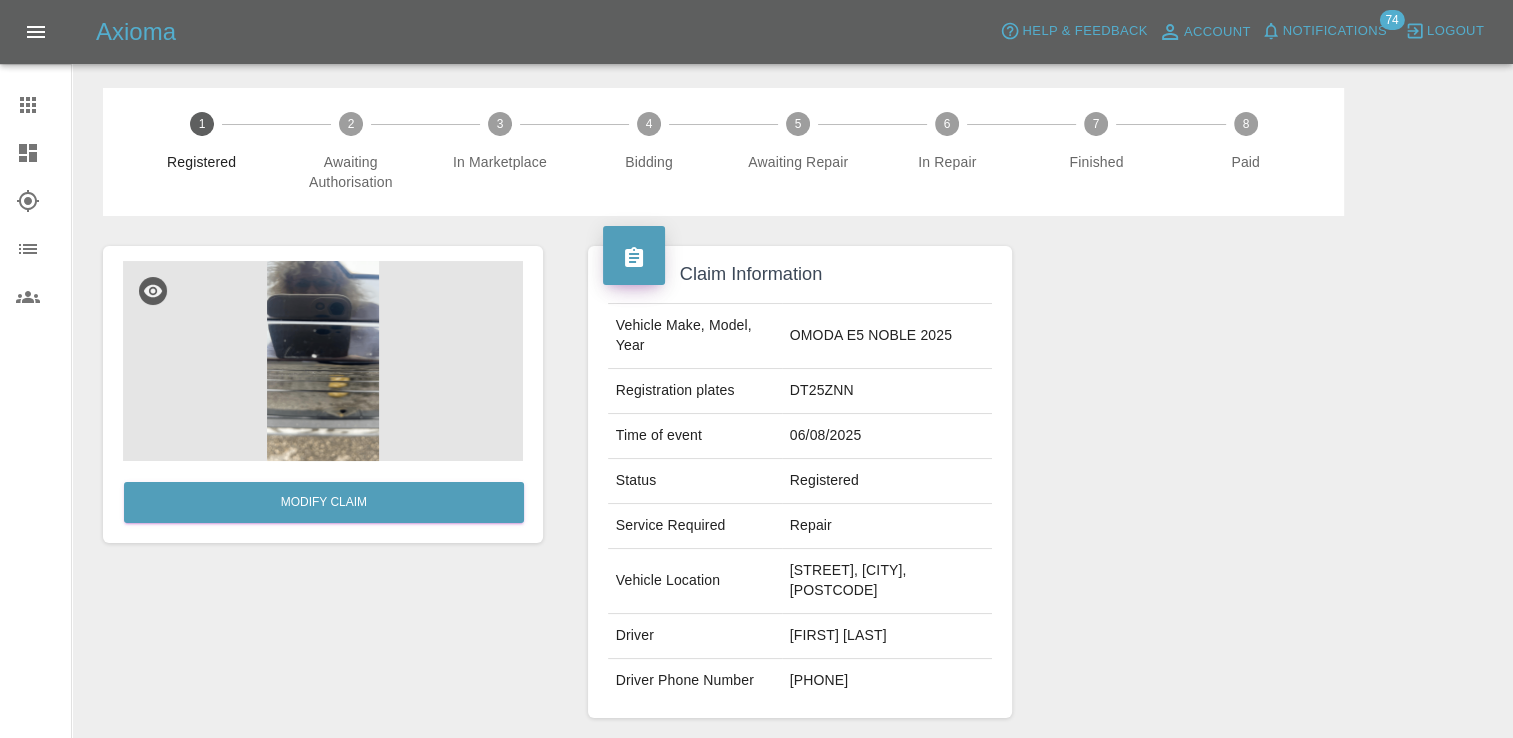 scroll, scrollTop: 496, scrollLeft: 0, axis: vertical 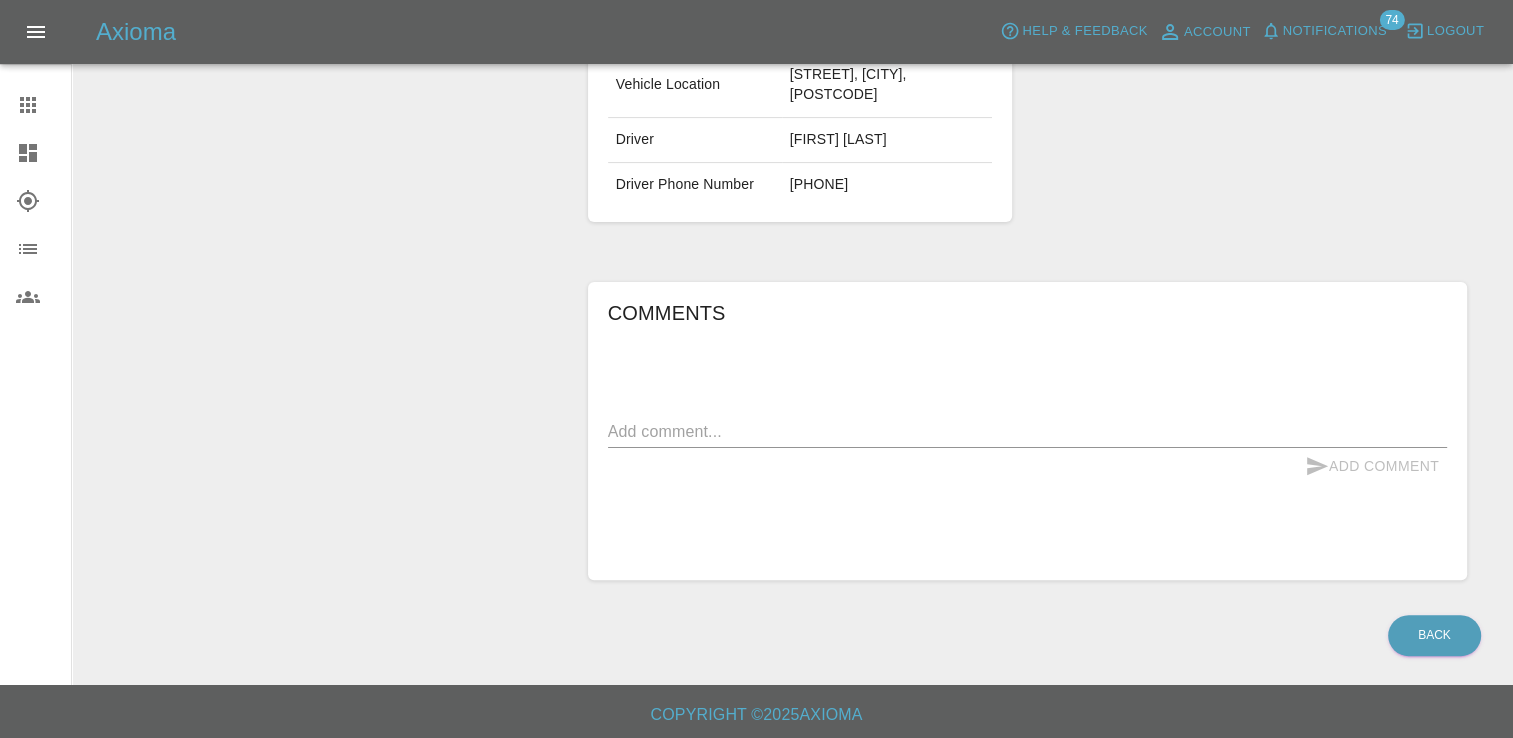 click on "Comments x Add Comment" at bounding box center (1027, 431) 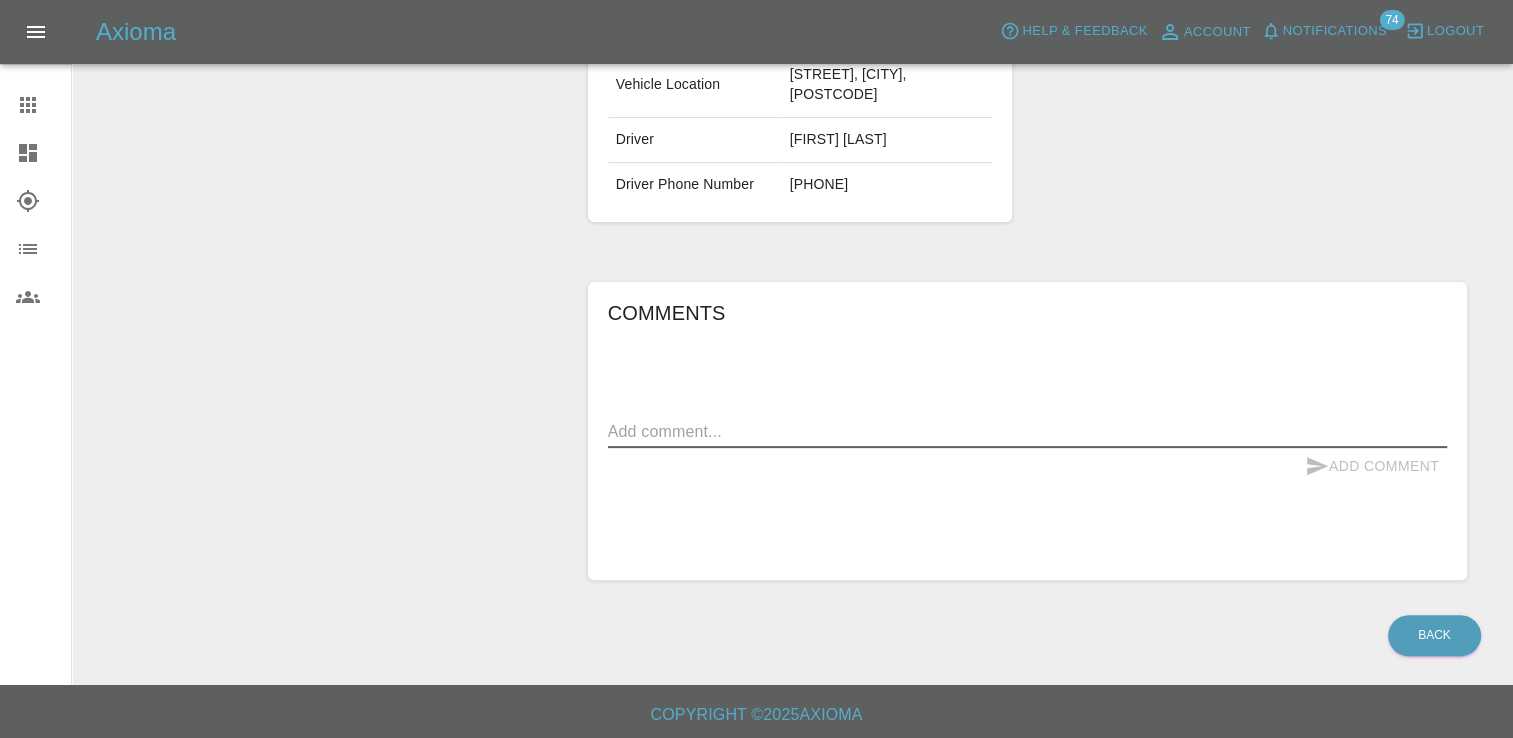 click at bounding box center [1027, 431] 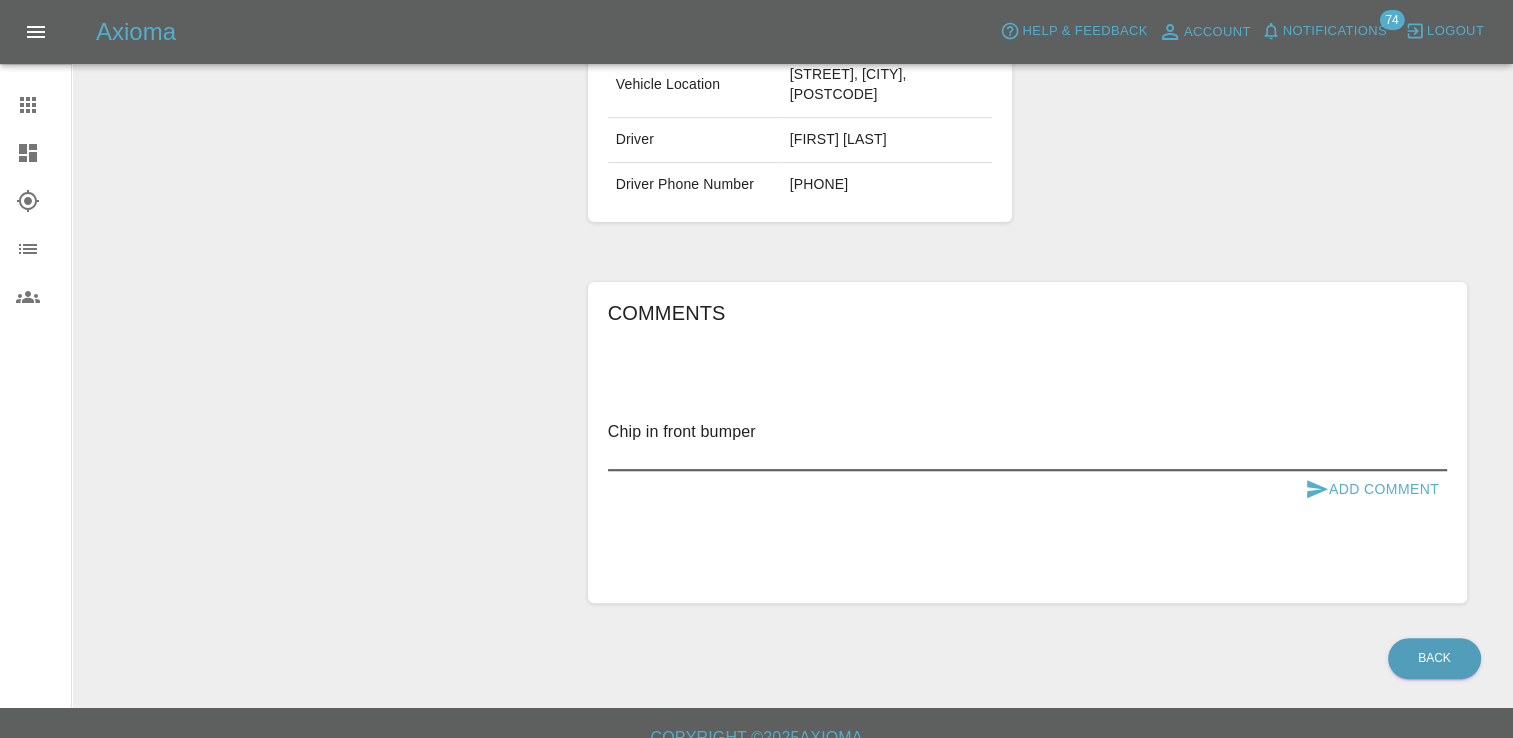 type on "Chip in front bumper" 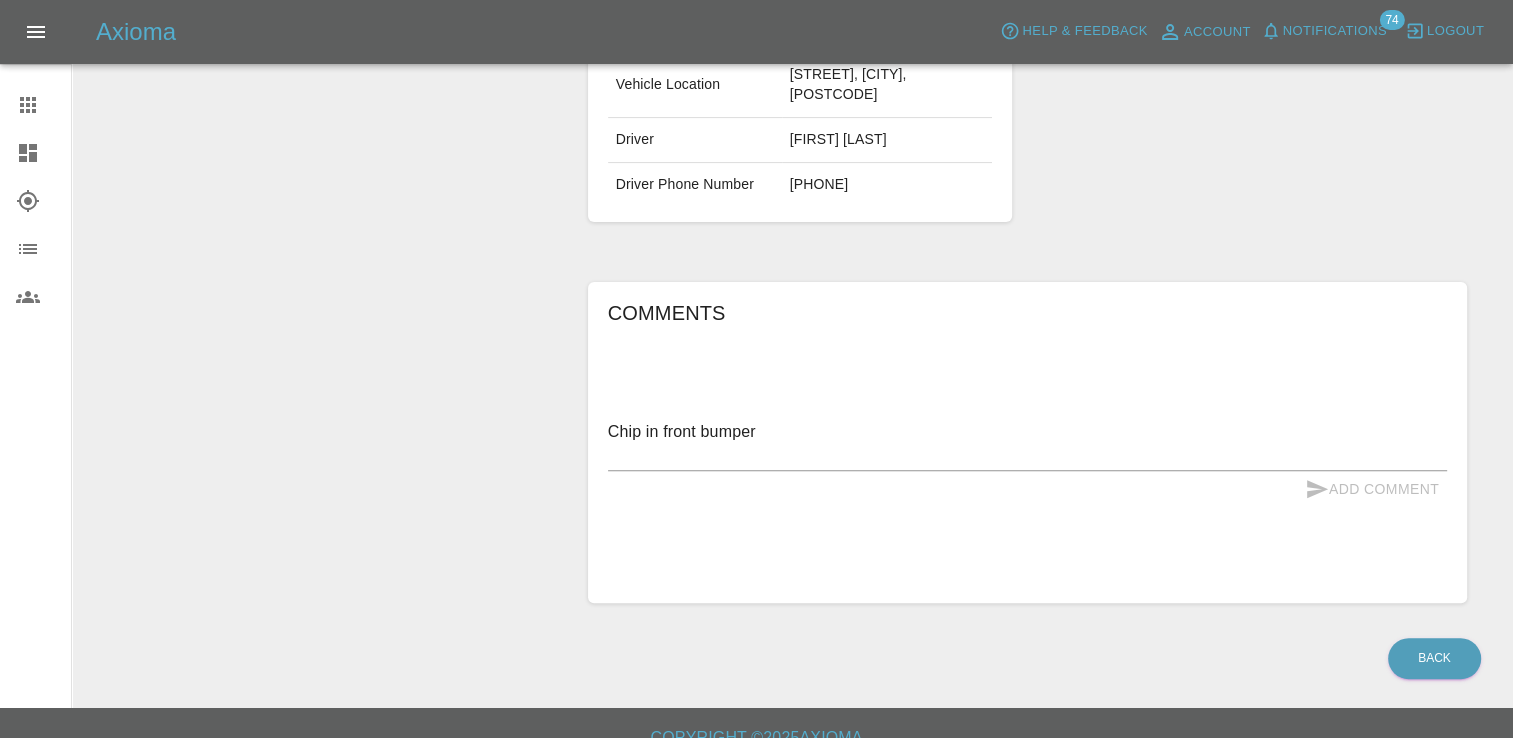 type 